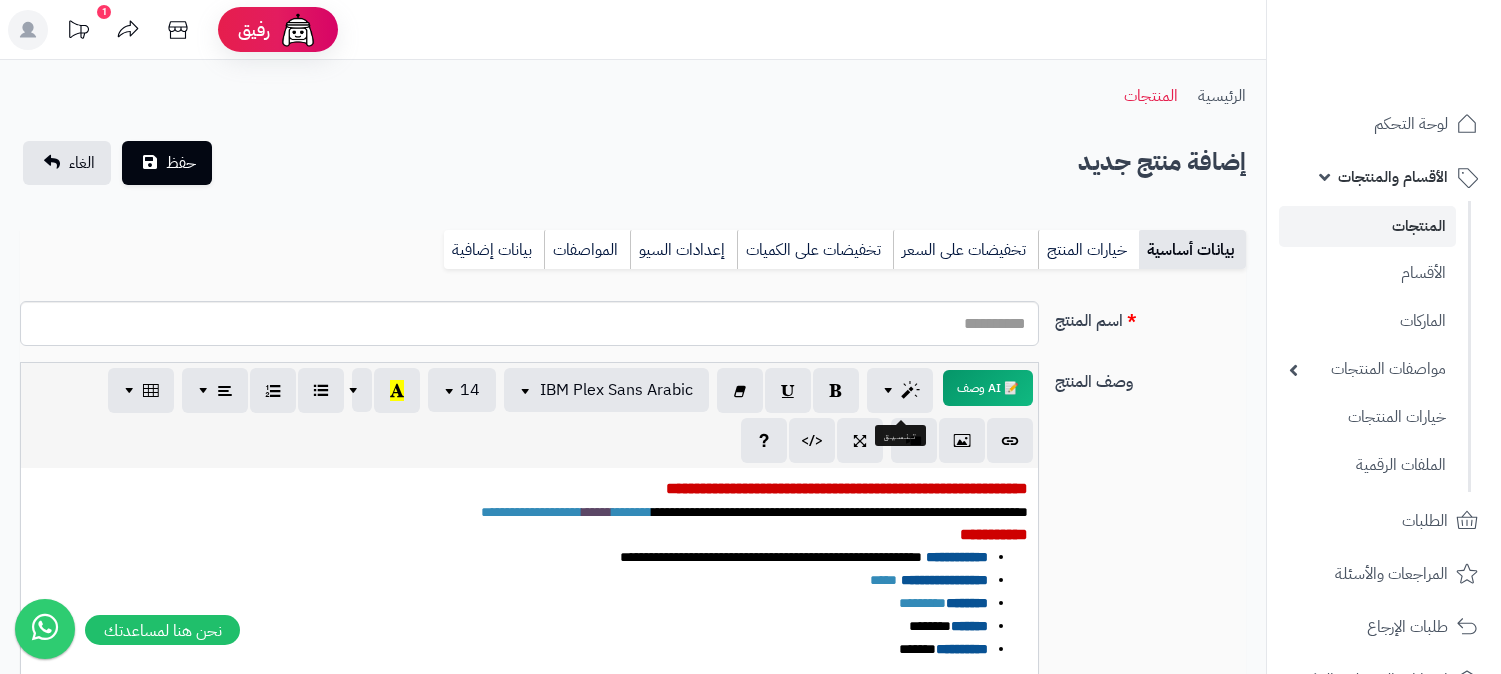 select 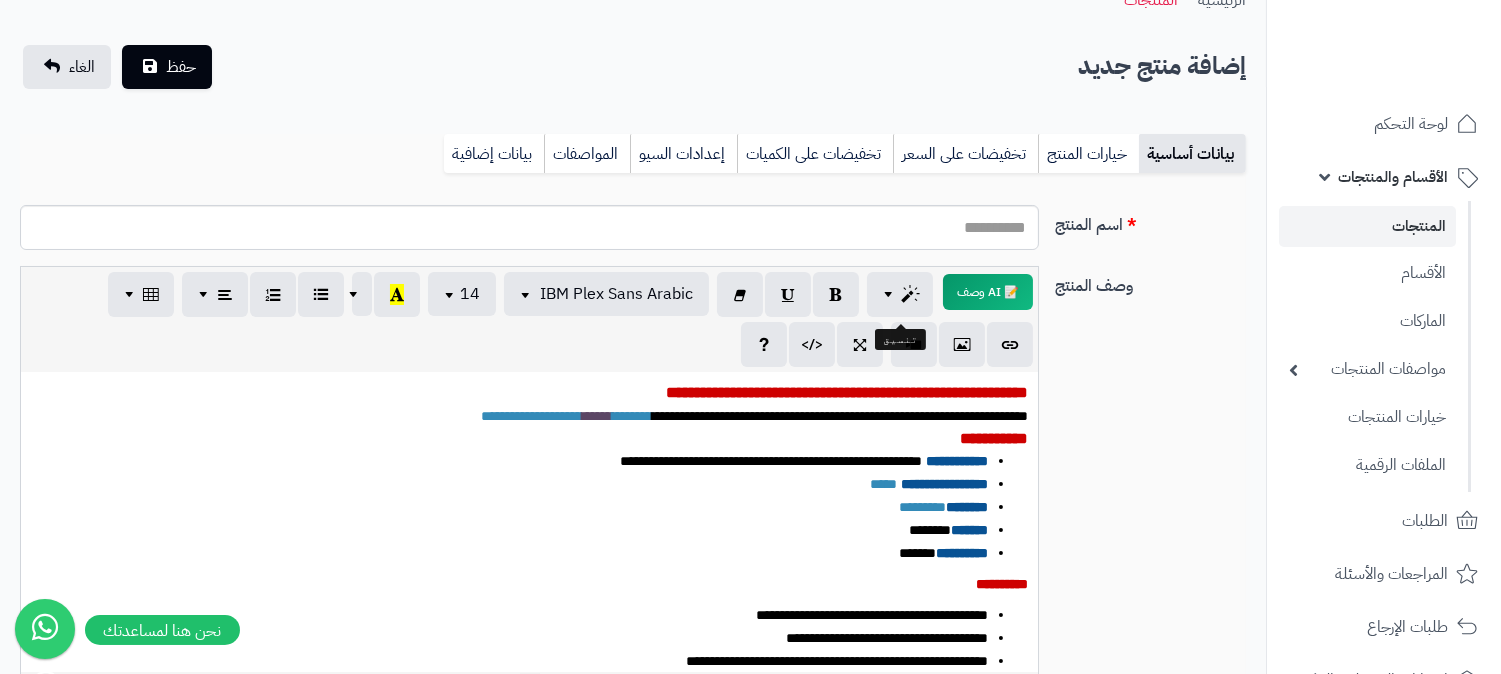 scroll, scrollTop: 0, scrollLeft: 16, axis: horizontal 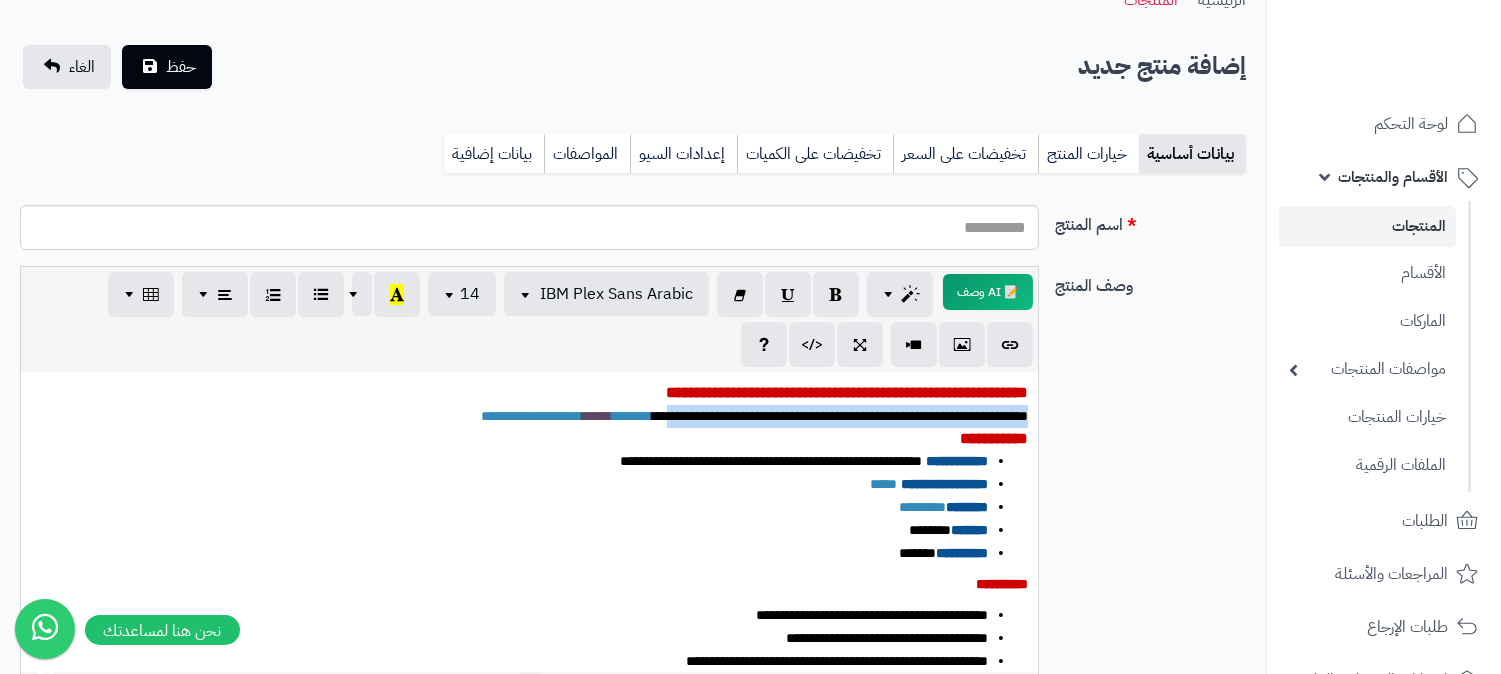 drag, startPoint x: 651, startPoint y: 417, endPoint x: 1068, endPoint y: 408, distance: 417.0971 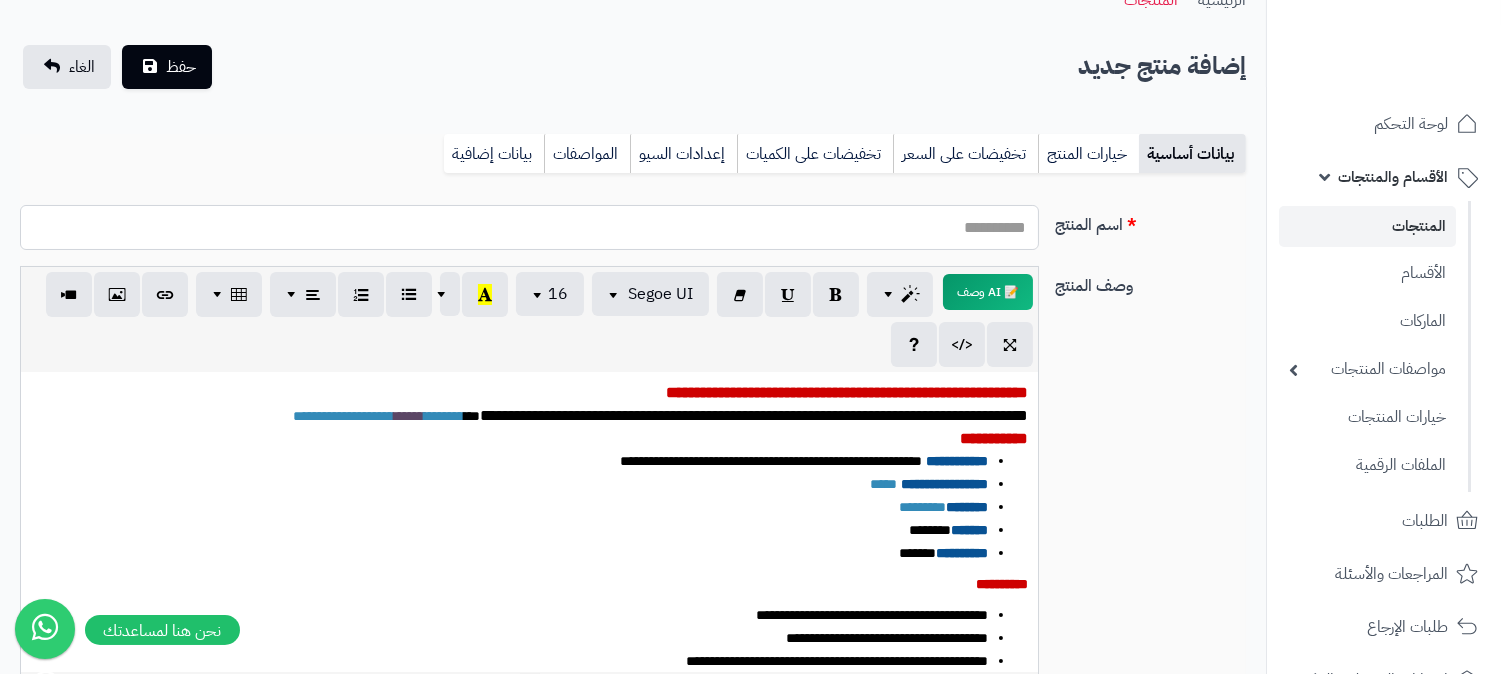 paste on "**********" 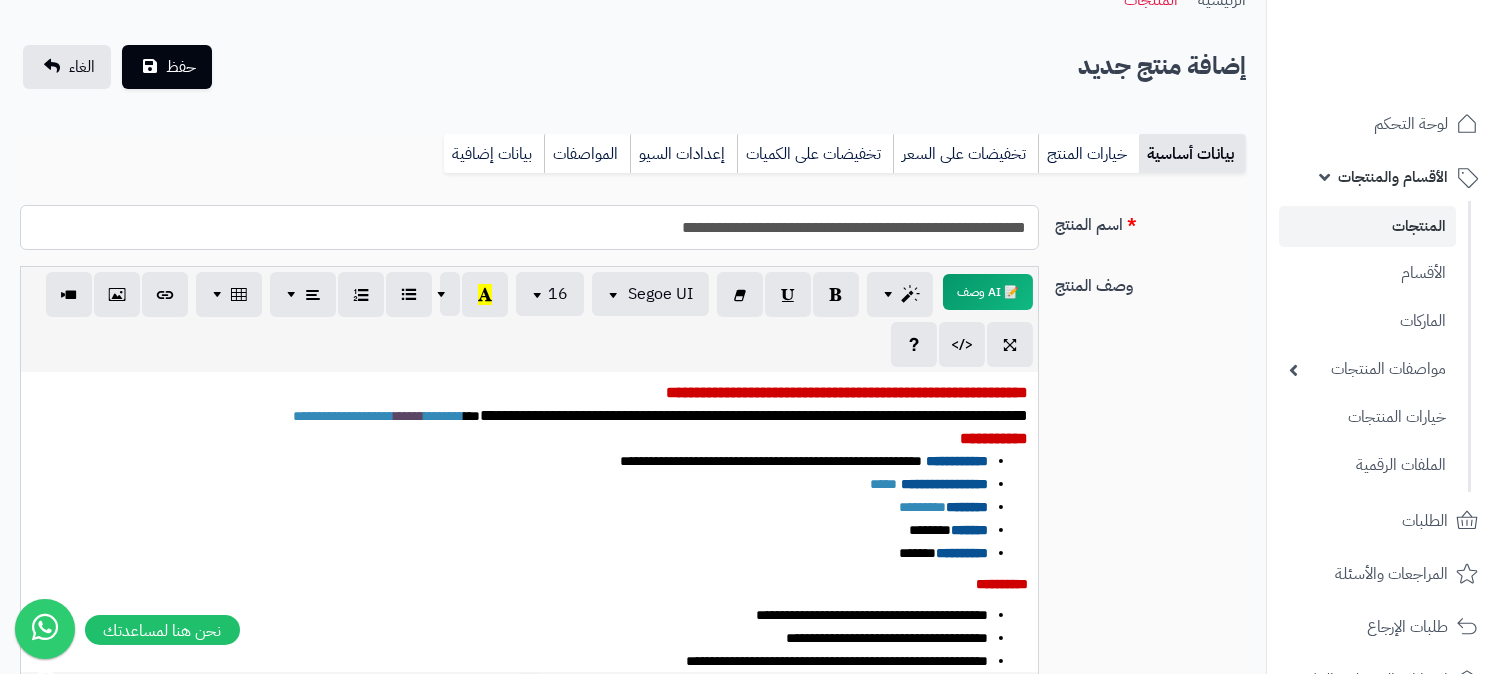 type on "**********" 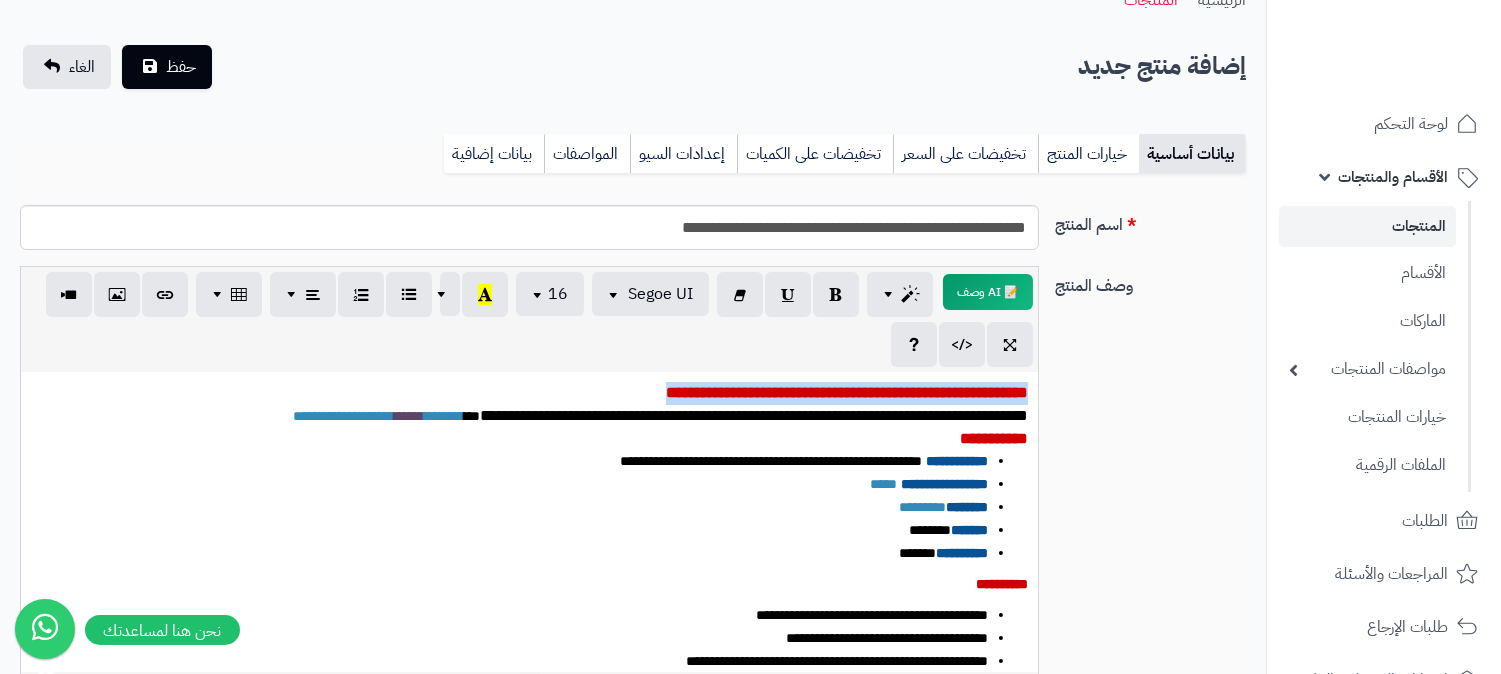 drag, startPoint x: 608, startPoint y: 391, endPoint x: 1055, endPoint y: 400, distance: 447.0906 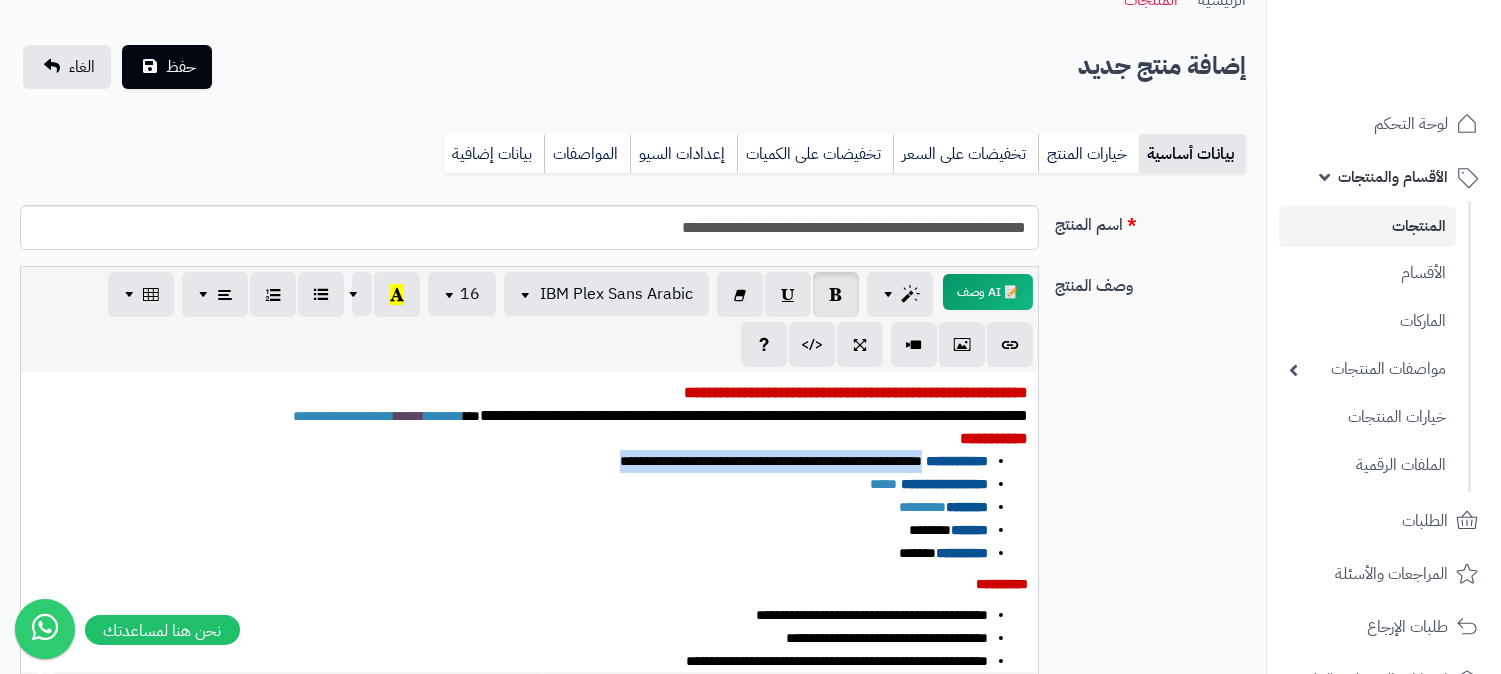 drag, startPoint x: 570, startPoint y: 464, endPoint x: 916, endPoint y: 472, distance: 346.09247 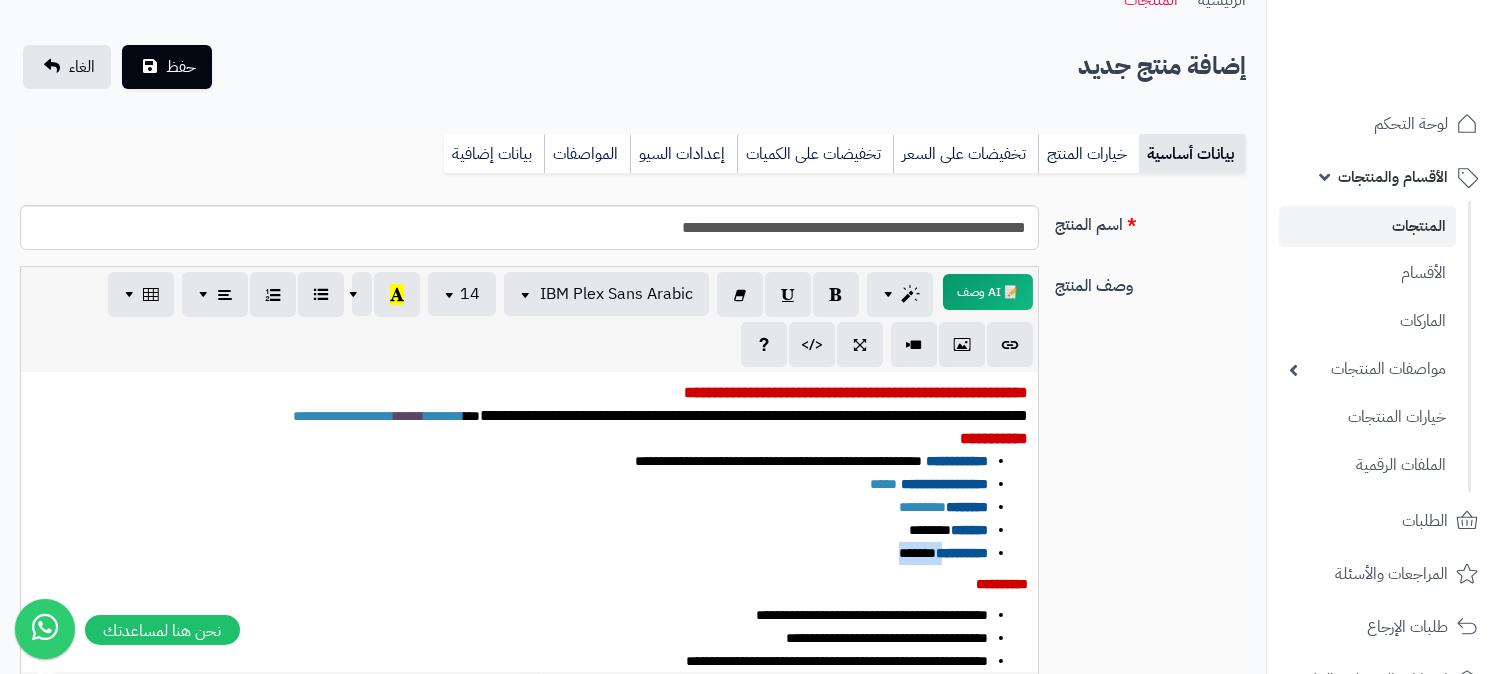 drag, startPoint x: 895, startPoint y: 555, endPoint x: 942, endPoint y: 557, distance: 47.042534 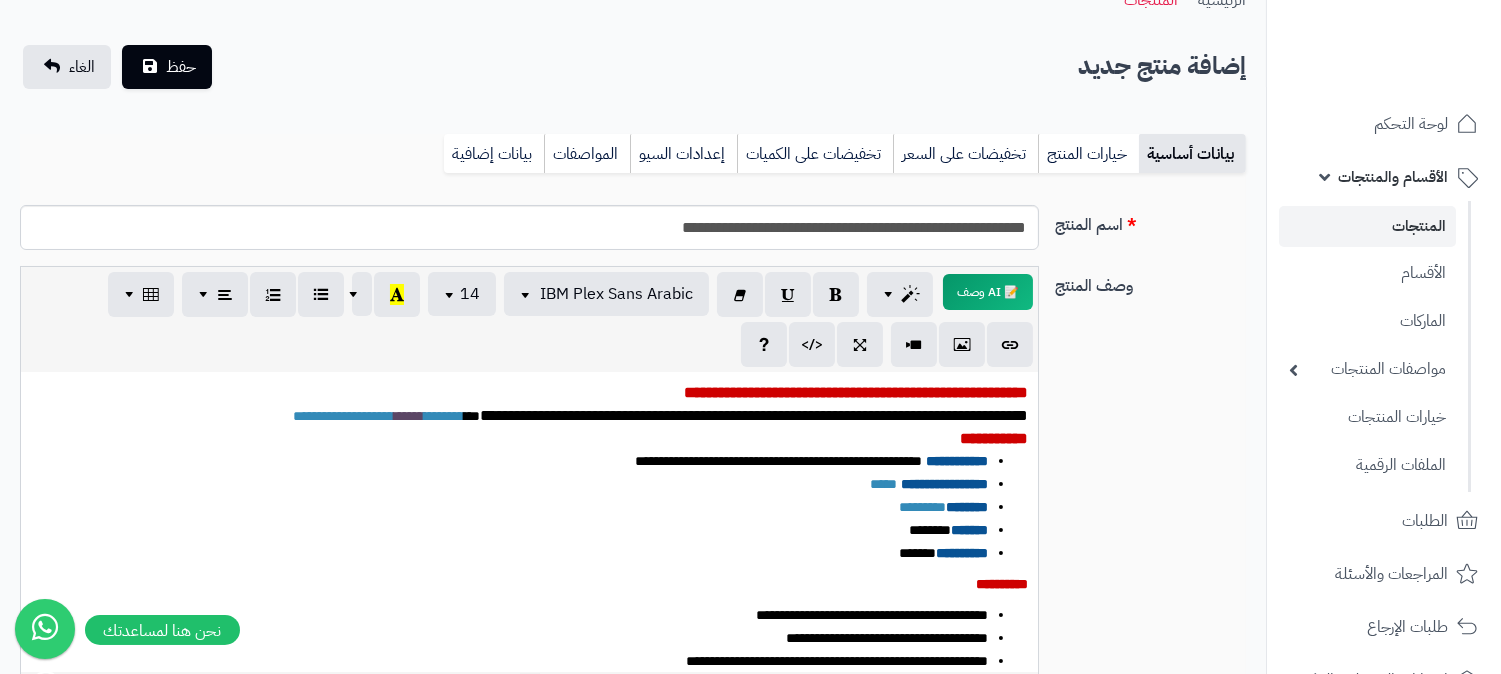 click on "********* *******" at bounding box center [509, 553] 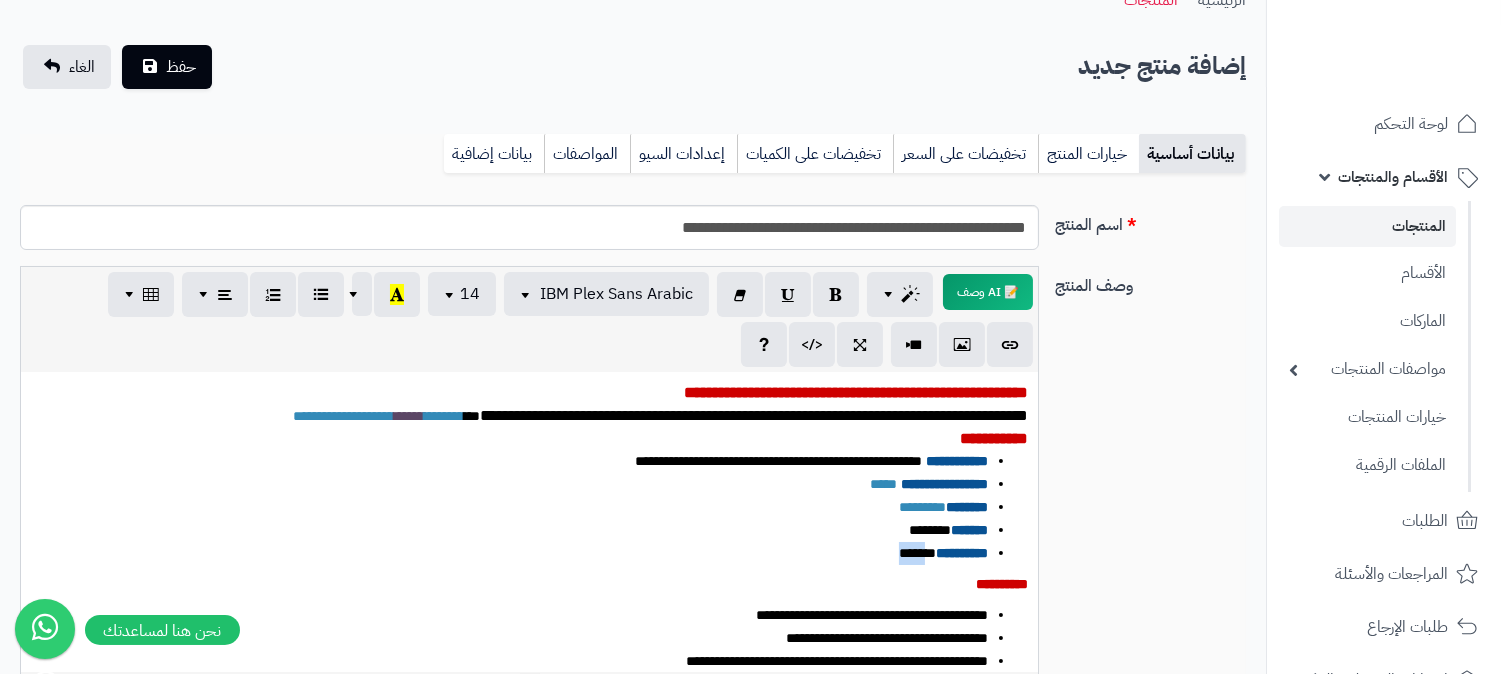 drag, startPoint x: 901, startPoint y: 563, endPoint x: 933, endPoint y: 562, distance: 32.01562 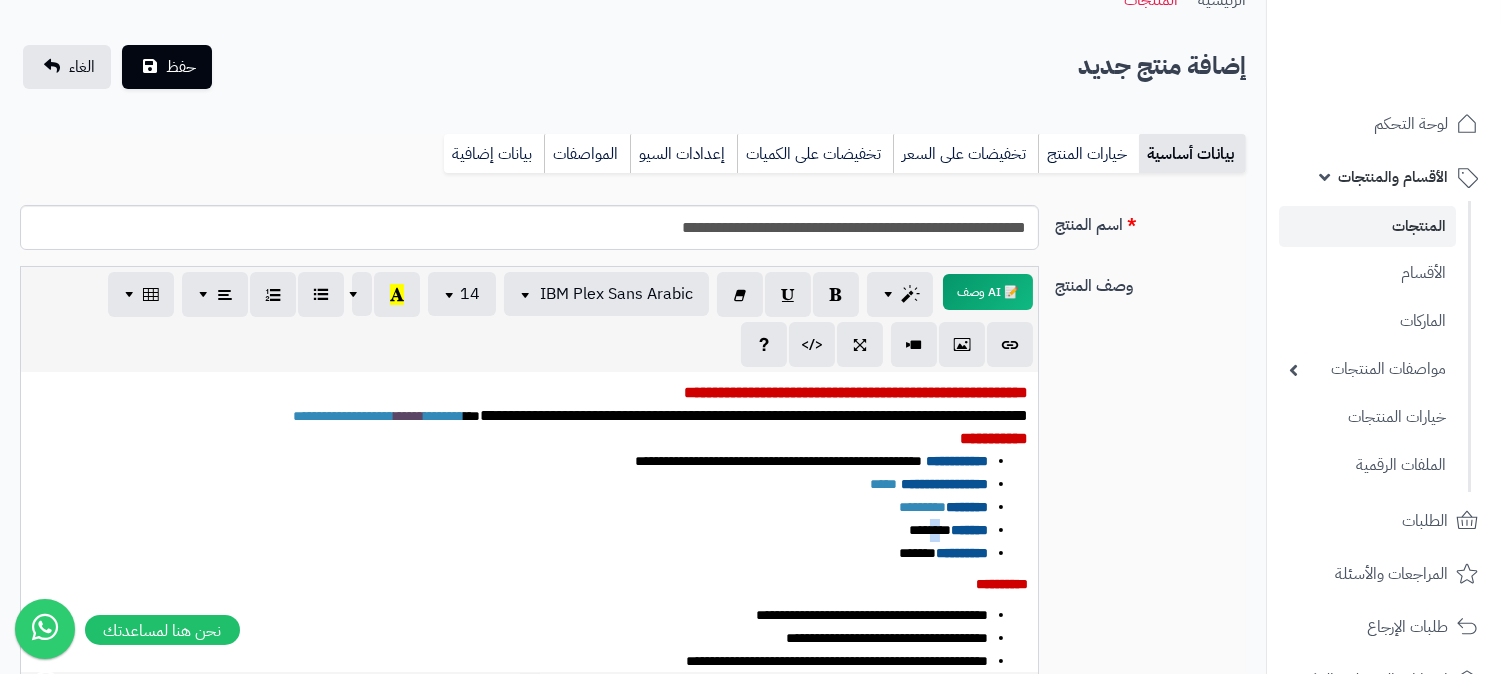 drag, startPoint x: 930, startPoint y: 537, endPoint x: 941, endPoint y: 535, distance: 11.18034 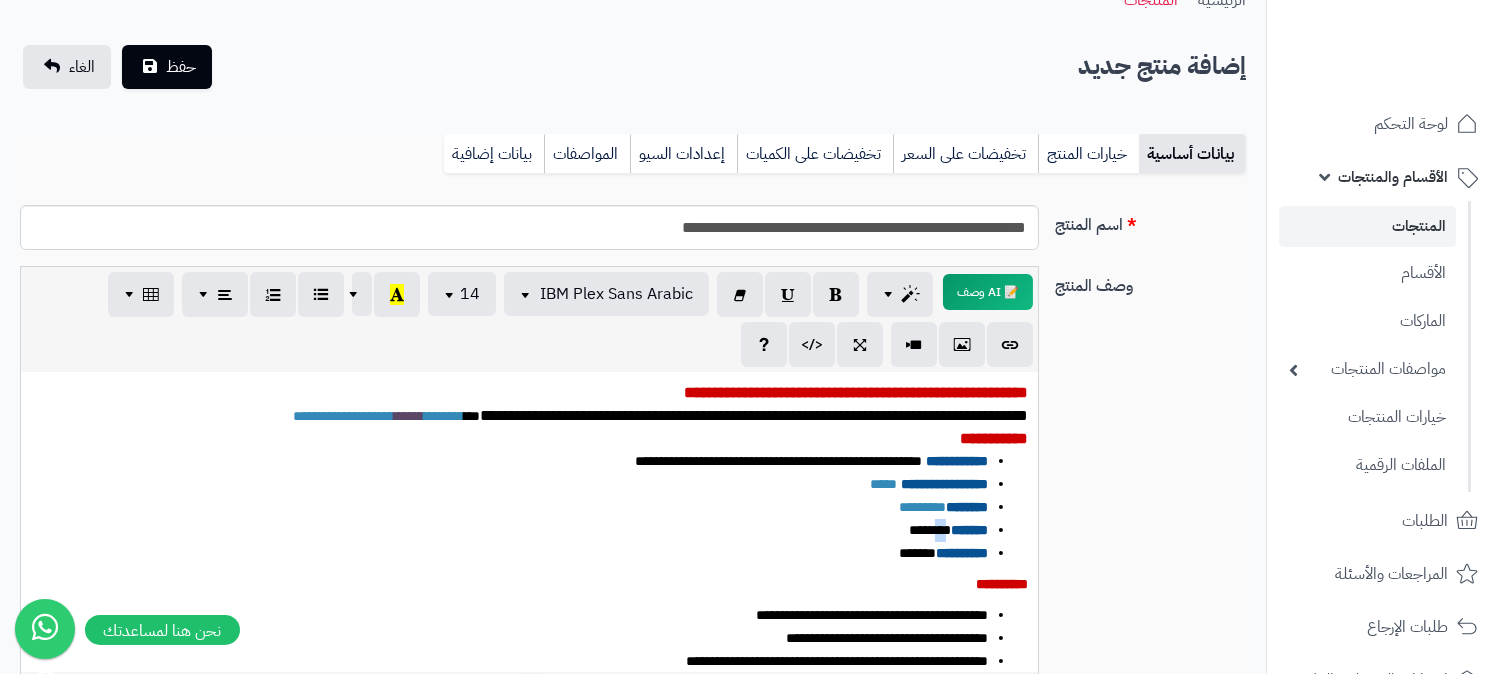 click on "*******" at bounding box center [930, 530] 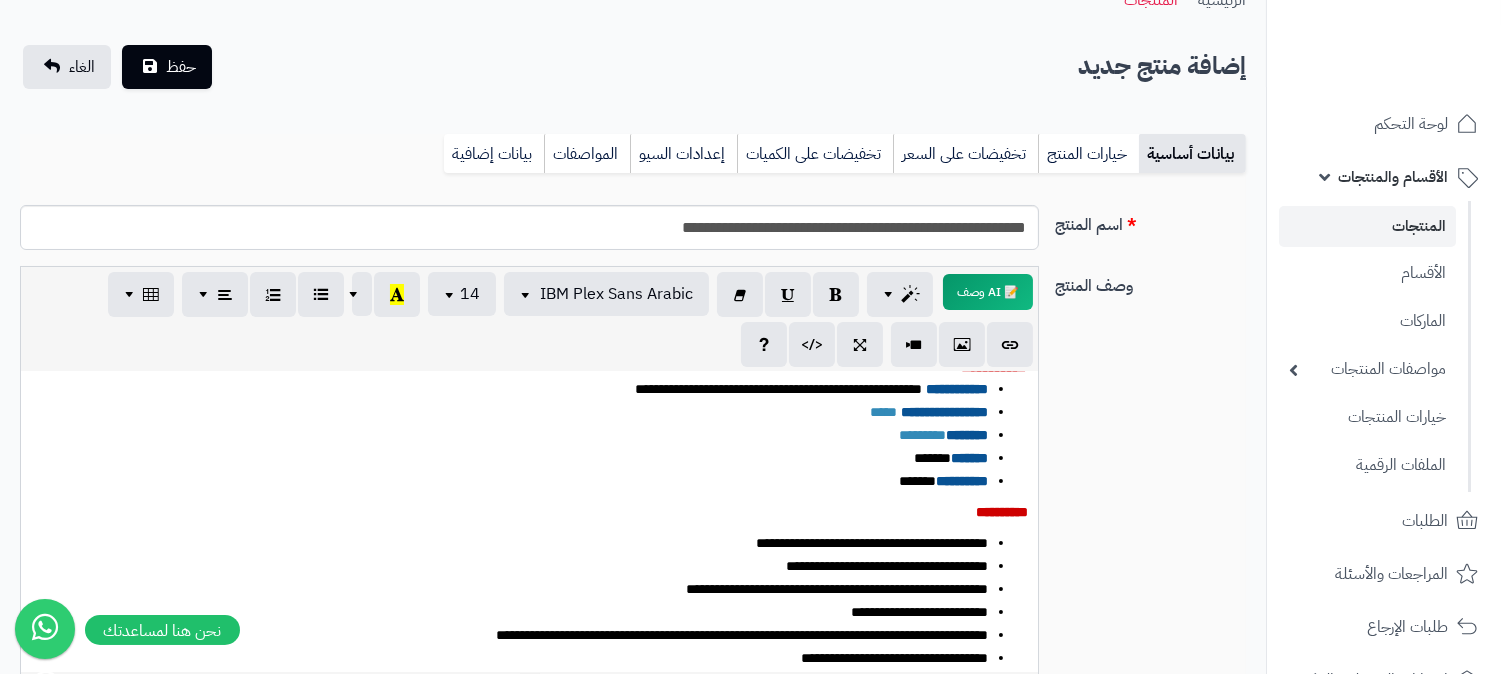 scroll, scrollTop: 111, scrollLeft: 0, axis: vertical 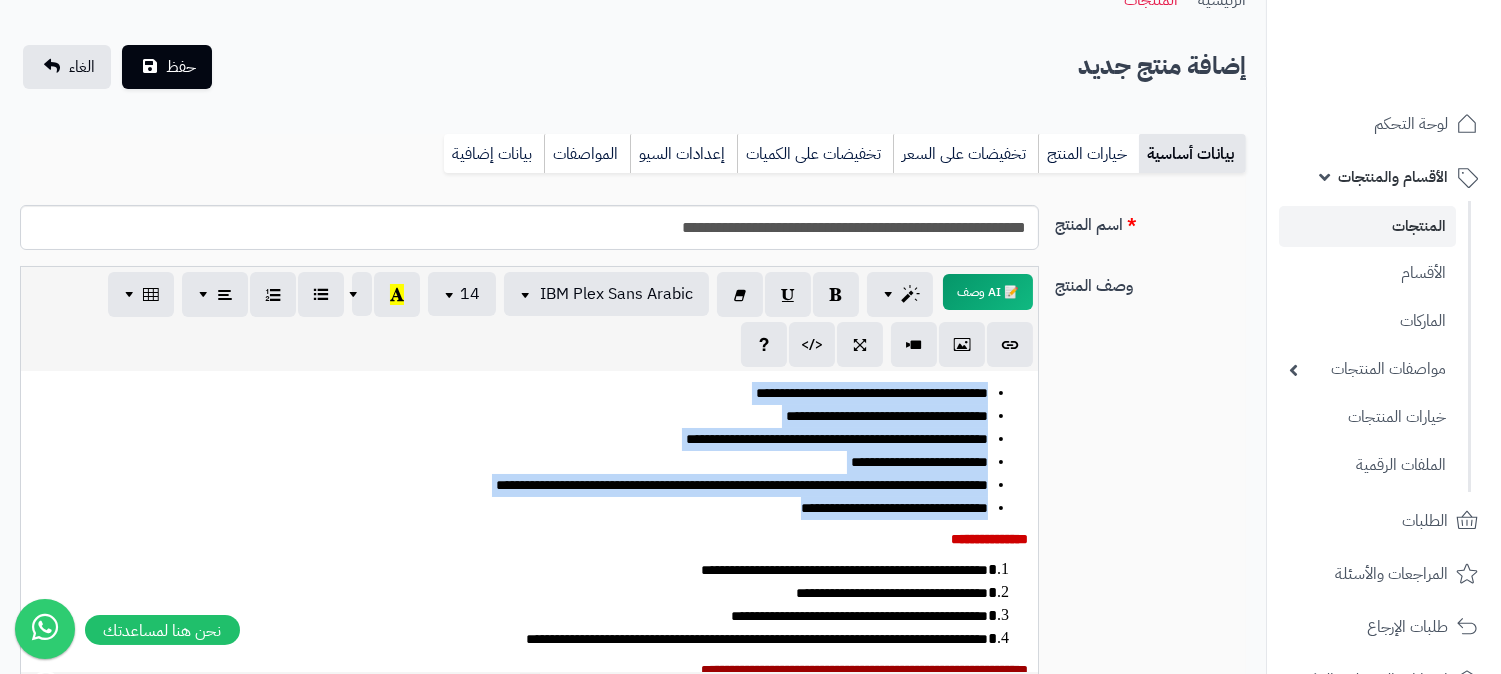 drag, startPoint x: 991, startPoint y: 403, endPoint x: 755, endPoint y: 518, distance: 262.5281 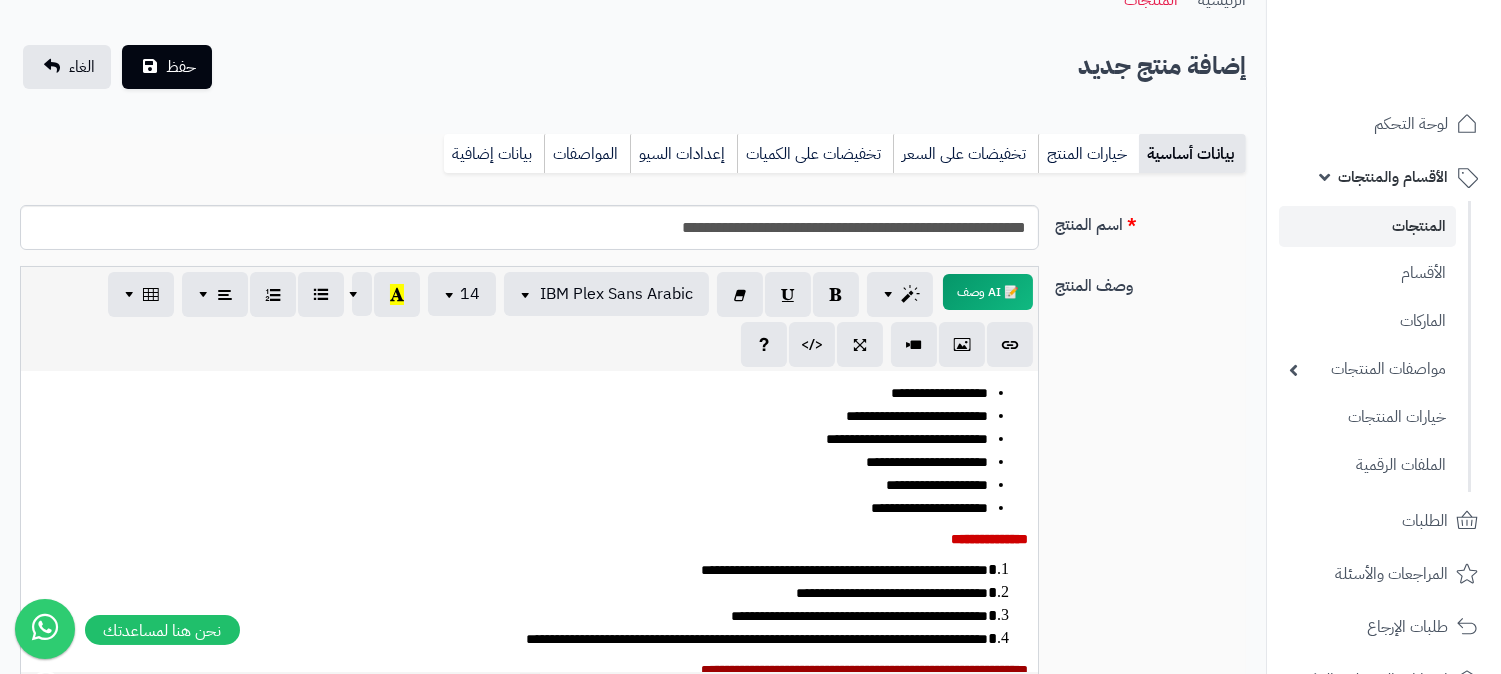 scroll, scrollTop: 243, scrollLeft: 0, axis: vertical 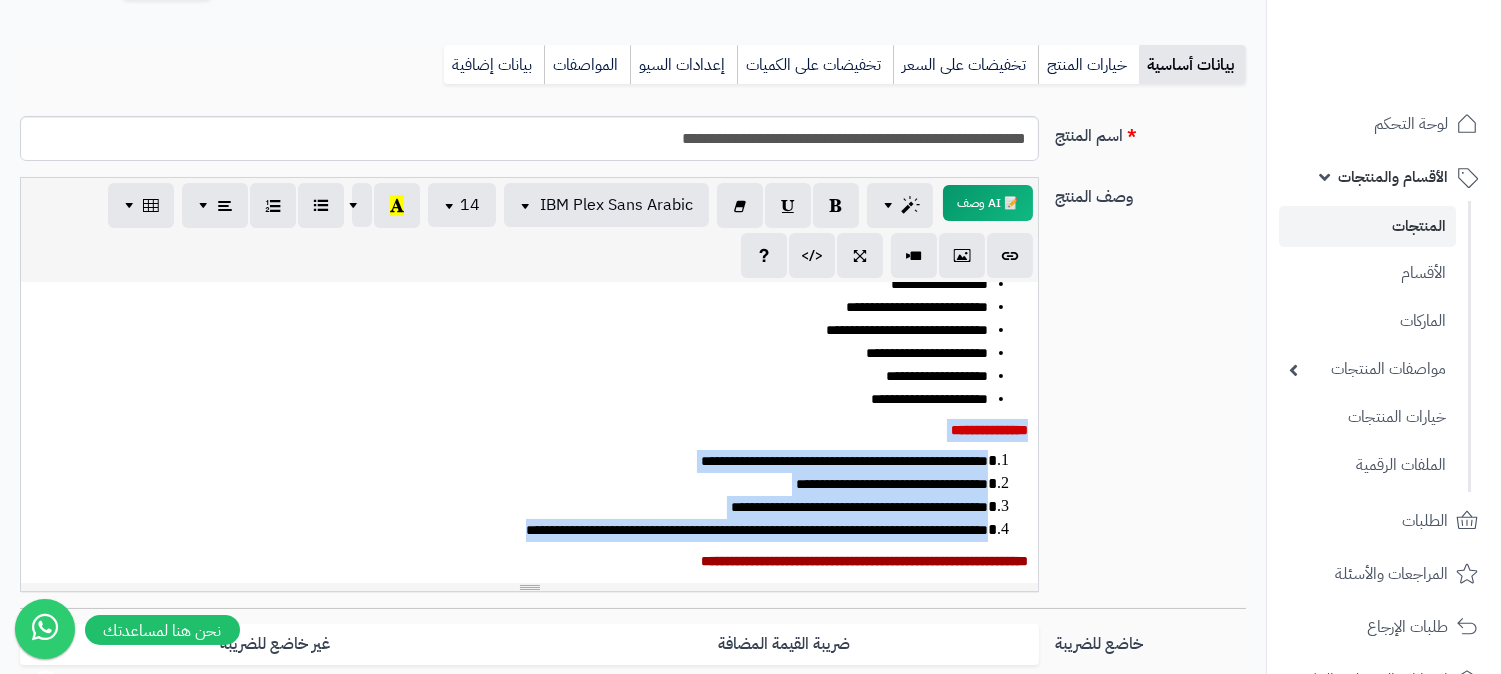 drag, startPoint x: 1034, startPoint y: 520, endPoint x: 450, endPoint y: 528, distance: 584.0548 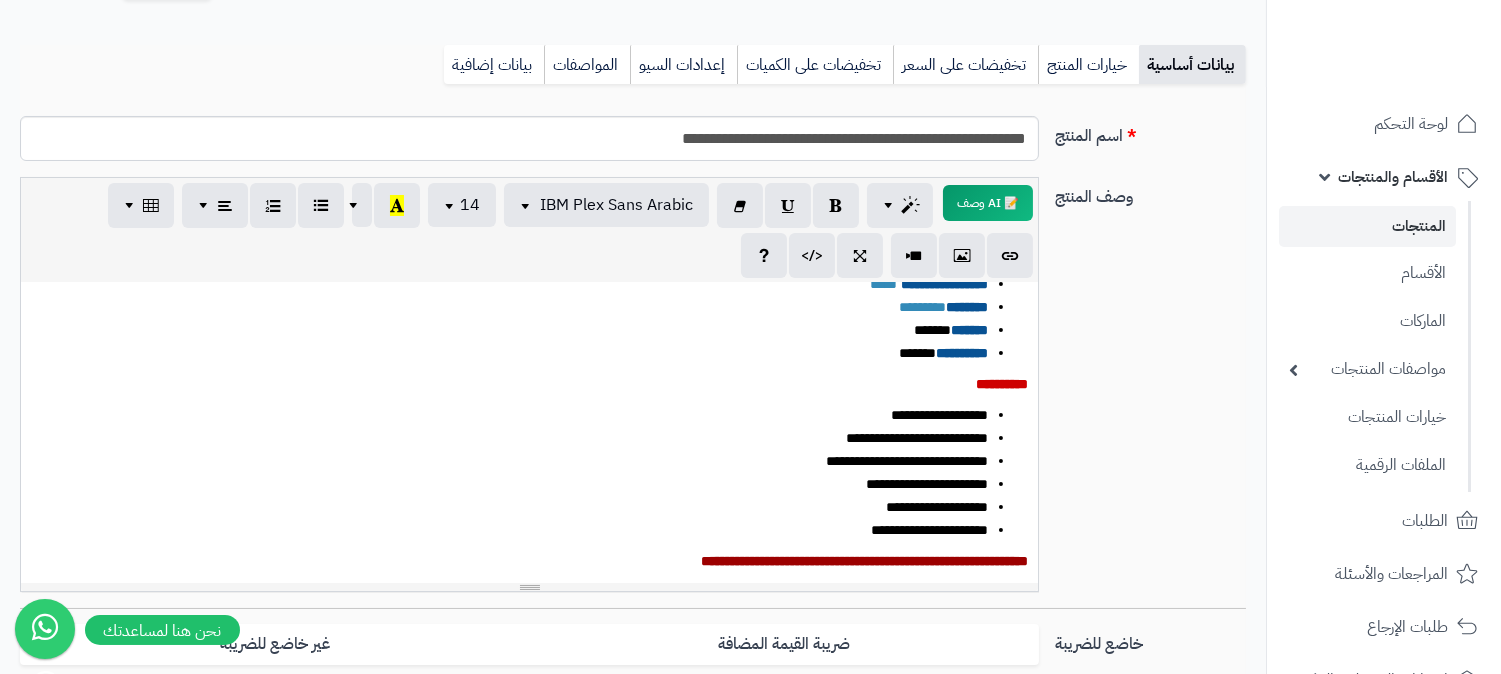 scroll, scrollTop: 112, scrollLeft: 0, axis: vertical 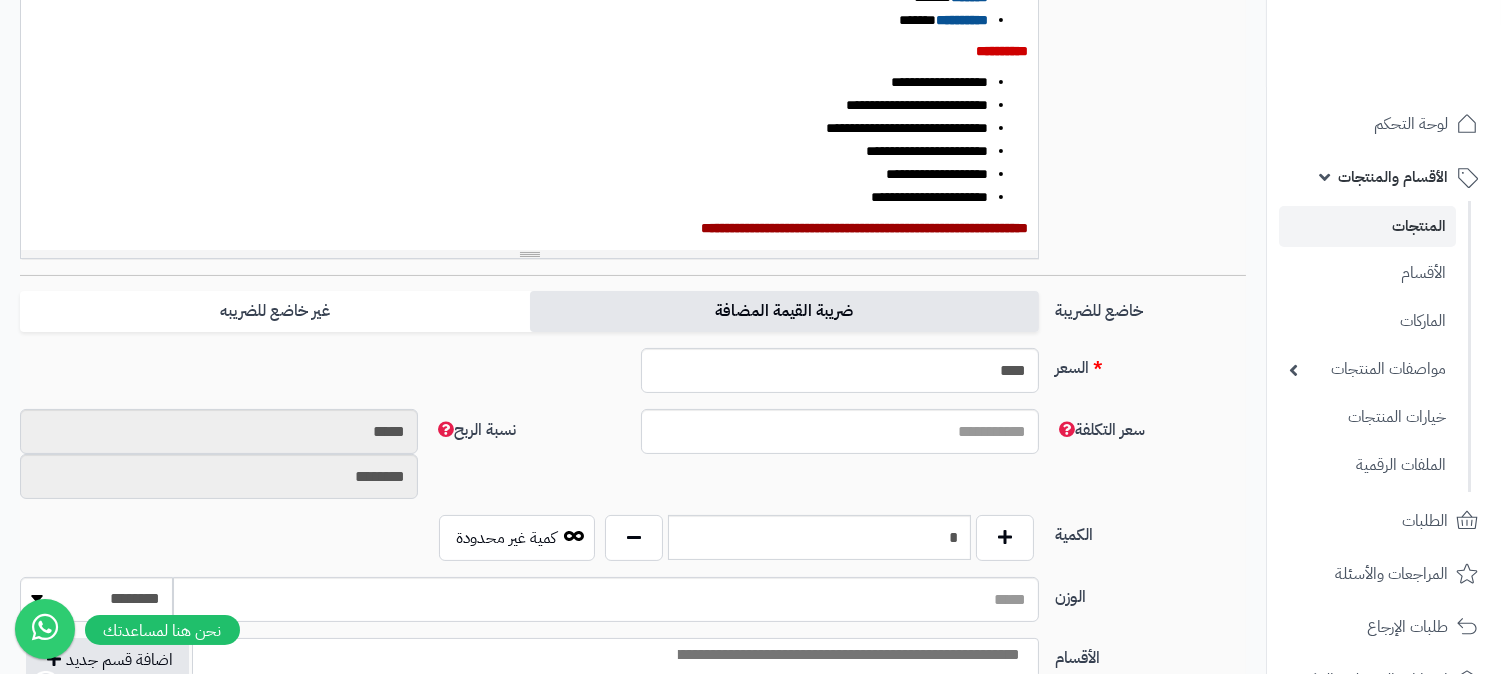 click on "ضريبة القيمة المضافة" at bounding box center [784, 311] 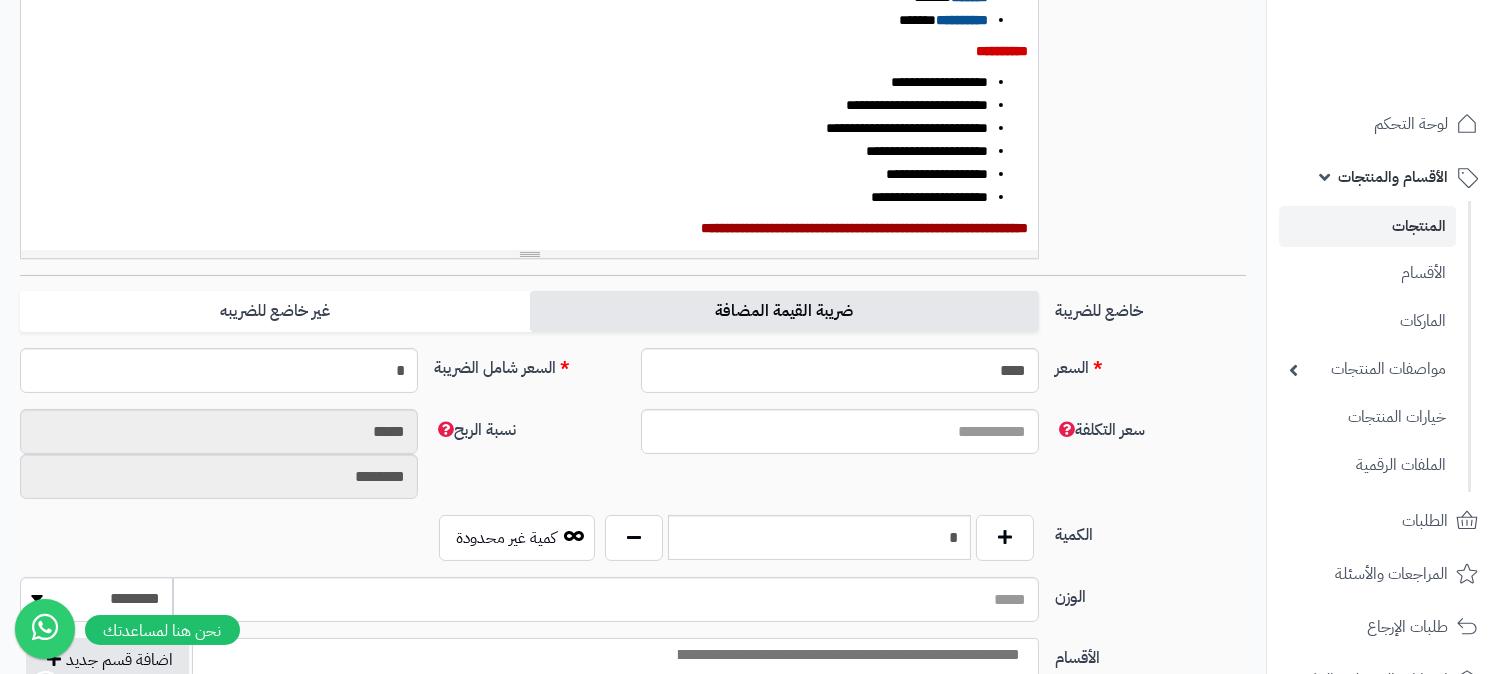 scroll, scrollTop: 407, scrollLeft: 0, axis: vertical 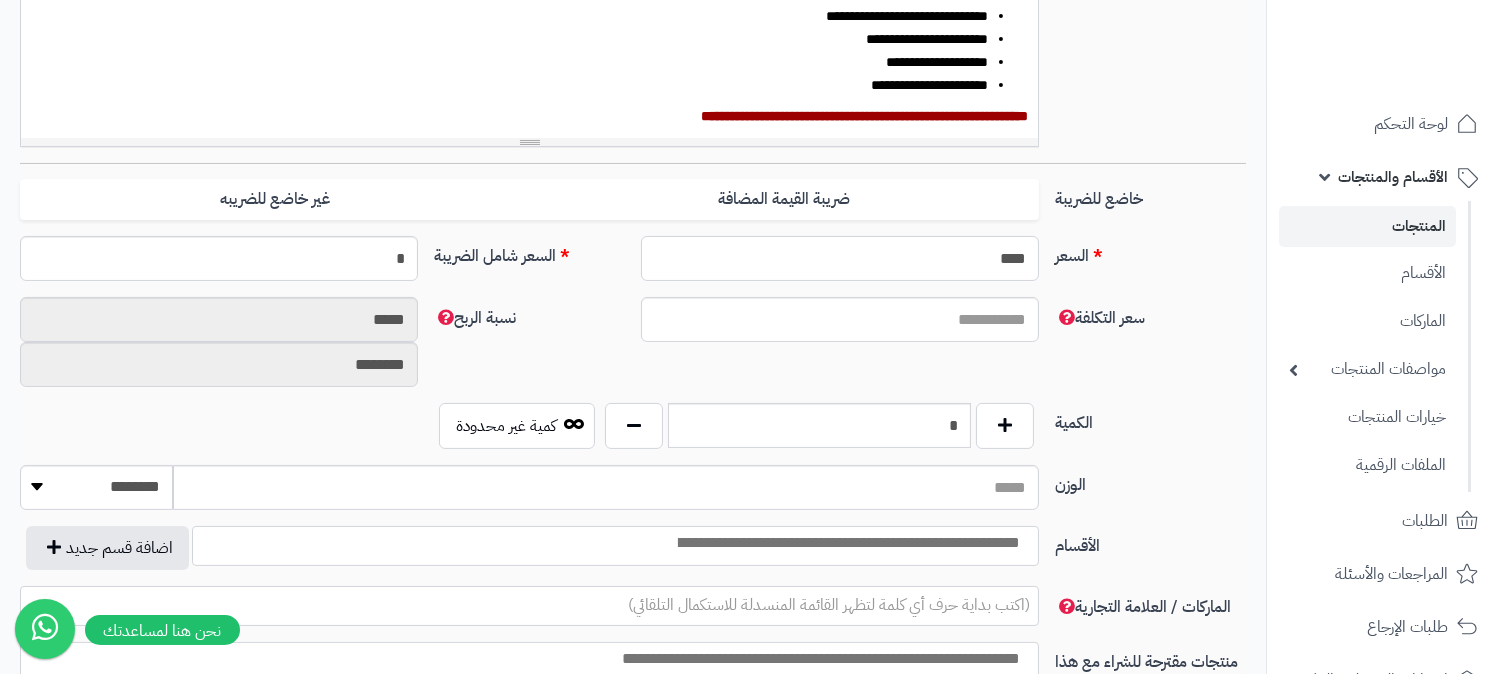 click on "****" at bounding box center (840, 258) 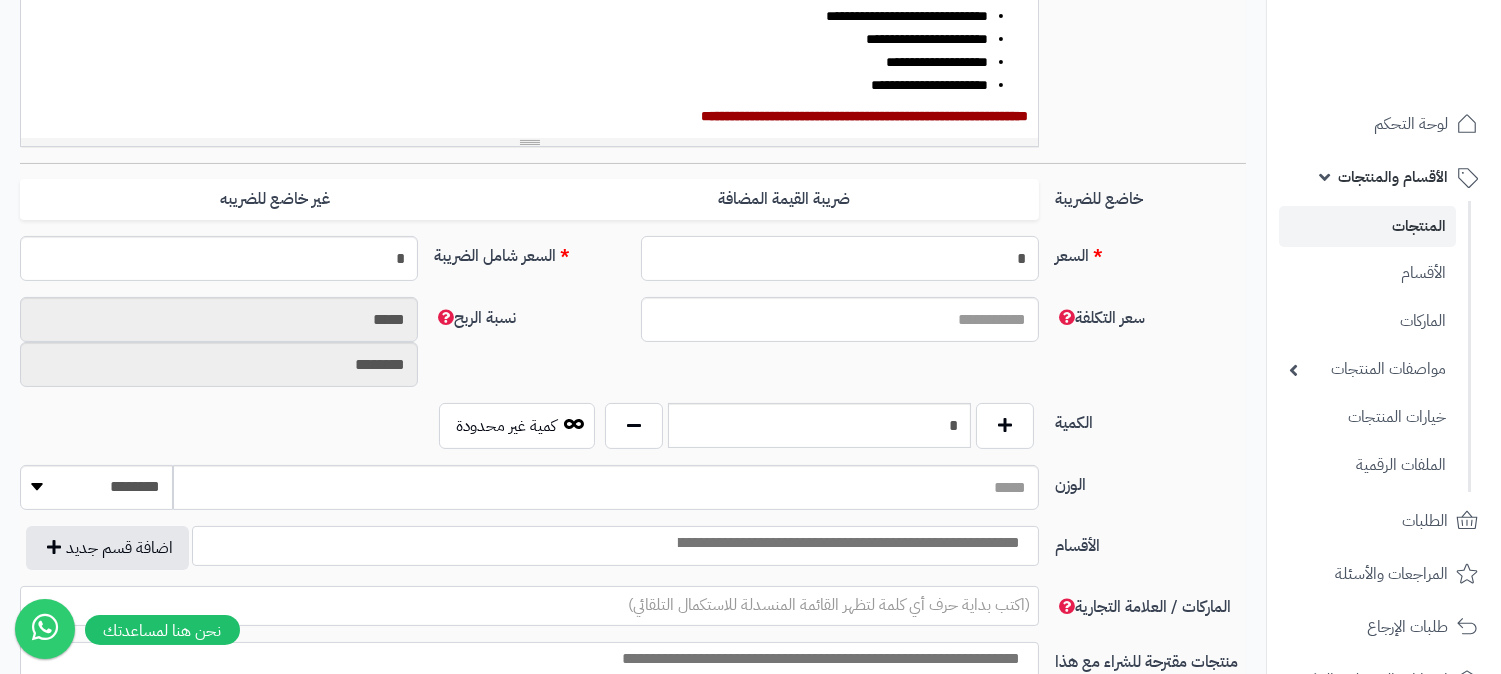 type on "**" 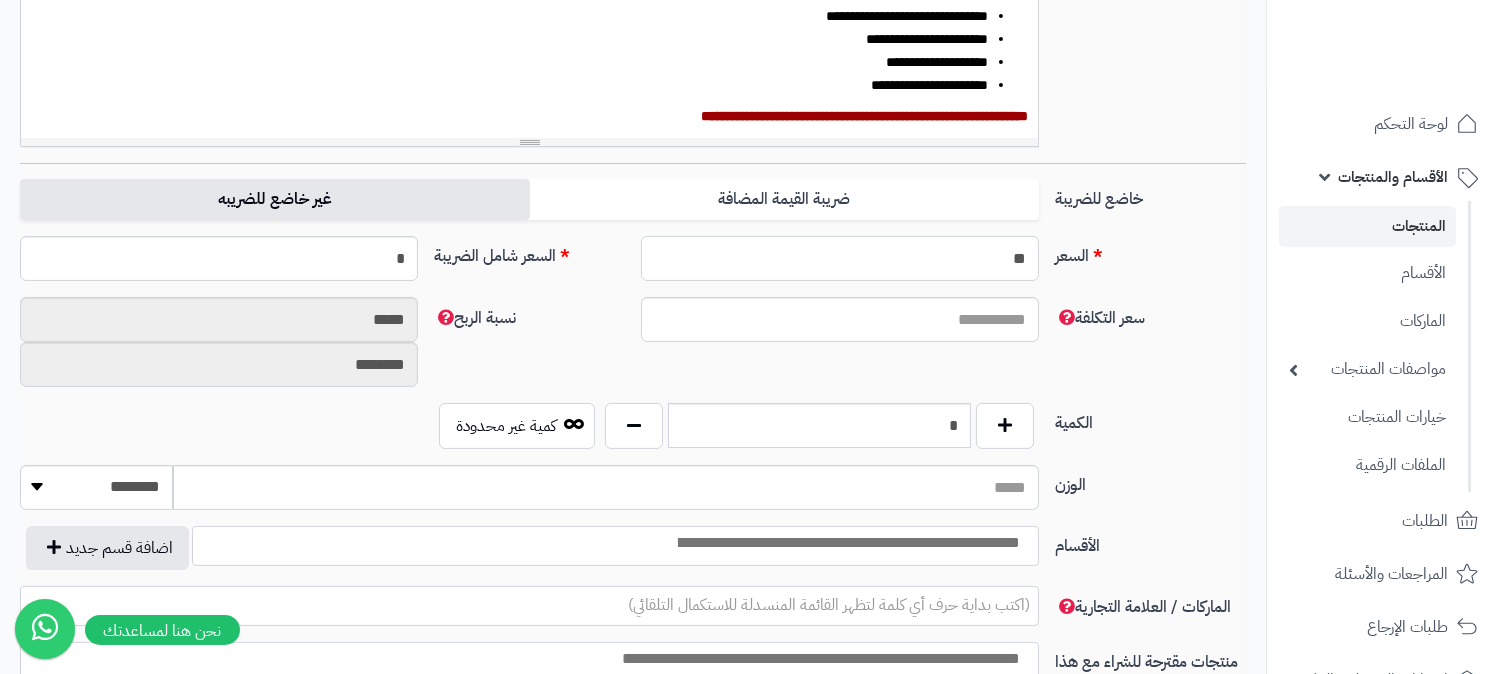 type on "*****" 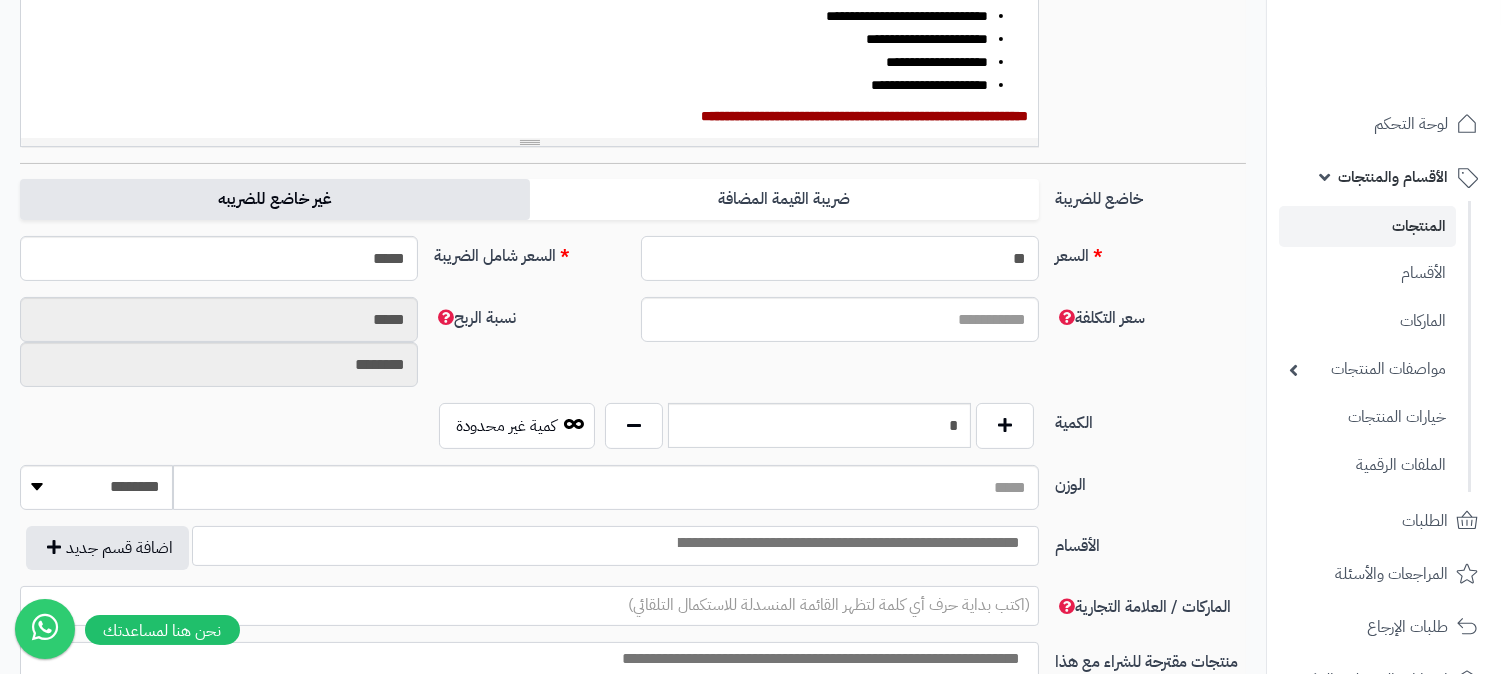 type on "**" 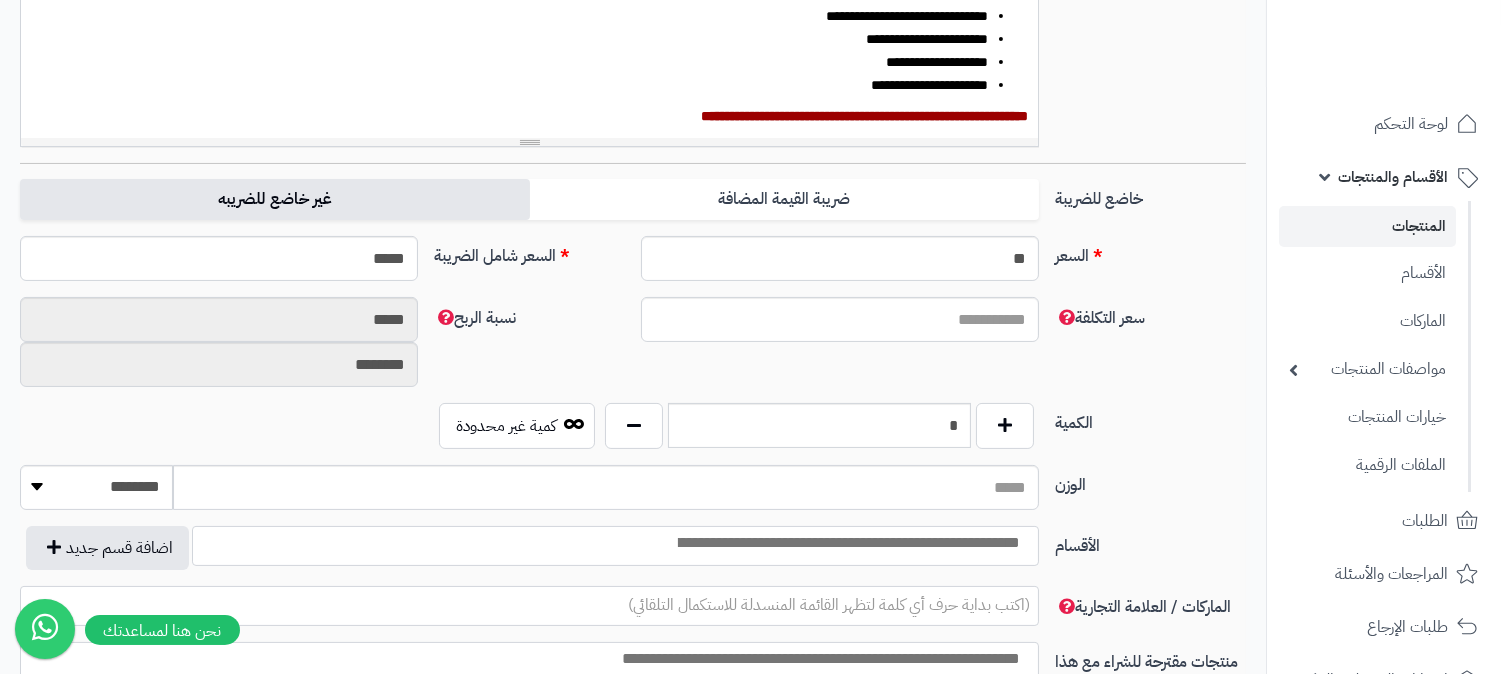 click on "غير خاضع للضريبه" at bounding box center (274, 199) 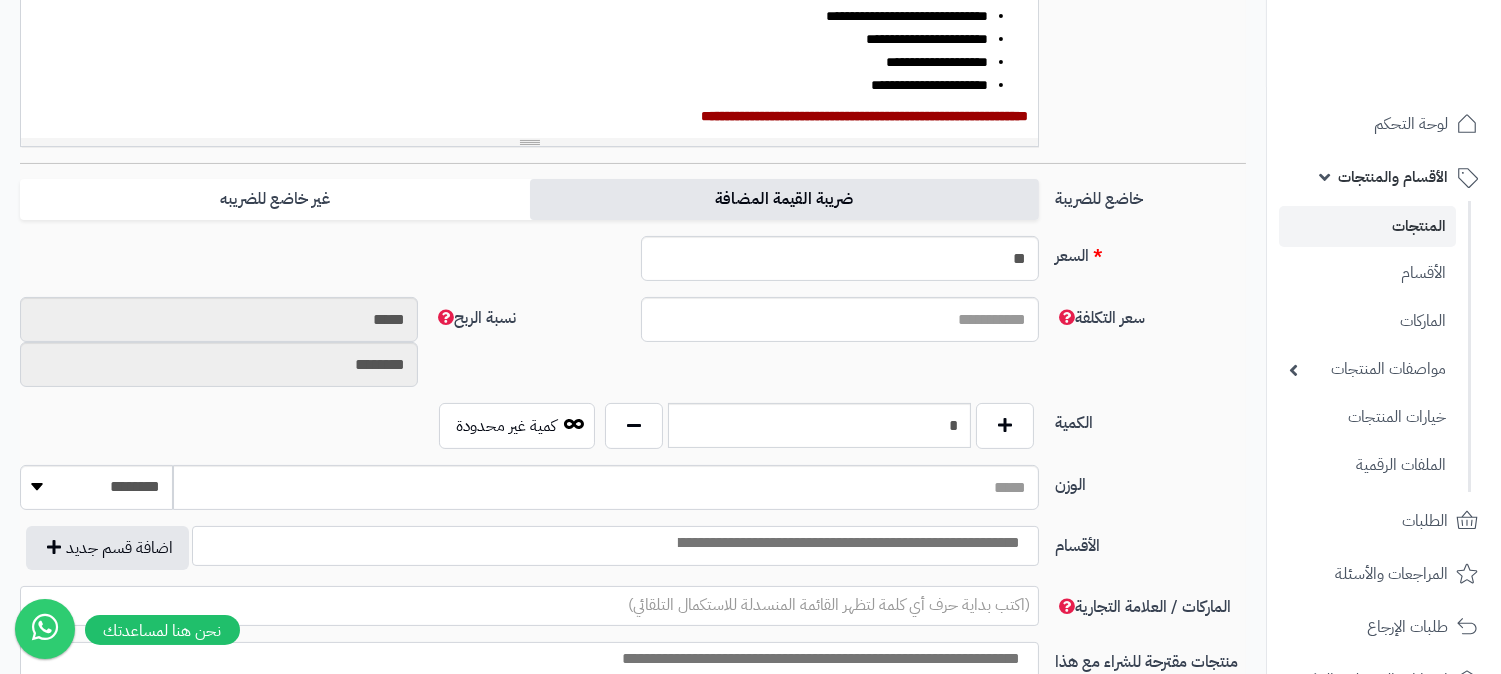 click on "ضريبة القيمة المضافة" at bounding box center [784, 199] 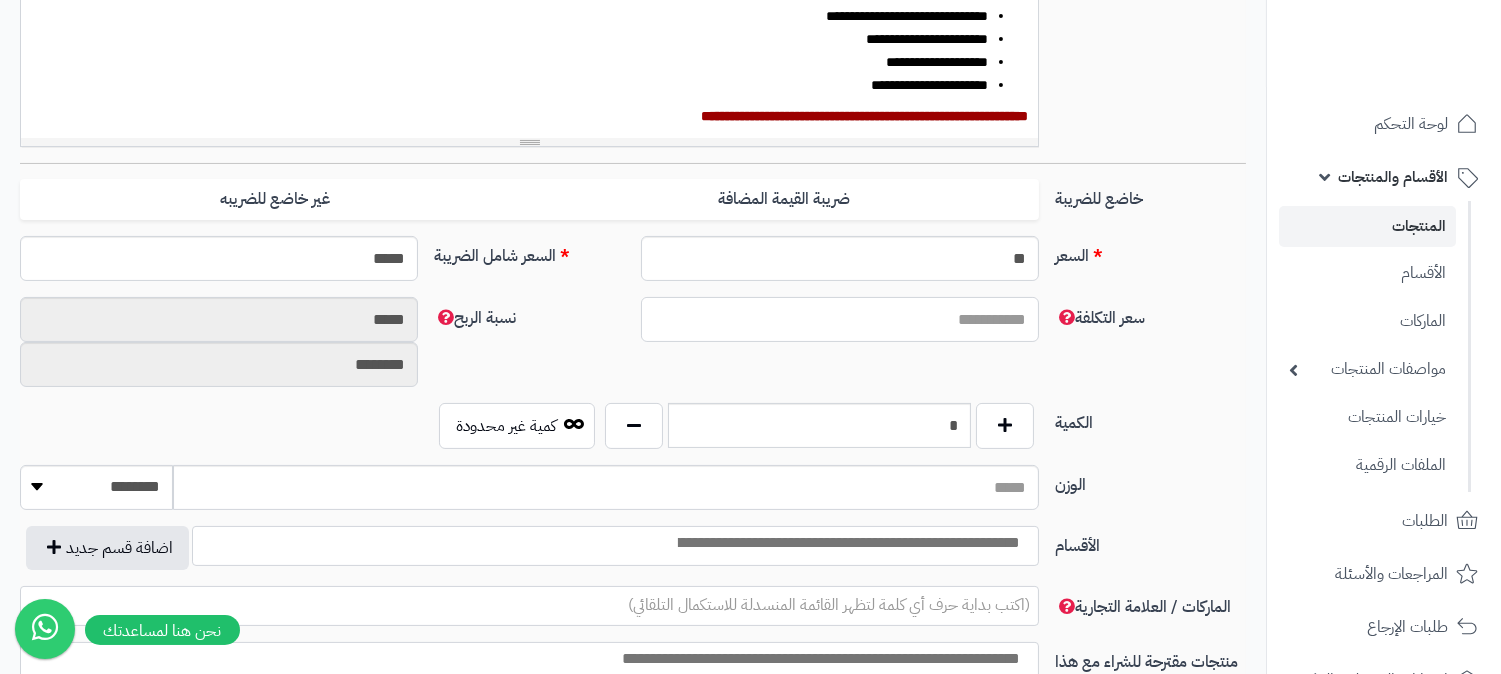 click on "سعر التكلفة" at bounding box center (840, 319) 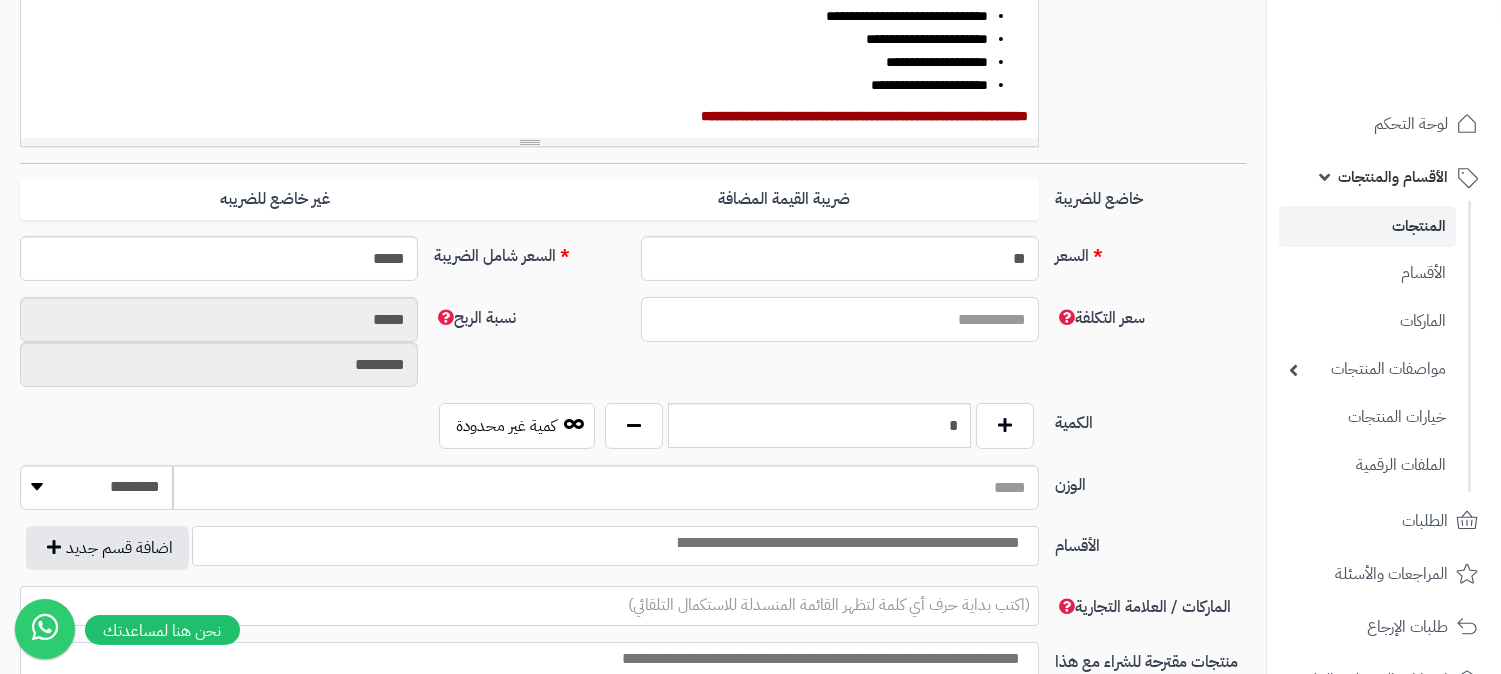 type on "*" 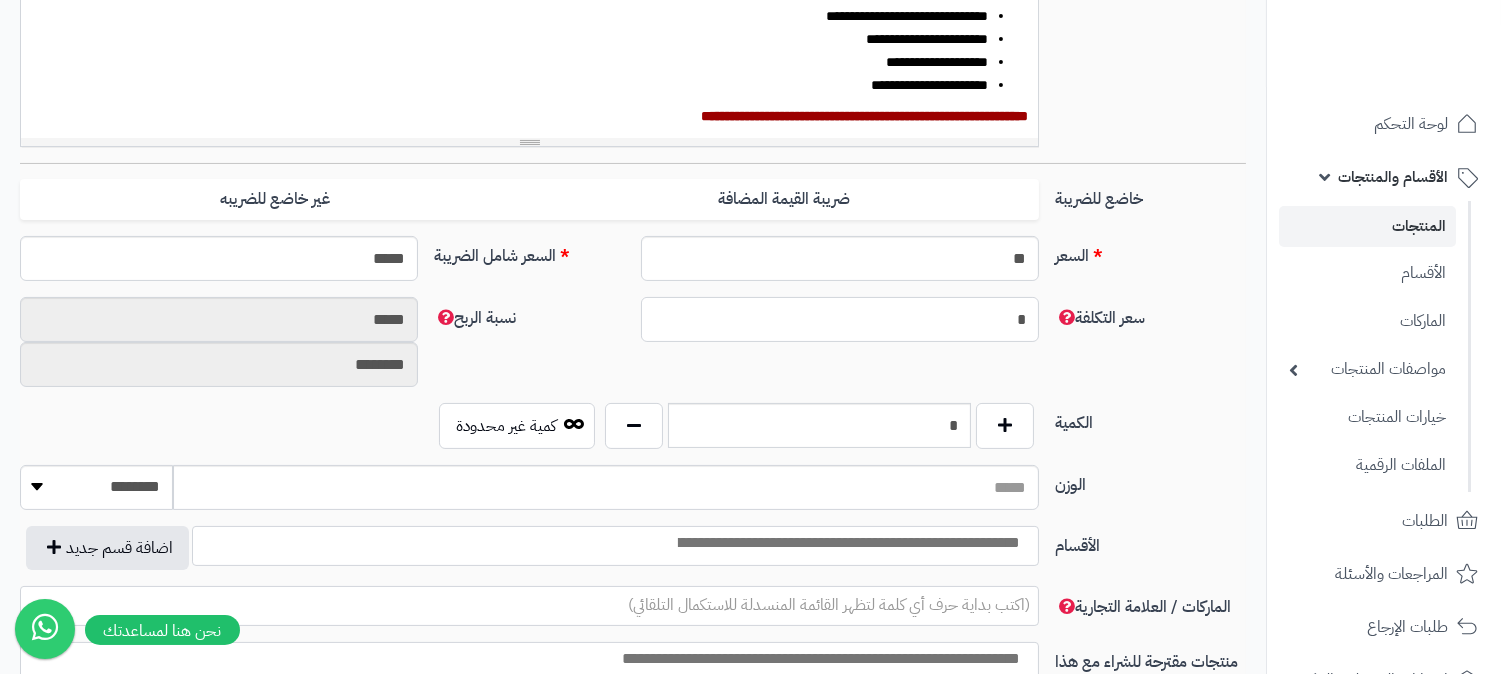 type on "********" 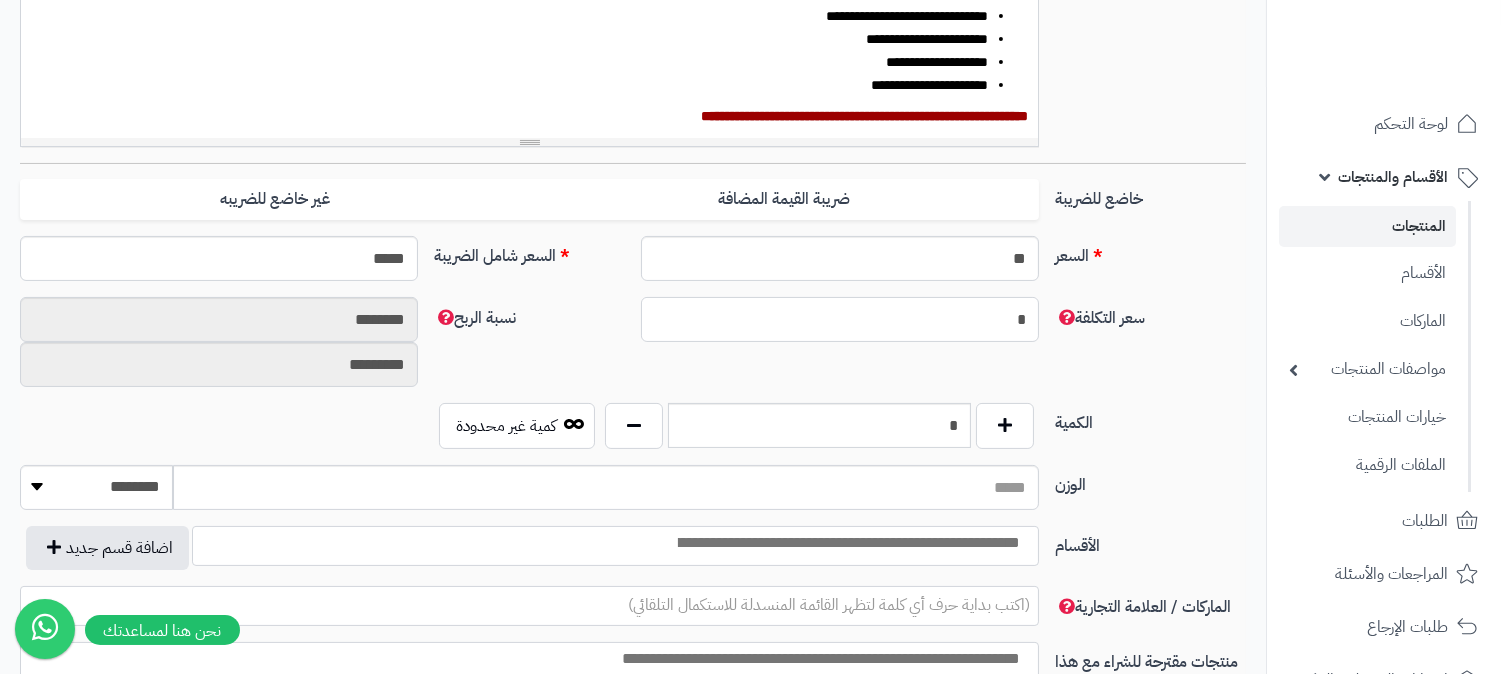 type on "**" 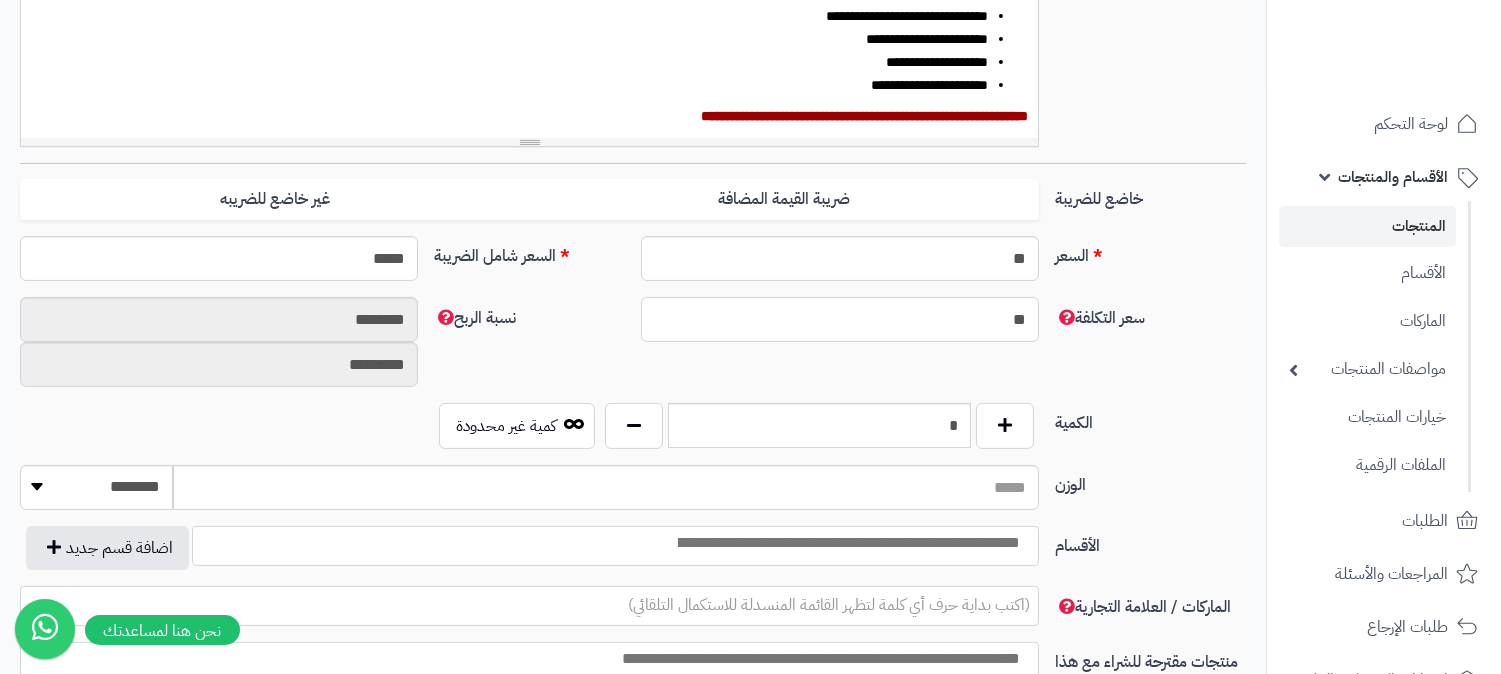 type on "******" 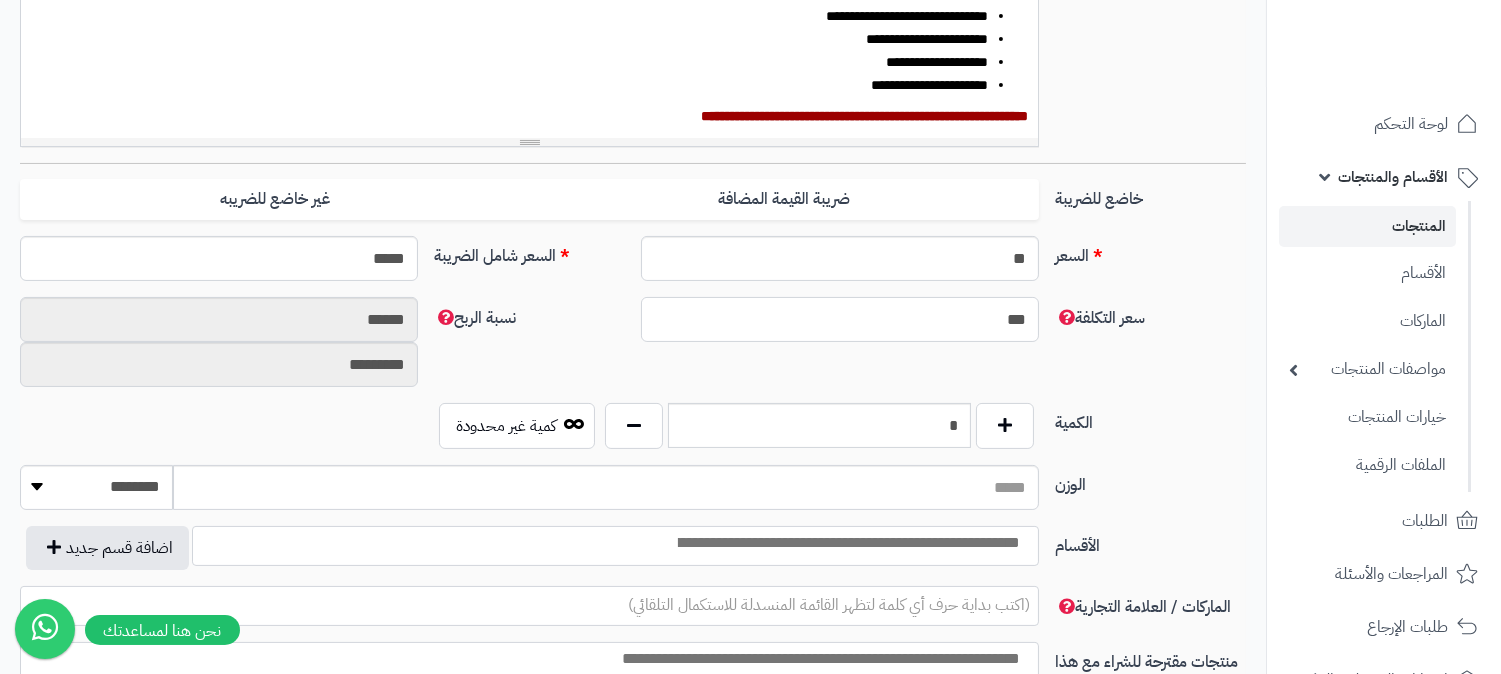 type on "****" 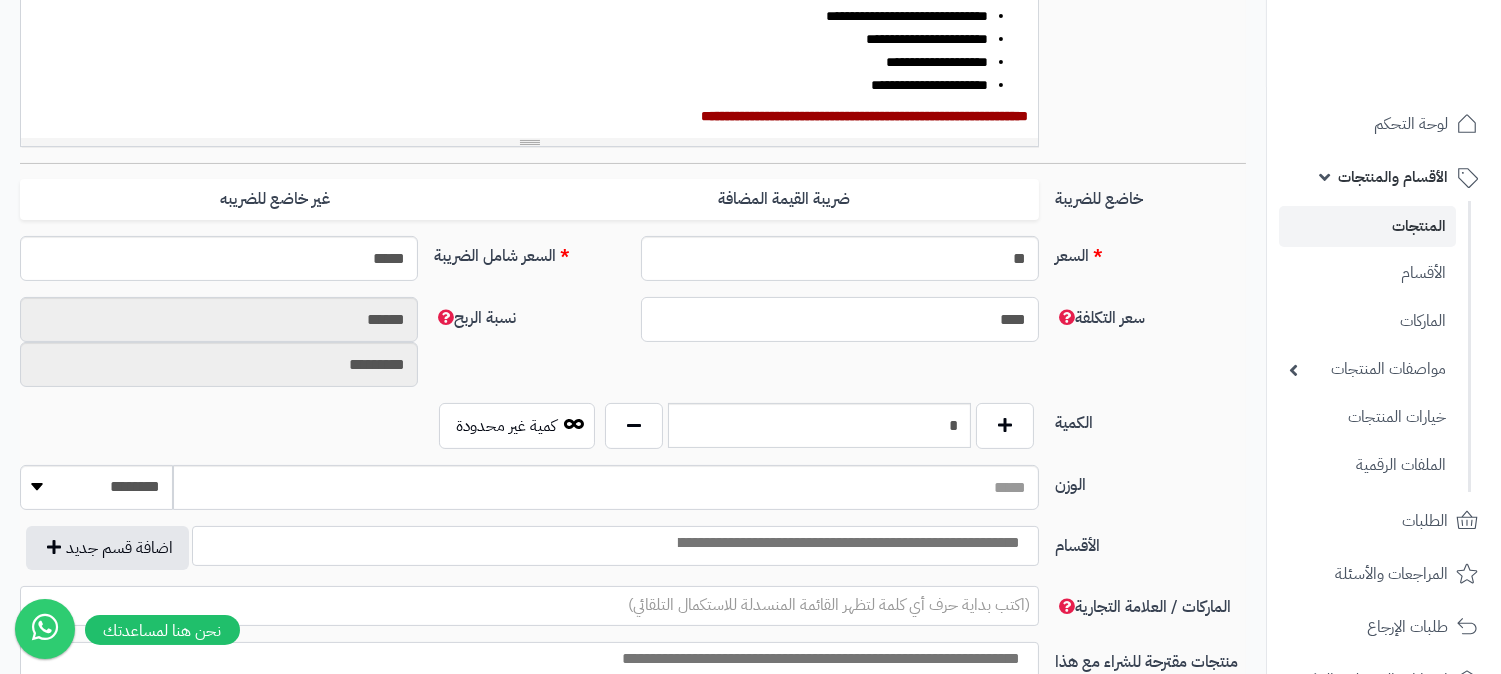 type on "******" 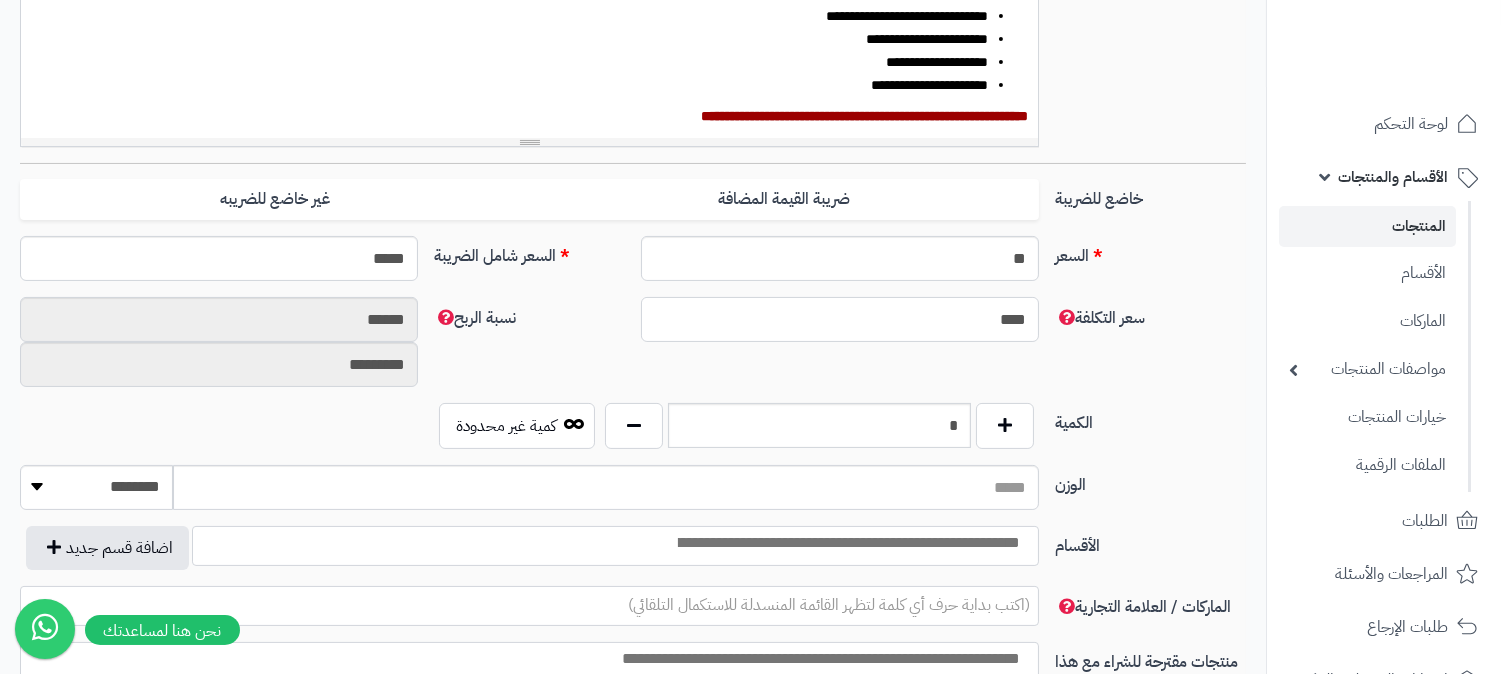 type on "****" 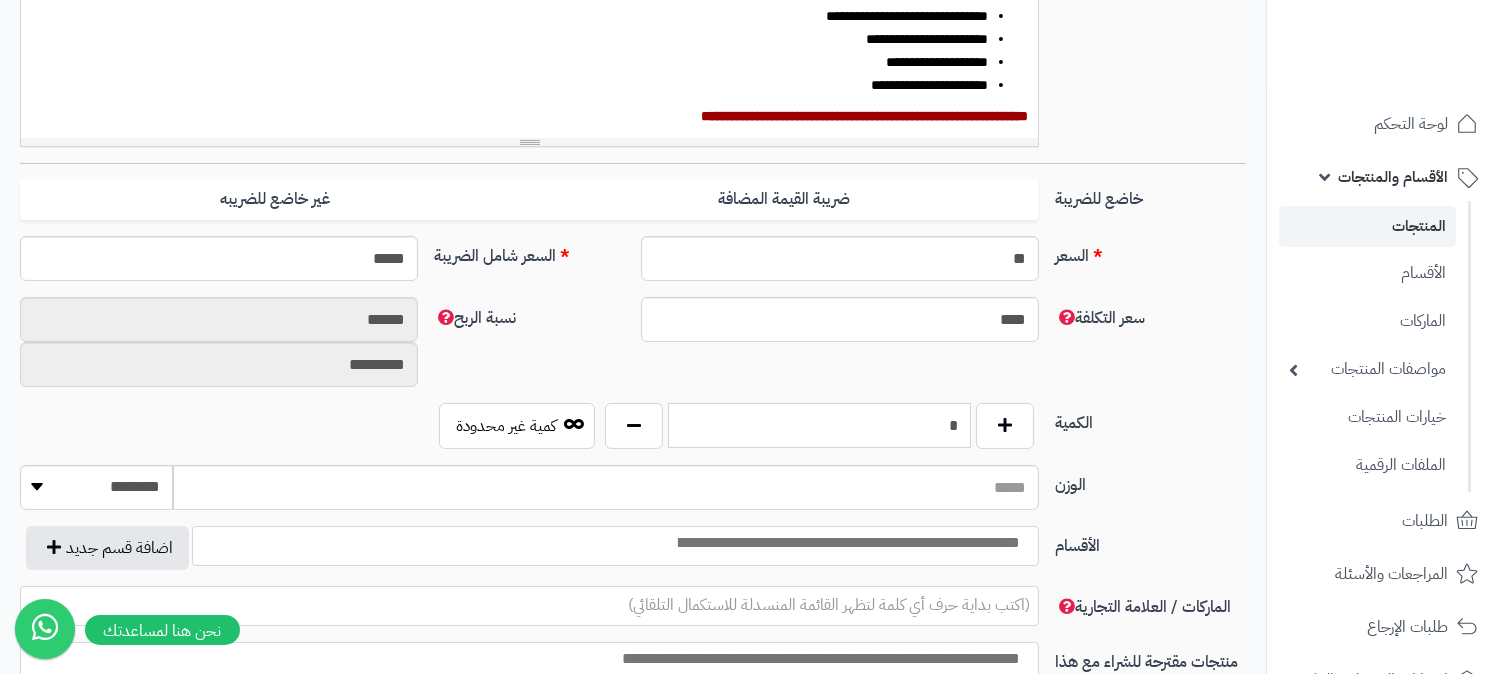 click on "*" at bounding box center [819, 425] 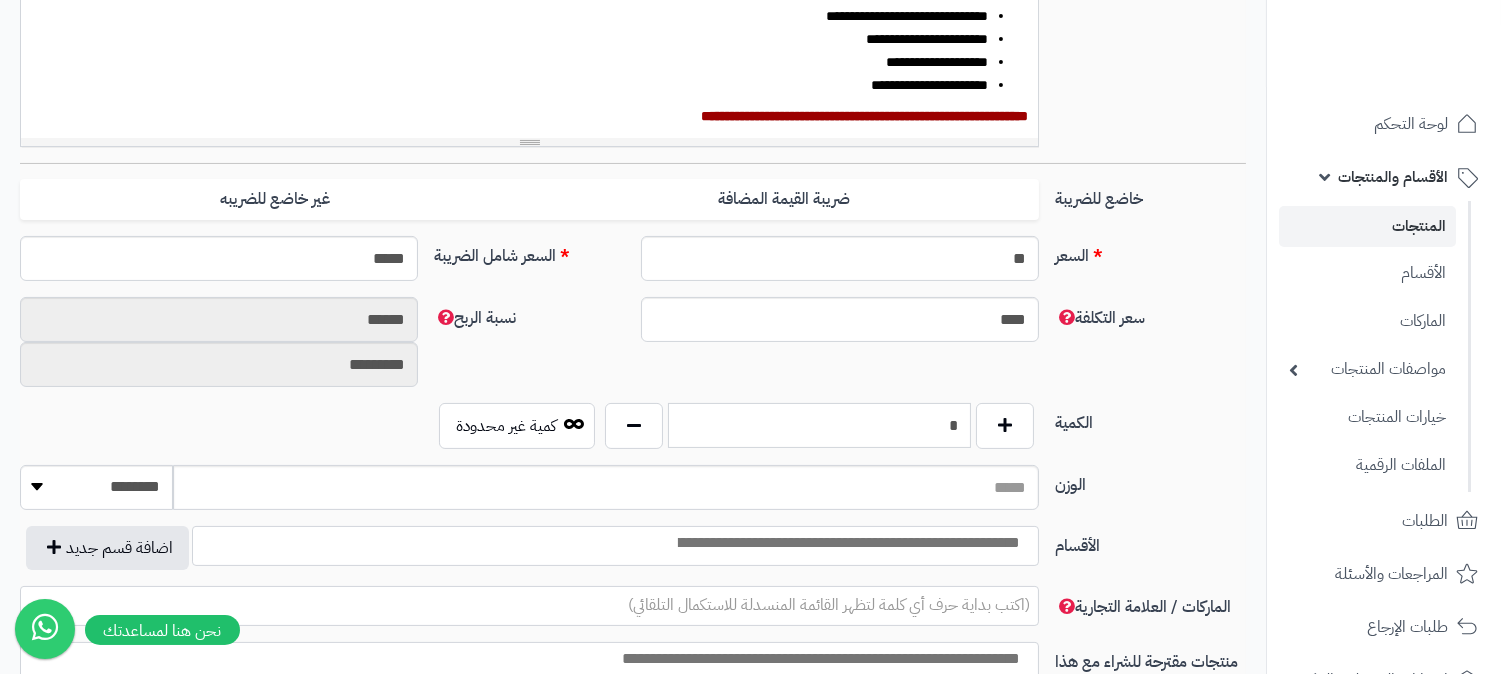 type on "*" 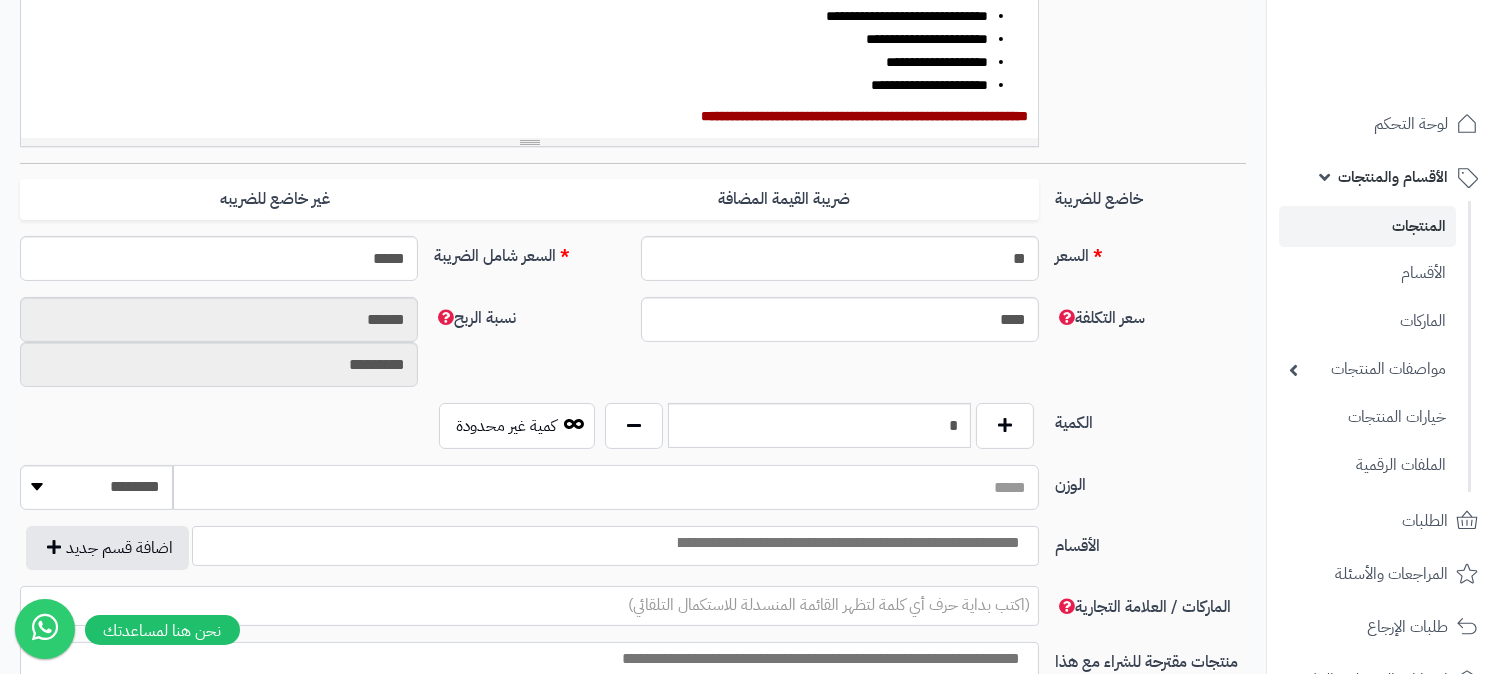click on "الوزن" at bounding box center [606, 487] 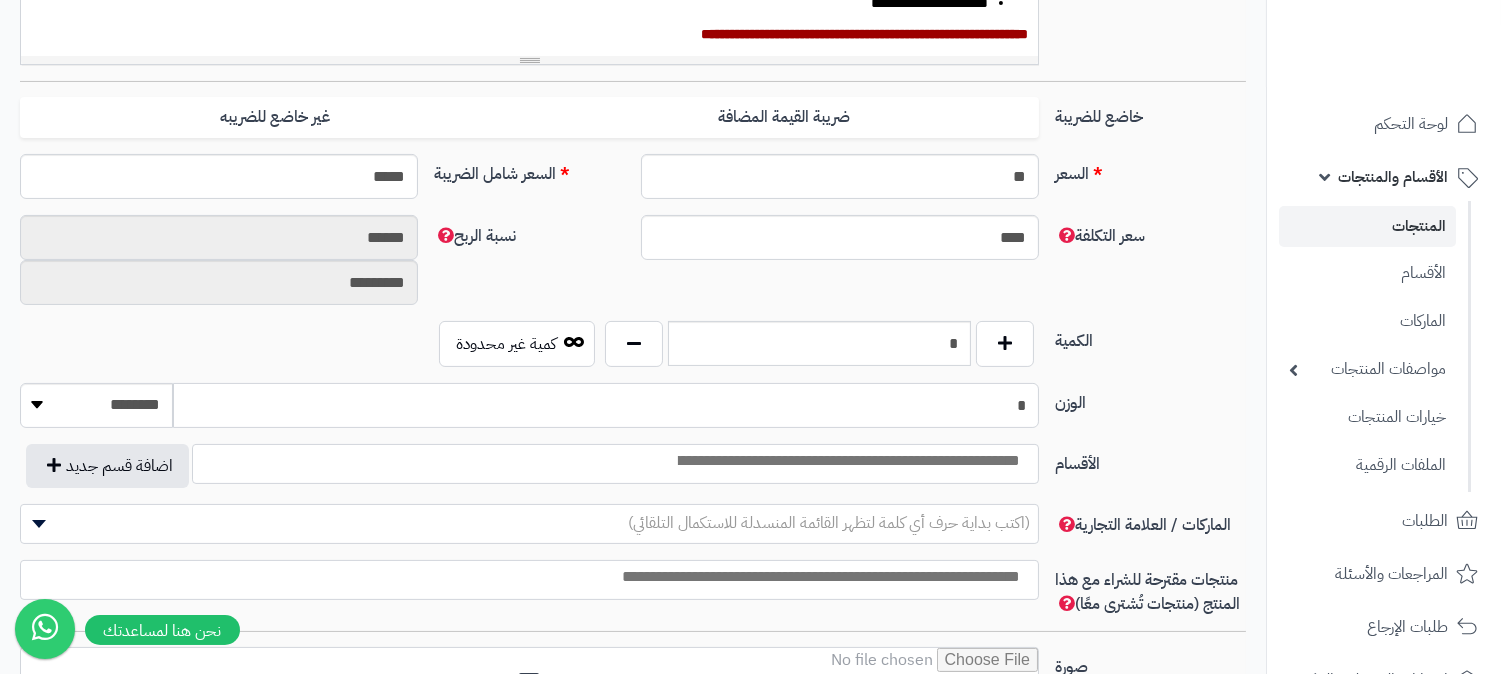 scroll, scrollTop: 852, scrollLeft: 0, axis: vertical 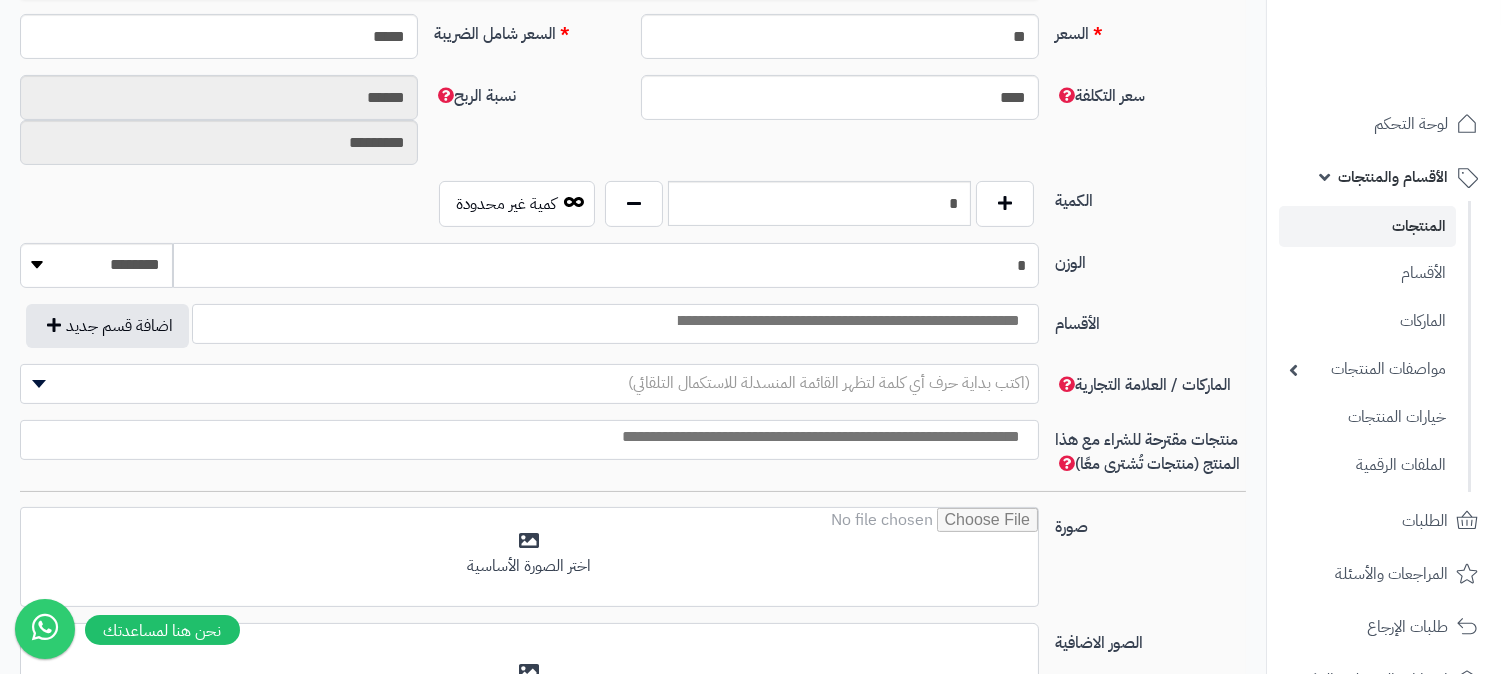 type on "*" 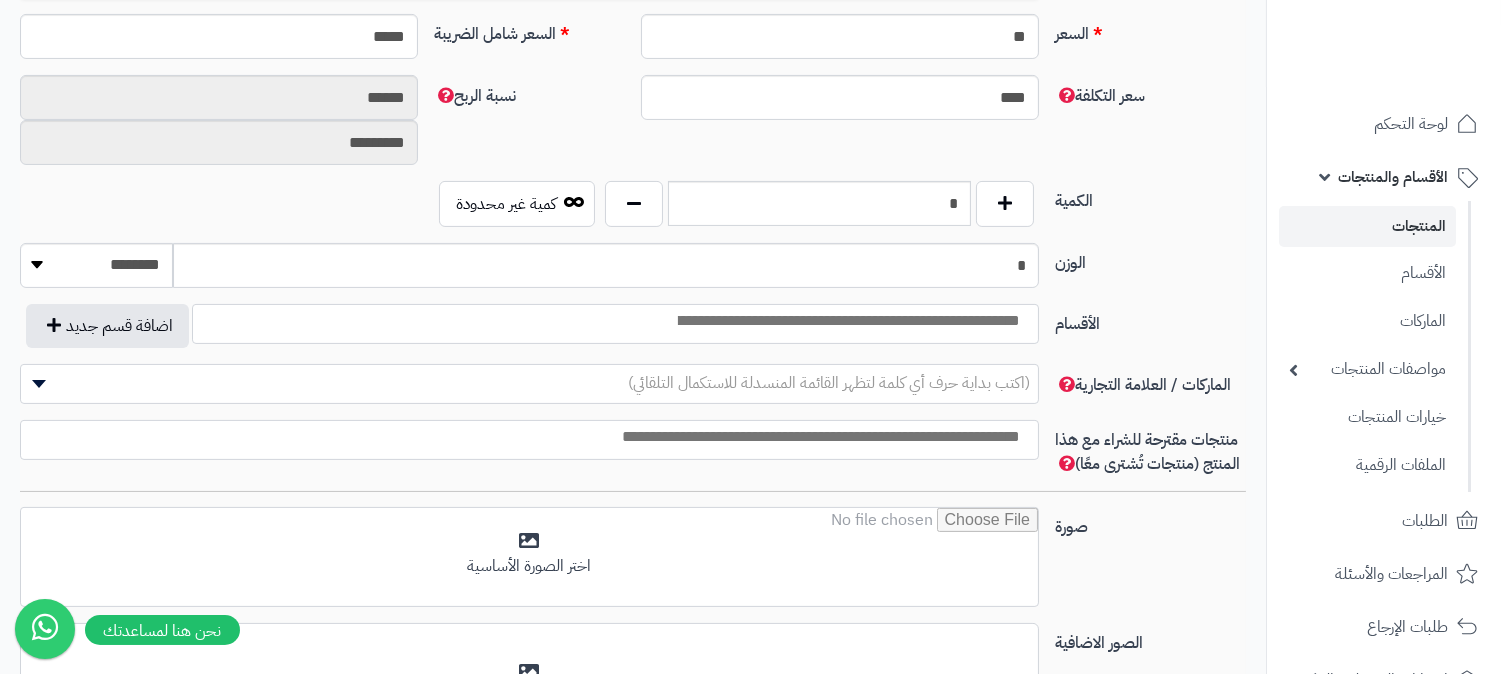 click at bounding box center [847, 321] 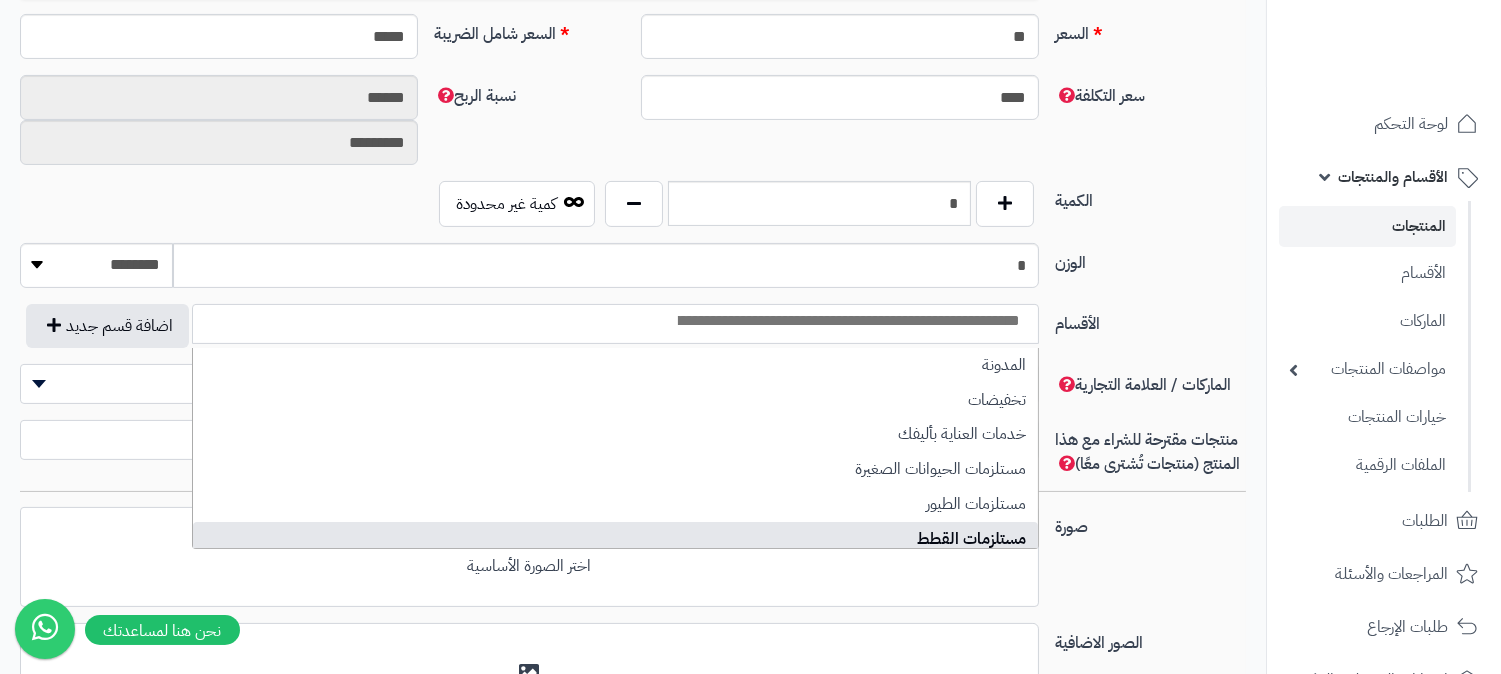select on "****" 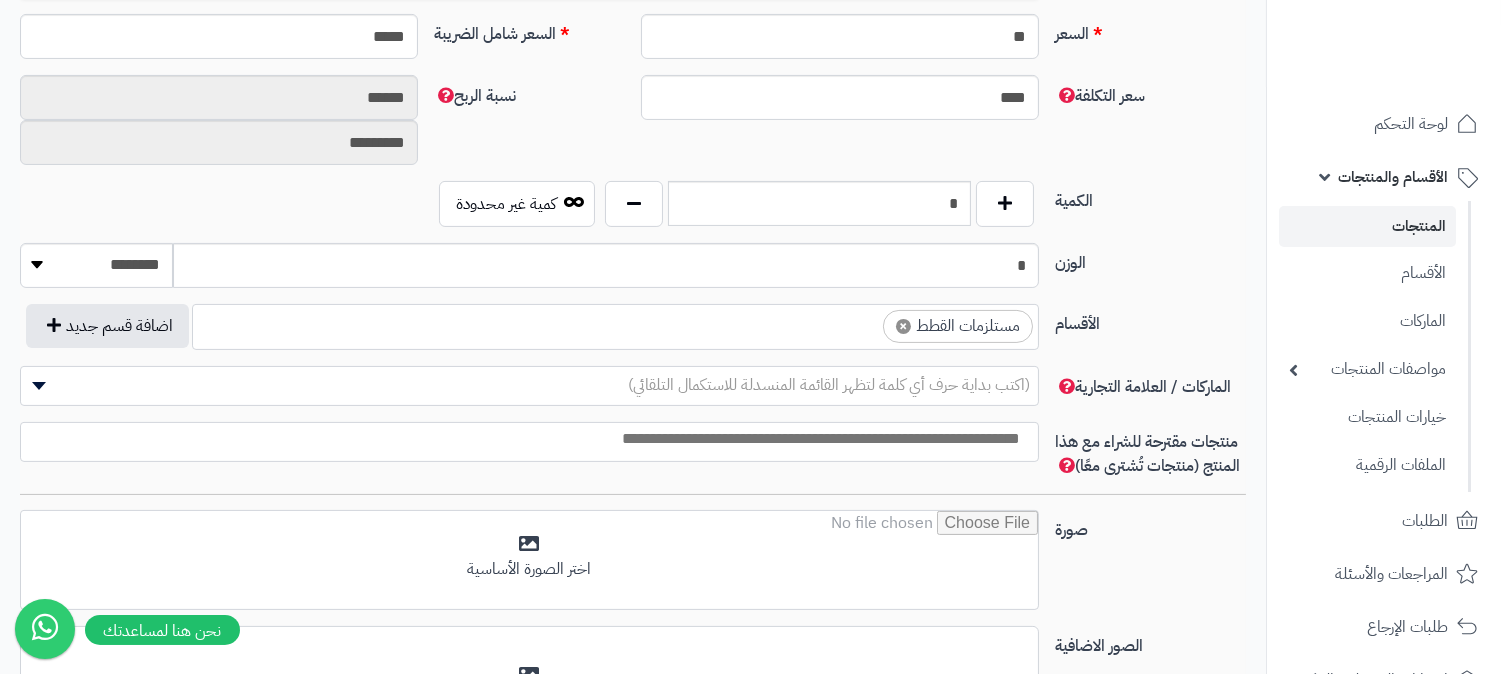 scroll, scrollTop: 126, scrollLeft: 0, axis: vertical 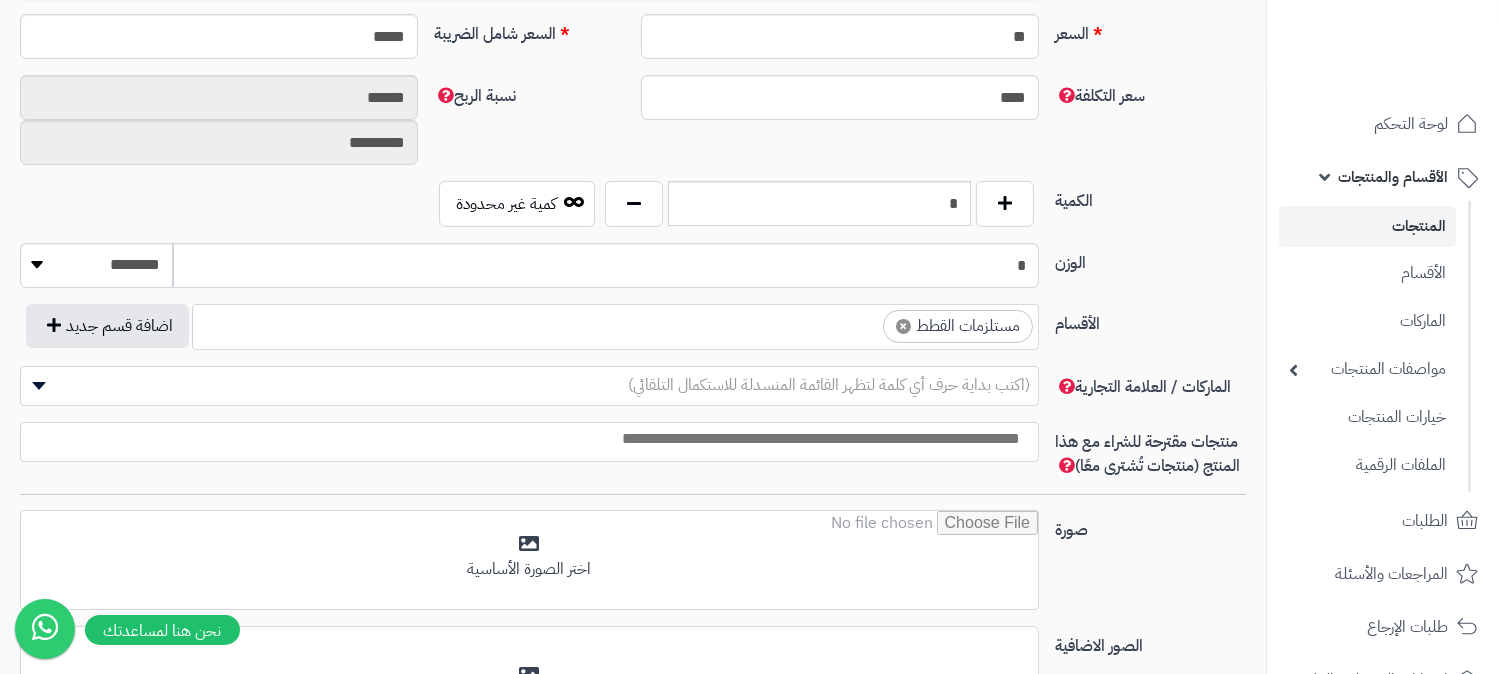 click on "× مستلزمات القطط" at bounding box center [615, 324] 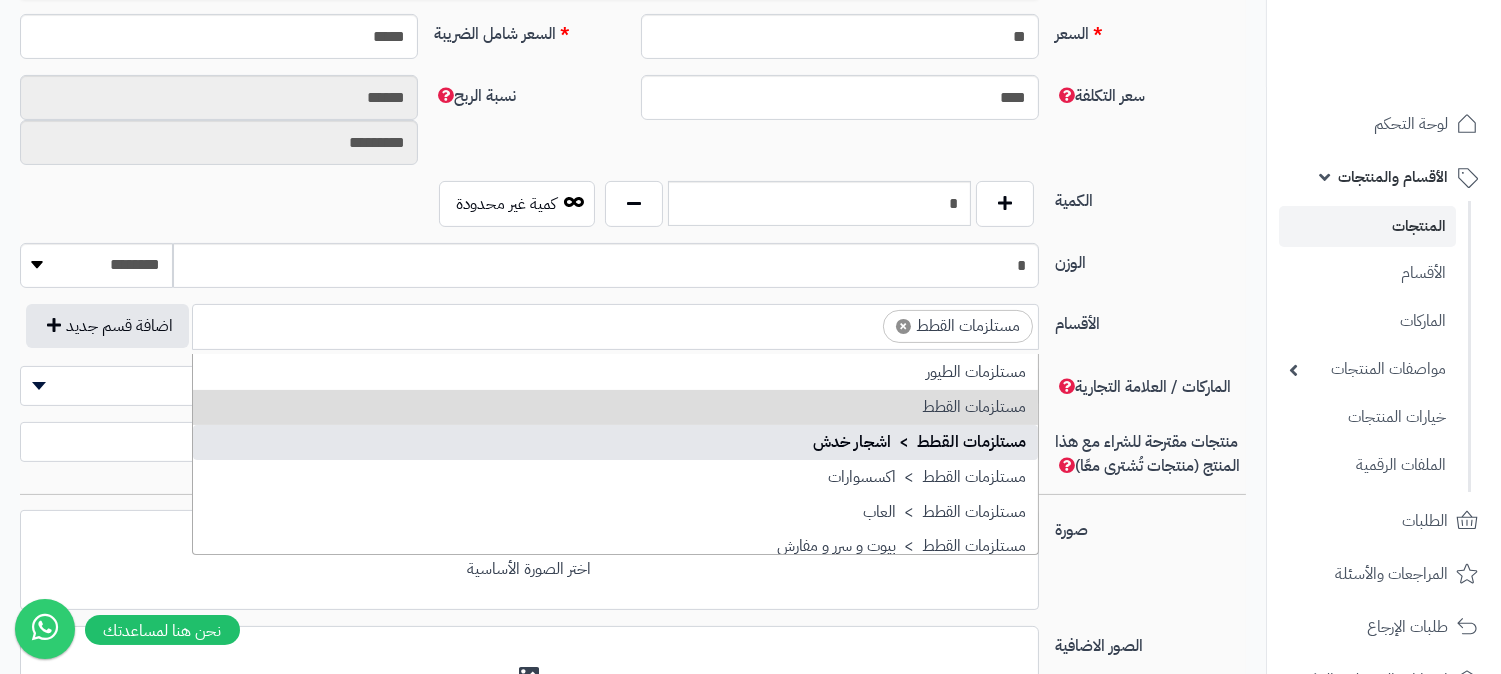 scroll, scrollTop: 472, scrollLeft: 0, axis: vertical 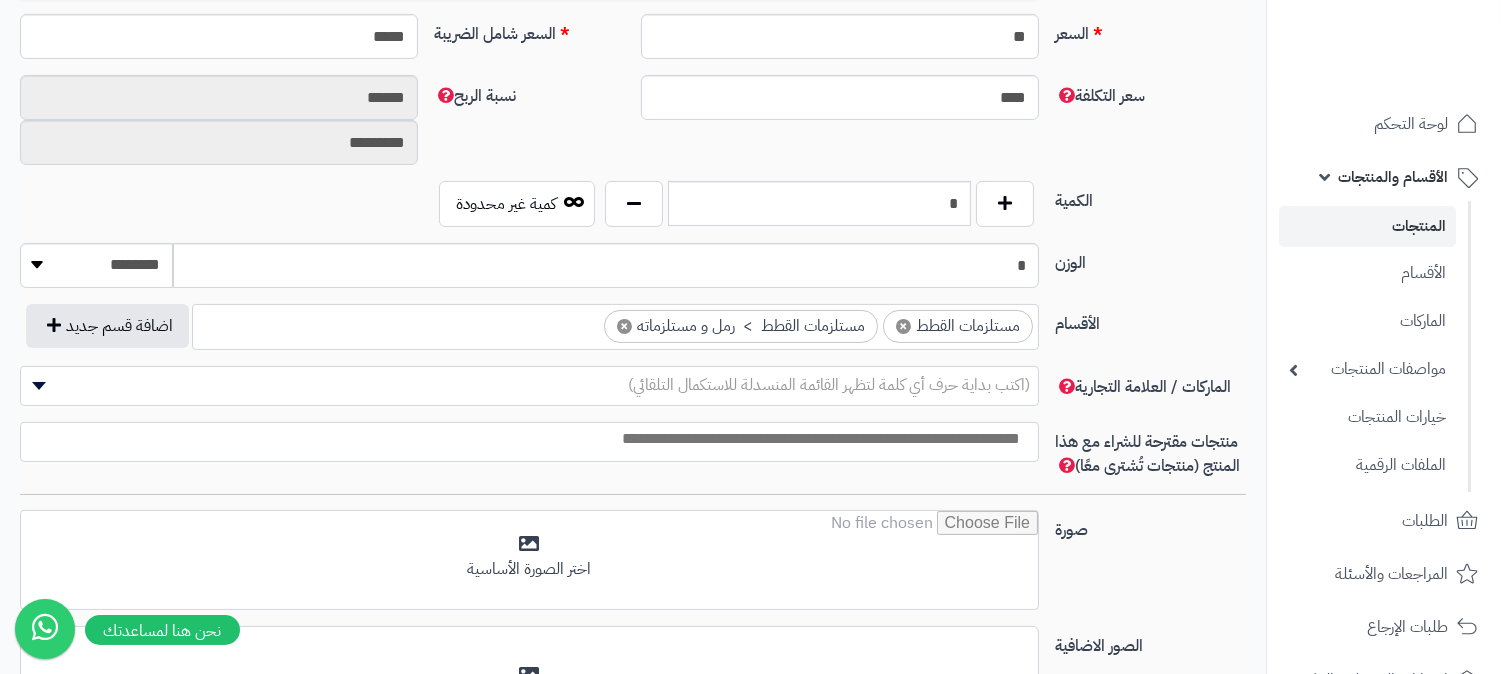 click on "× مستلزمات القطط × مستلزمات القطط  >  رمل و مستلزماته" at bounding box center [615, 324] 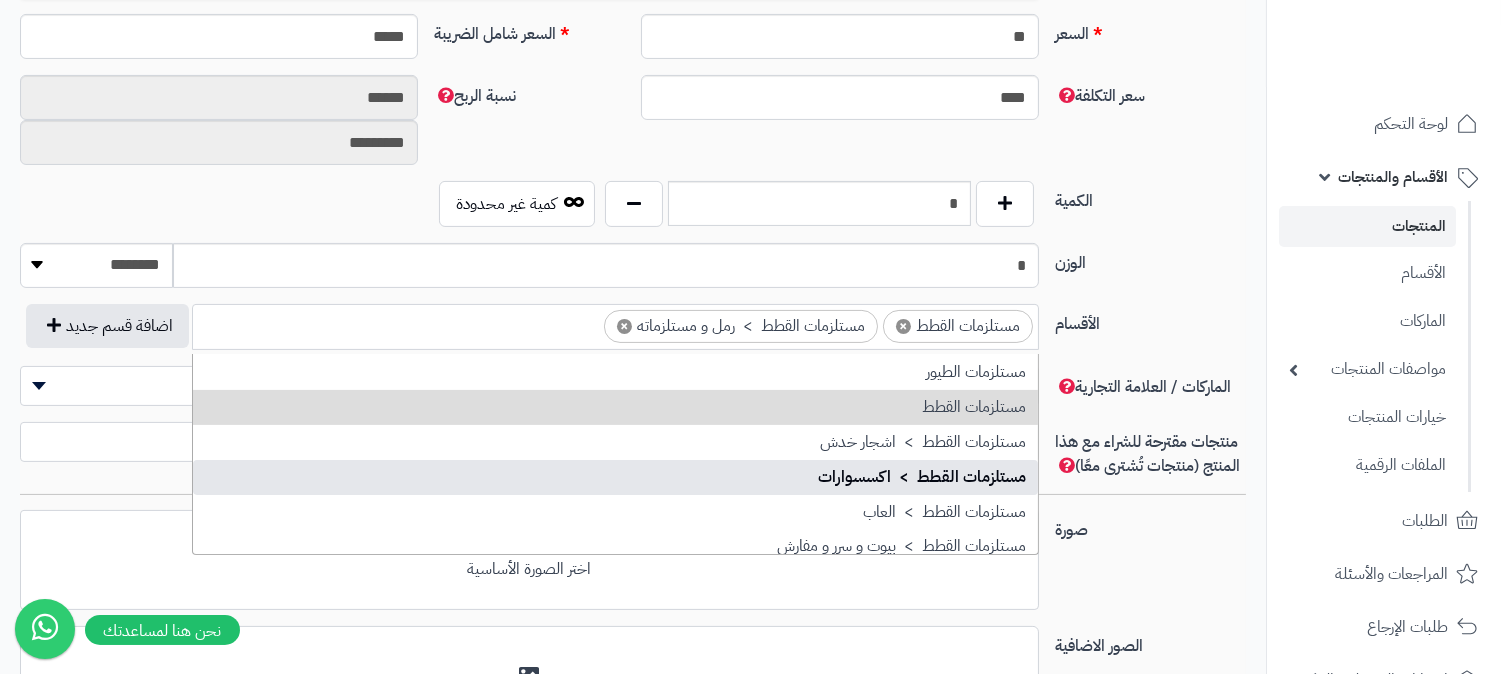 scroll, scrollTop: 472, scrollLeft: 0, axis: vertical 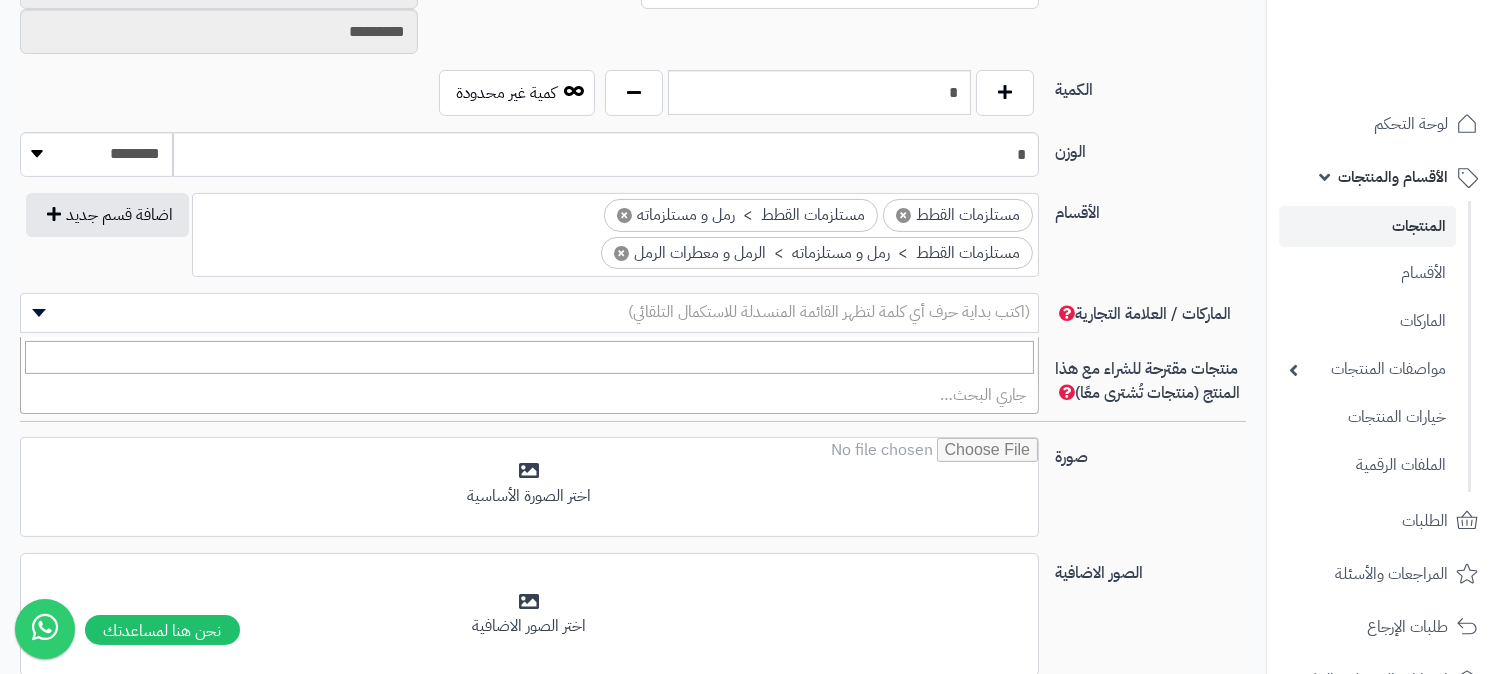 click on "(اكتب بداية حرف أي كلمة لتظهر القائمة المنسدلة للاستكمال التلقائي)" at bounding box center (829, 312) 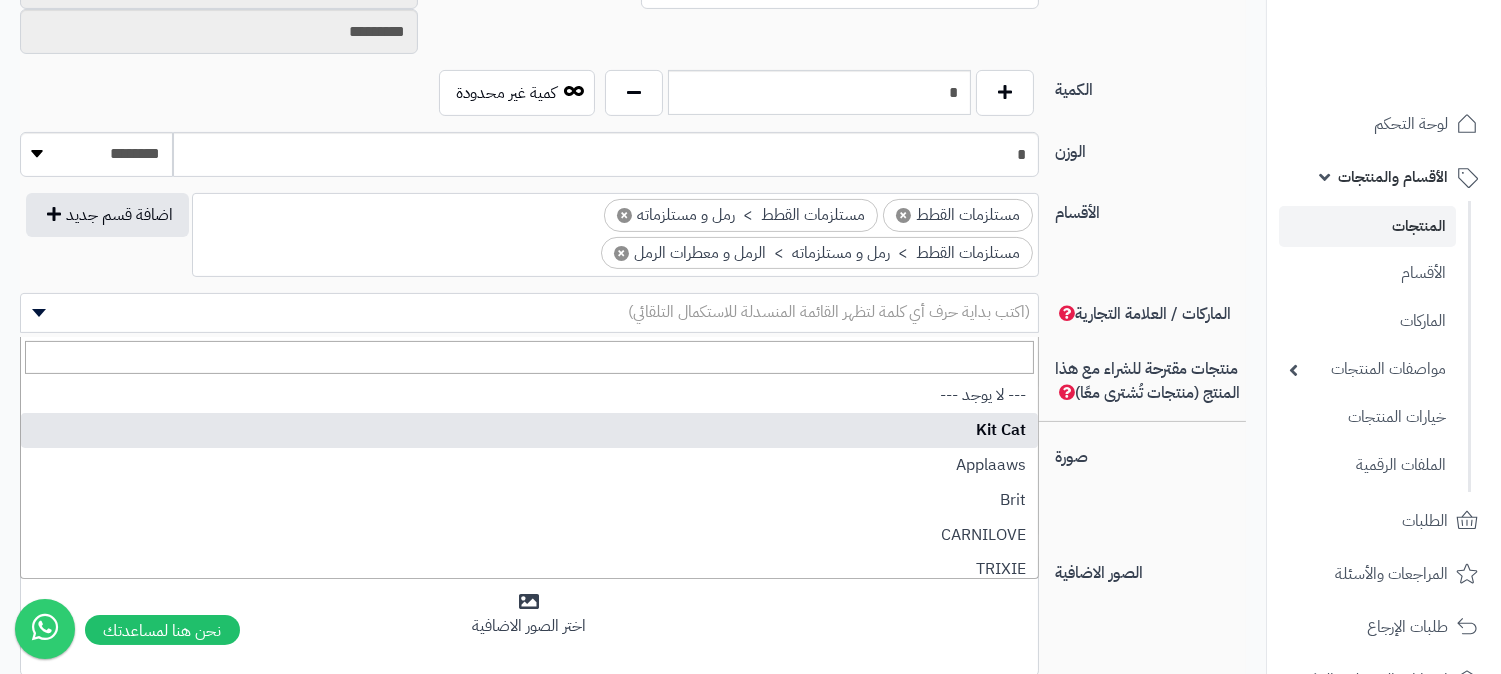 select on "**" 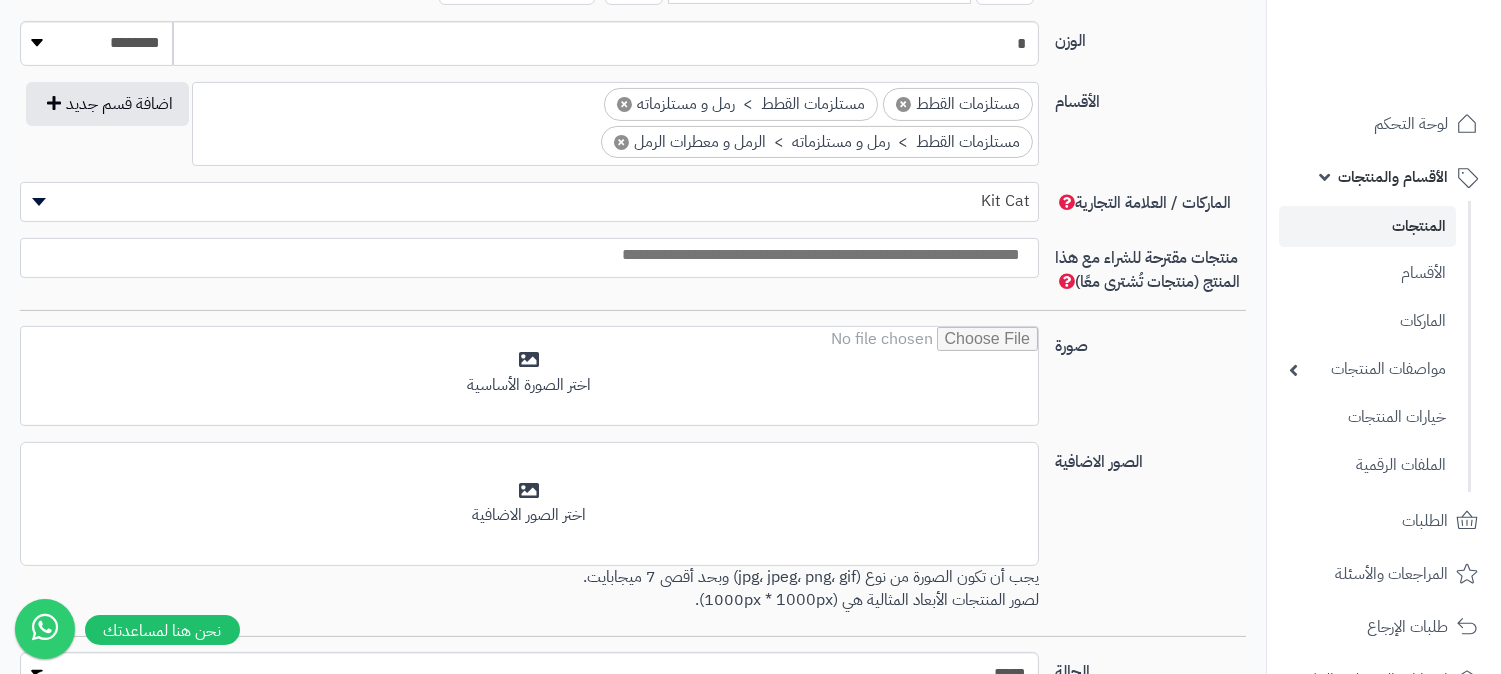 scroll, scrollTop: 1185, scrollLeft: 0, axis: vertical 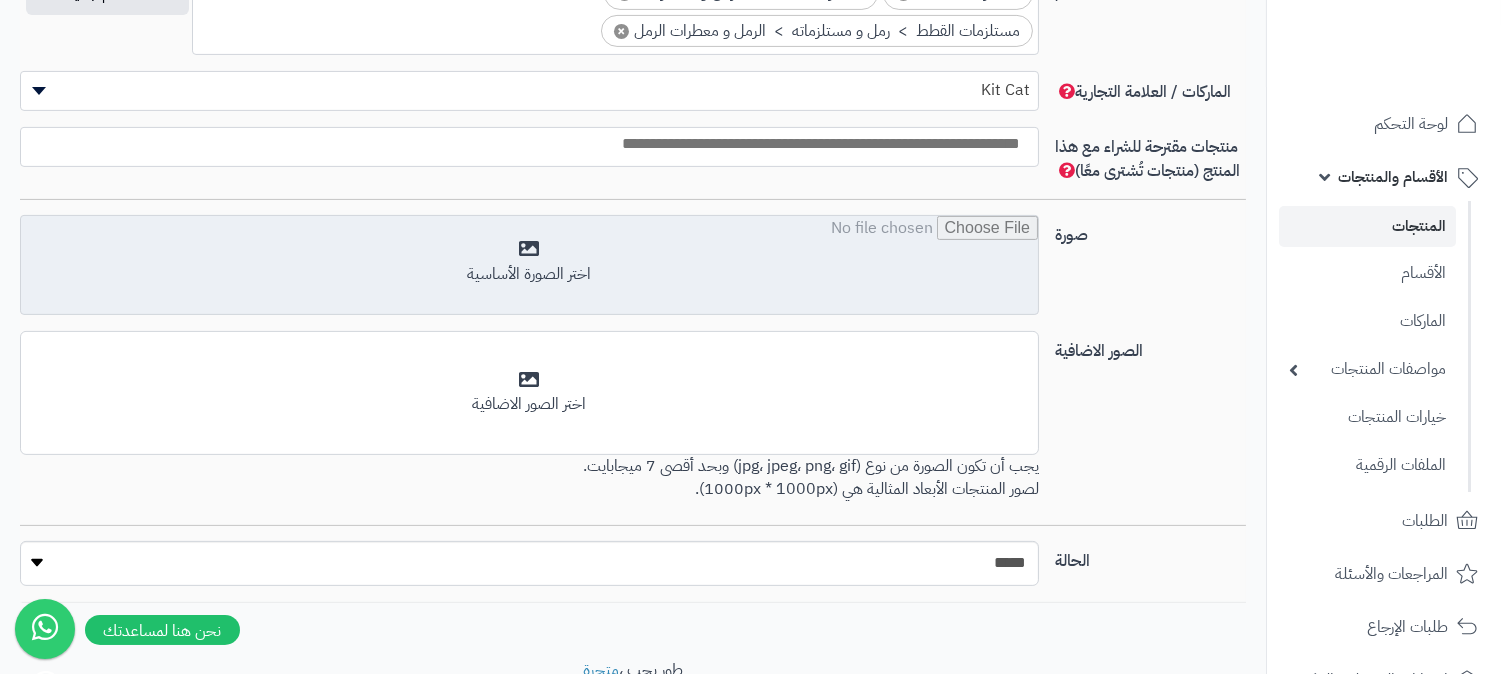 click at bounding box center [529, 266] 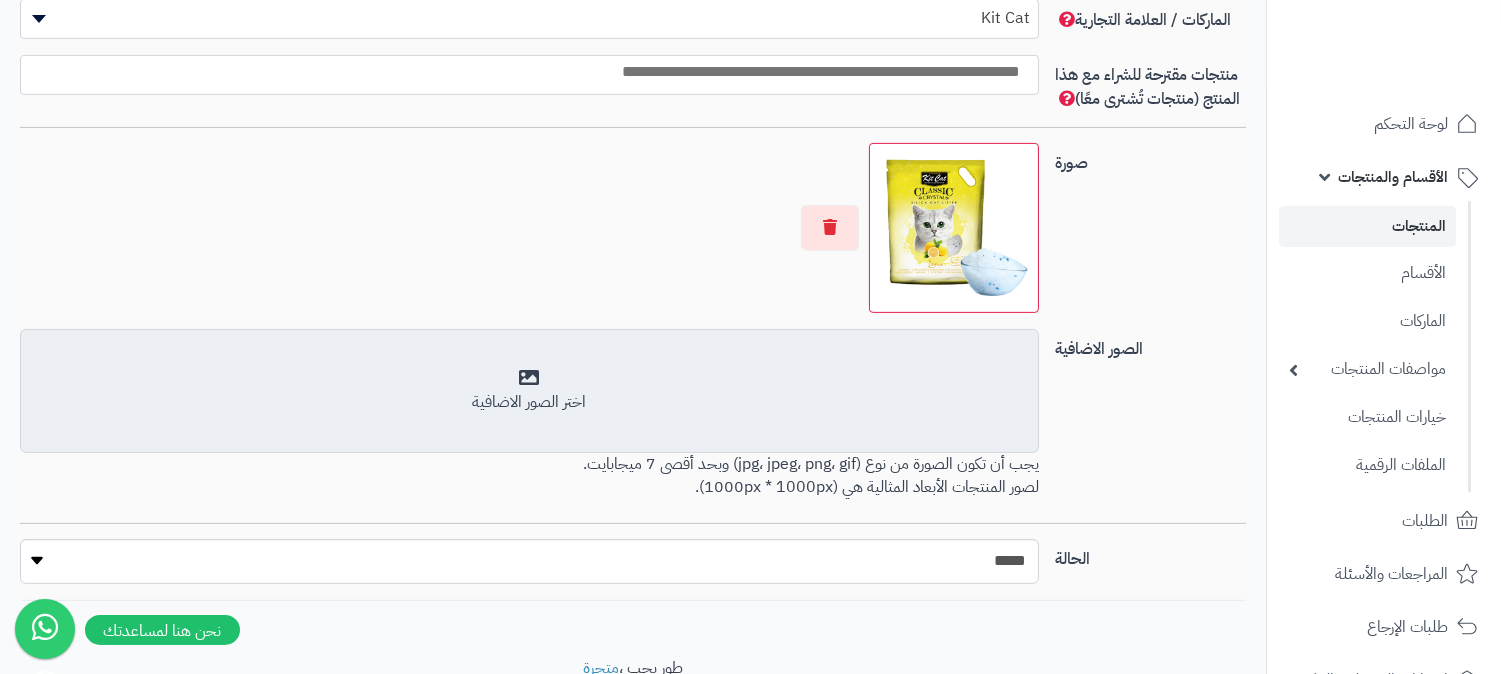 scroll, scrollTop: 1296, scrollLeft: 0, axis: vertical 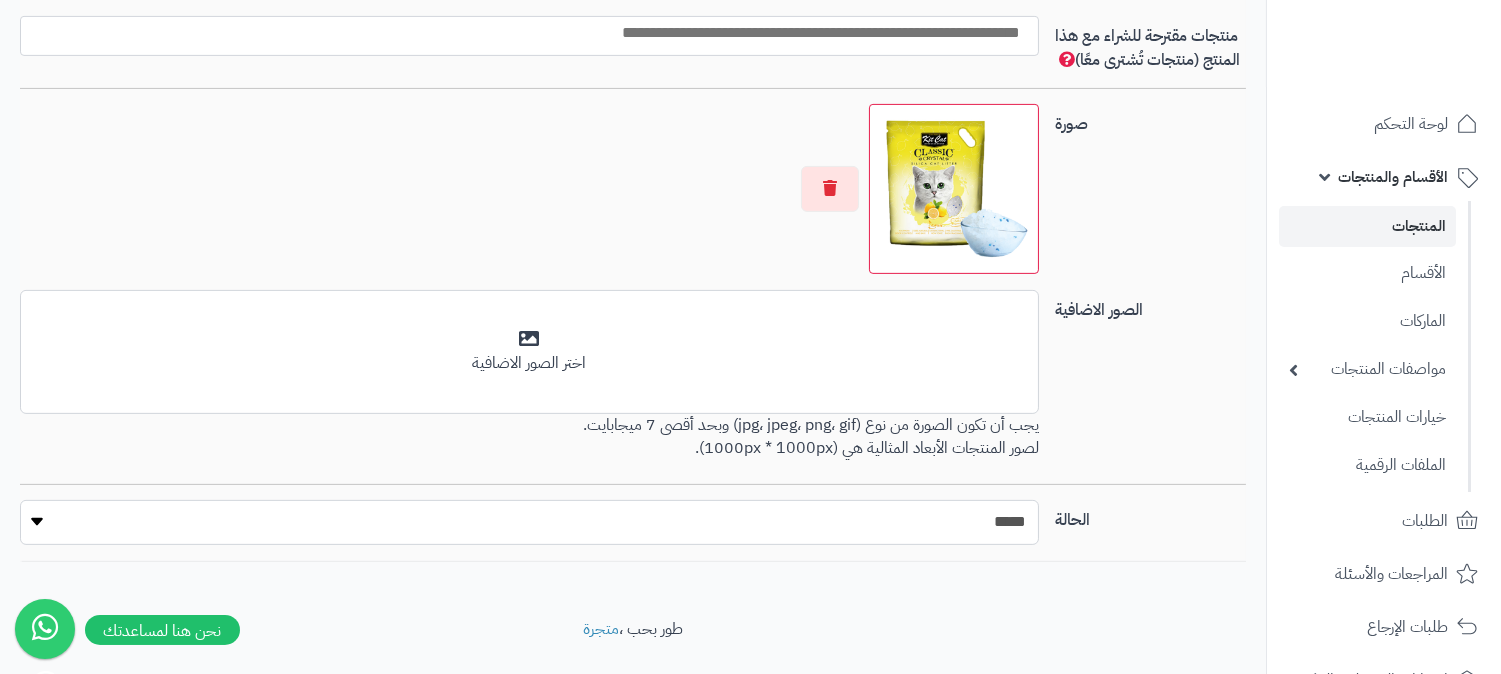 click on "***** ****" at bounding box center [529, 522] 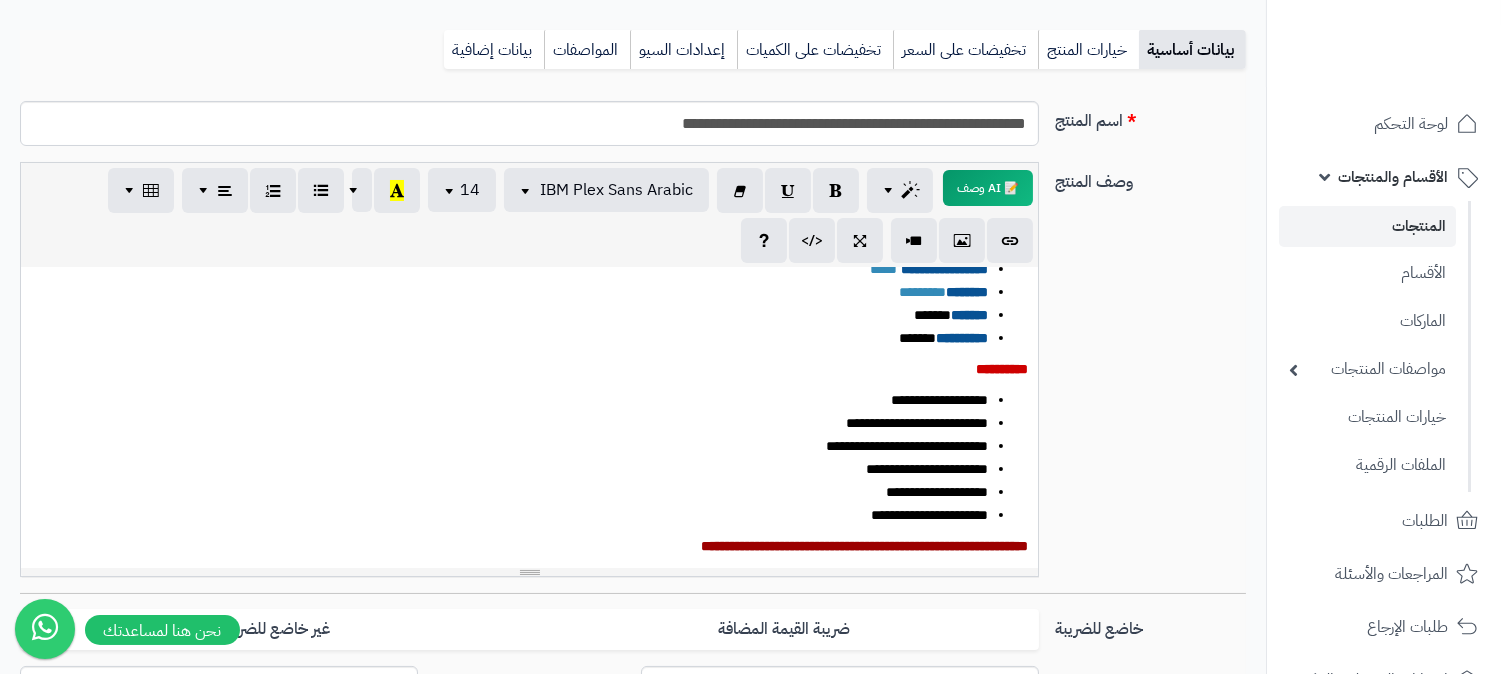 scroll, scrollTop: 185, scrollLeft: 0, axis: vertical 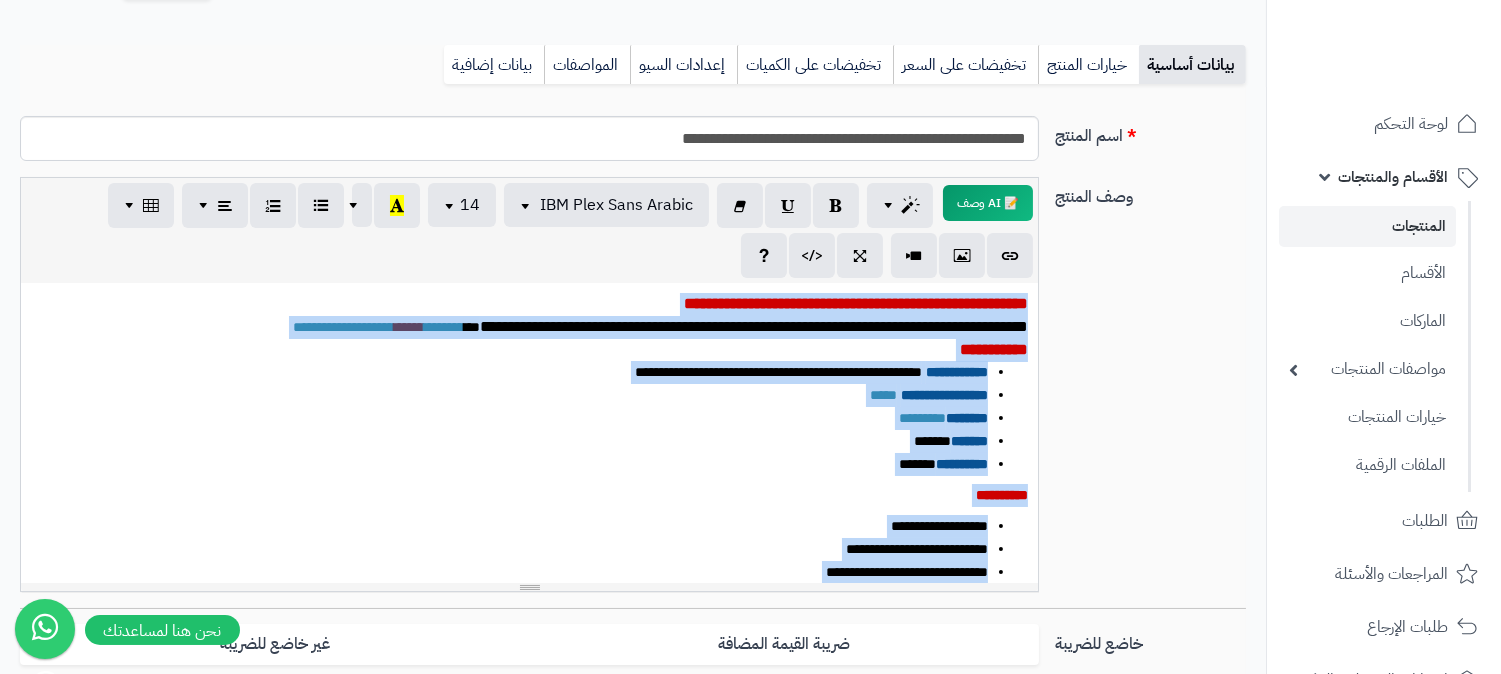 drag, startPoint x: 573, startPoint y: 571, endPoint x: 1066, endPoint y: 295, distance: 565 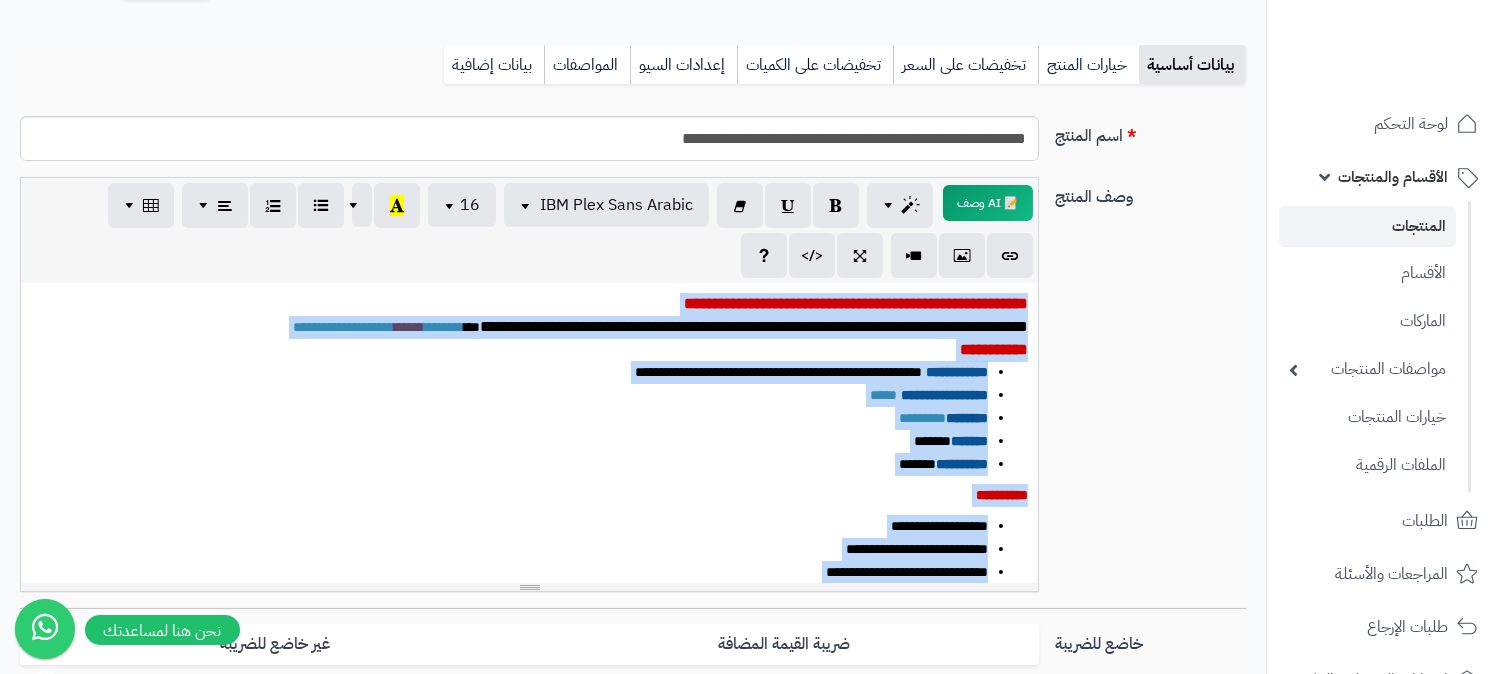 copy on "**********" 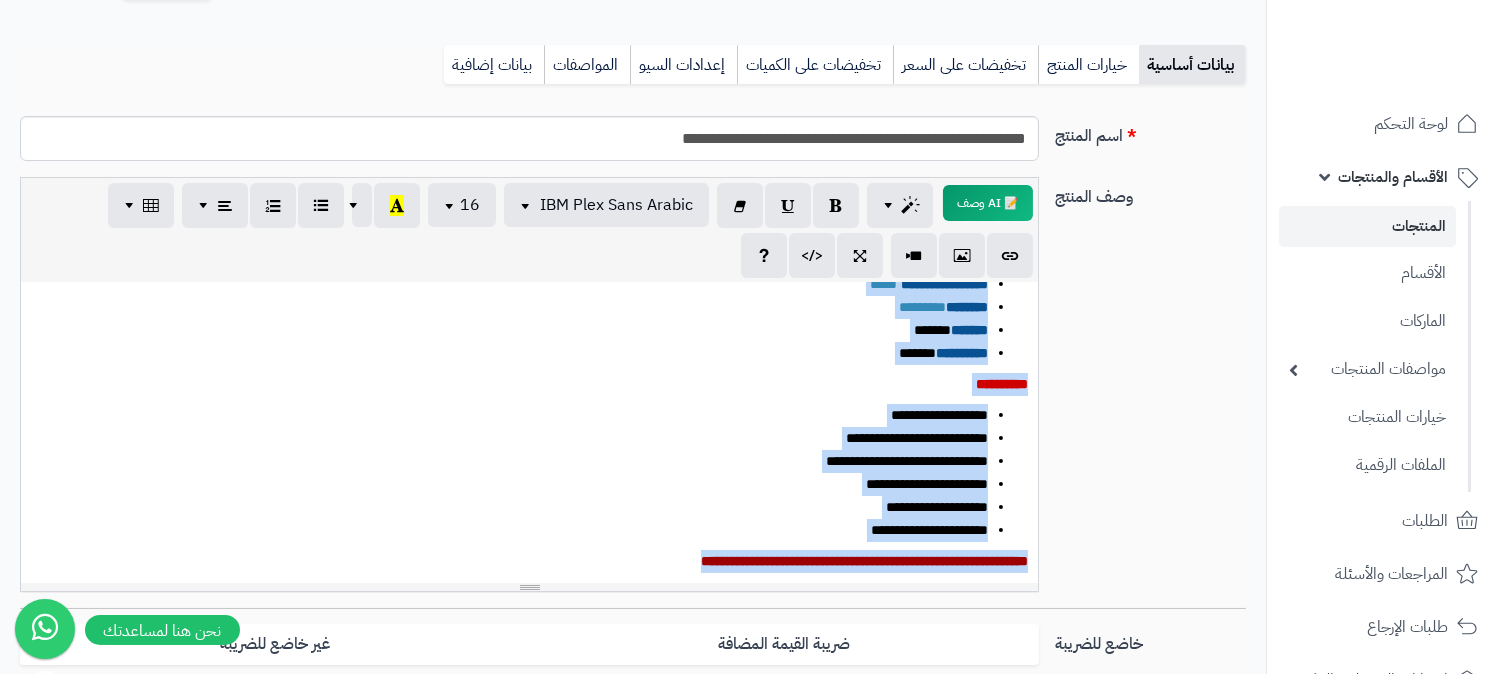 scroll, scrollTop: 112, scrollLeft: 0, axis: vertical 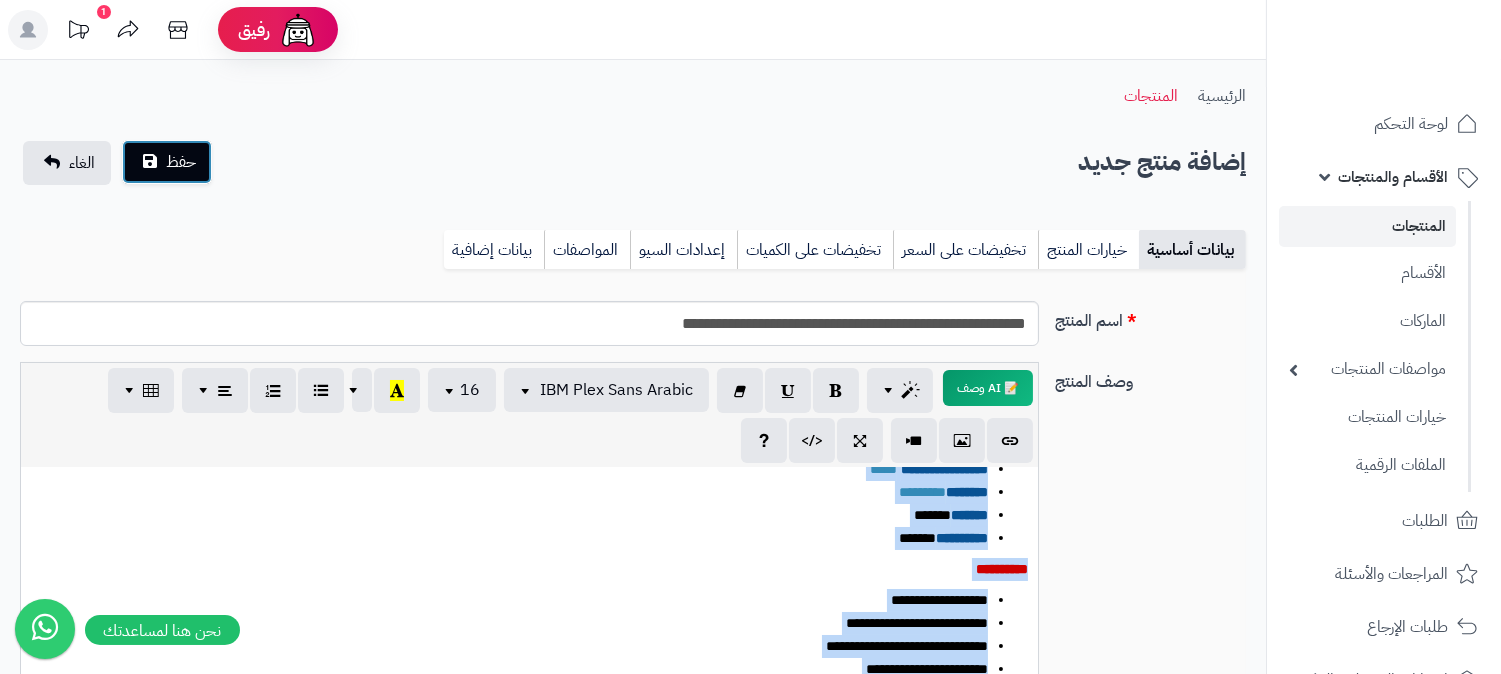 click on "حفظ" at bounding box center (181, 162) 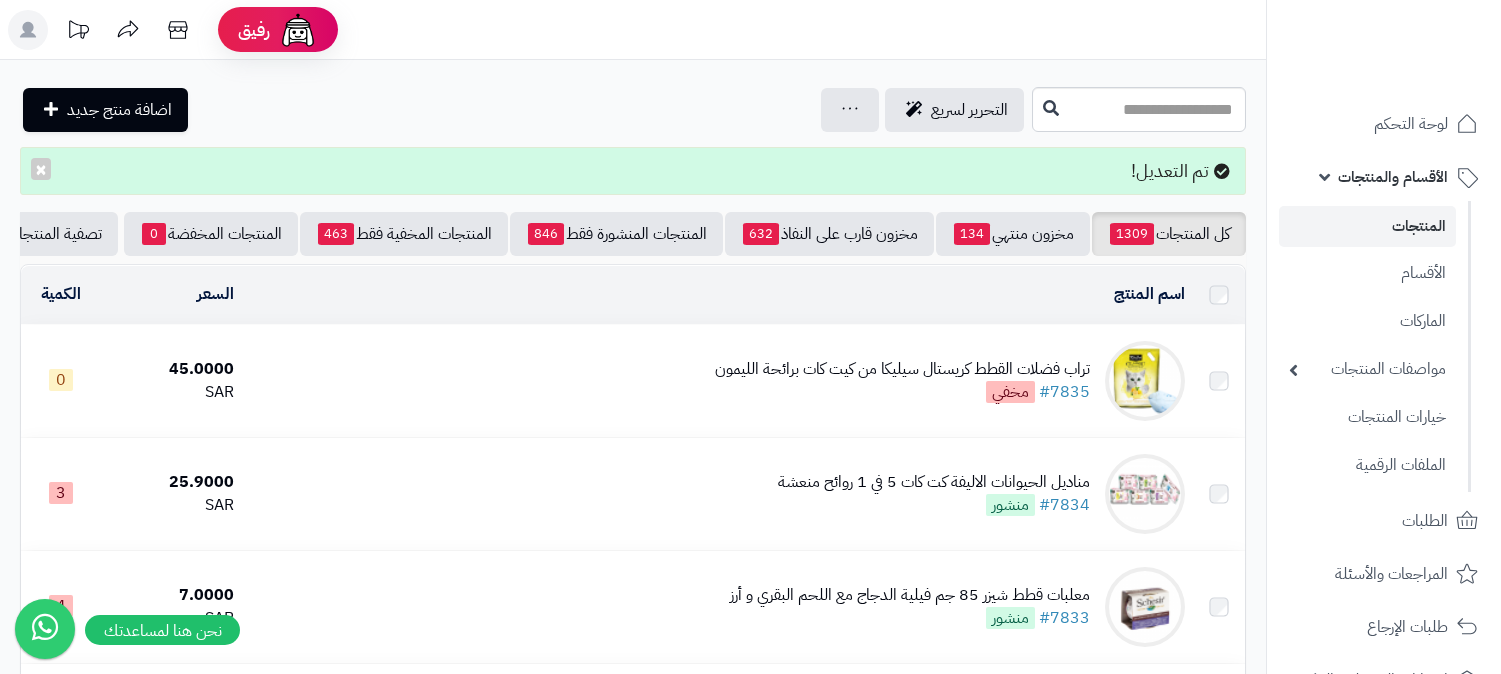 scroll, scrollTop: 0, scrollLeft: 0, axis: both 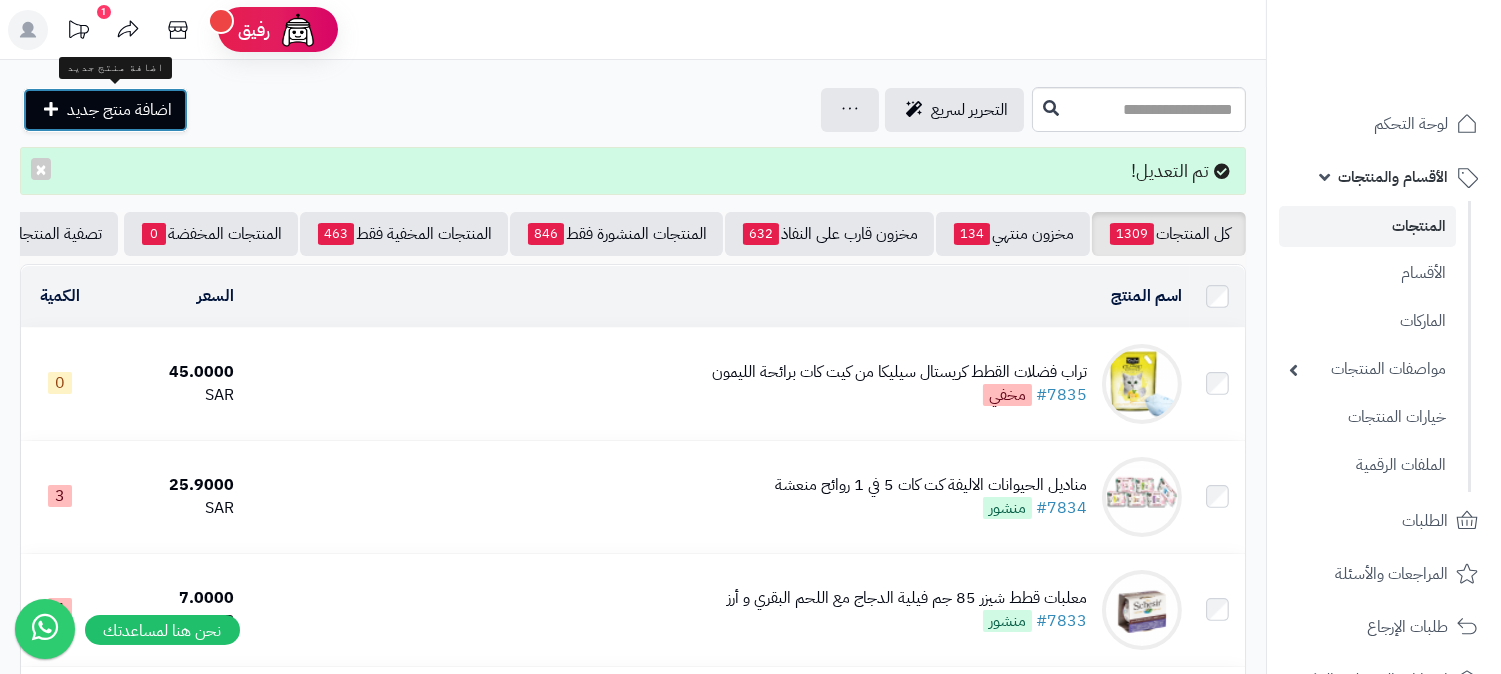 click on "اضافة منتج جديد" at bounding box center [119, 110] 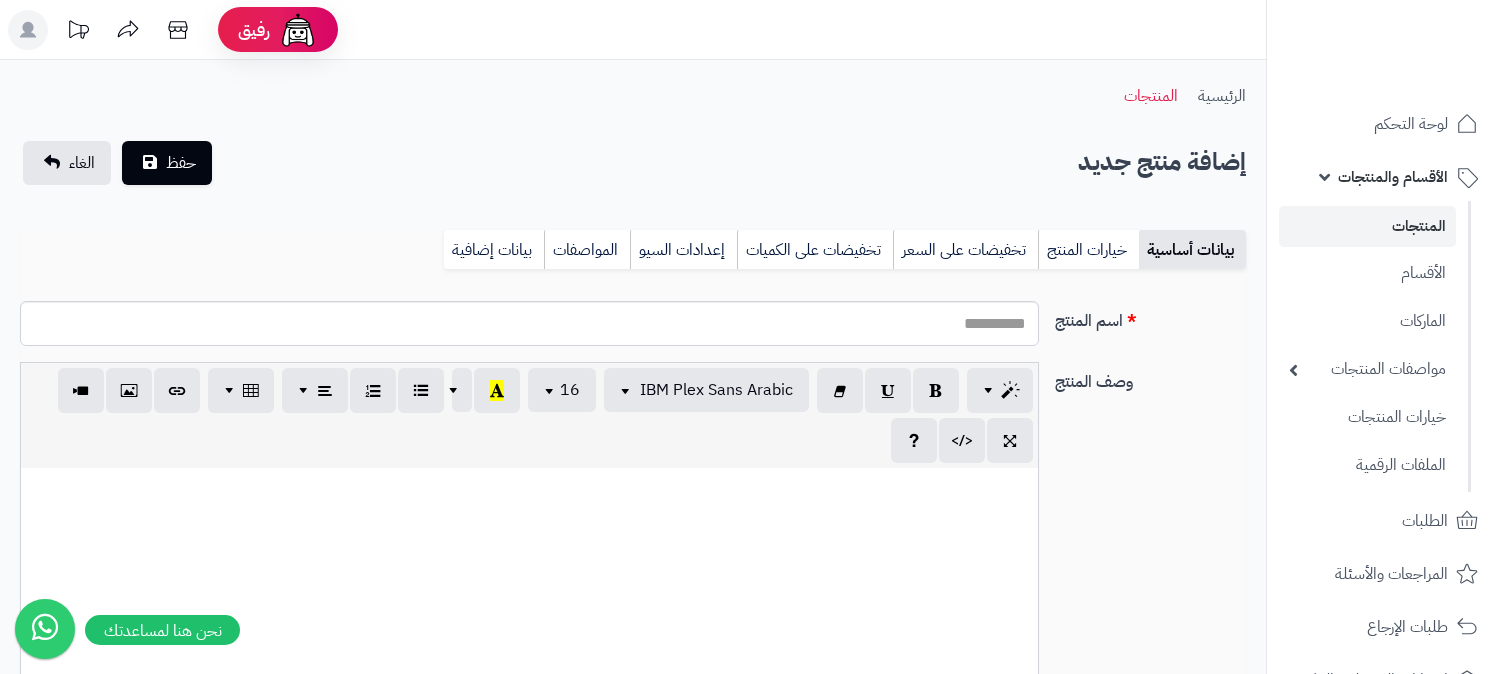 select 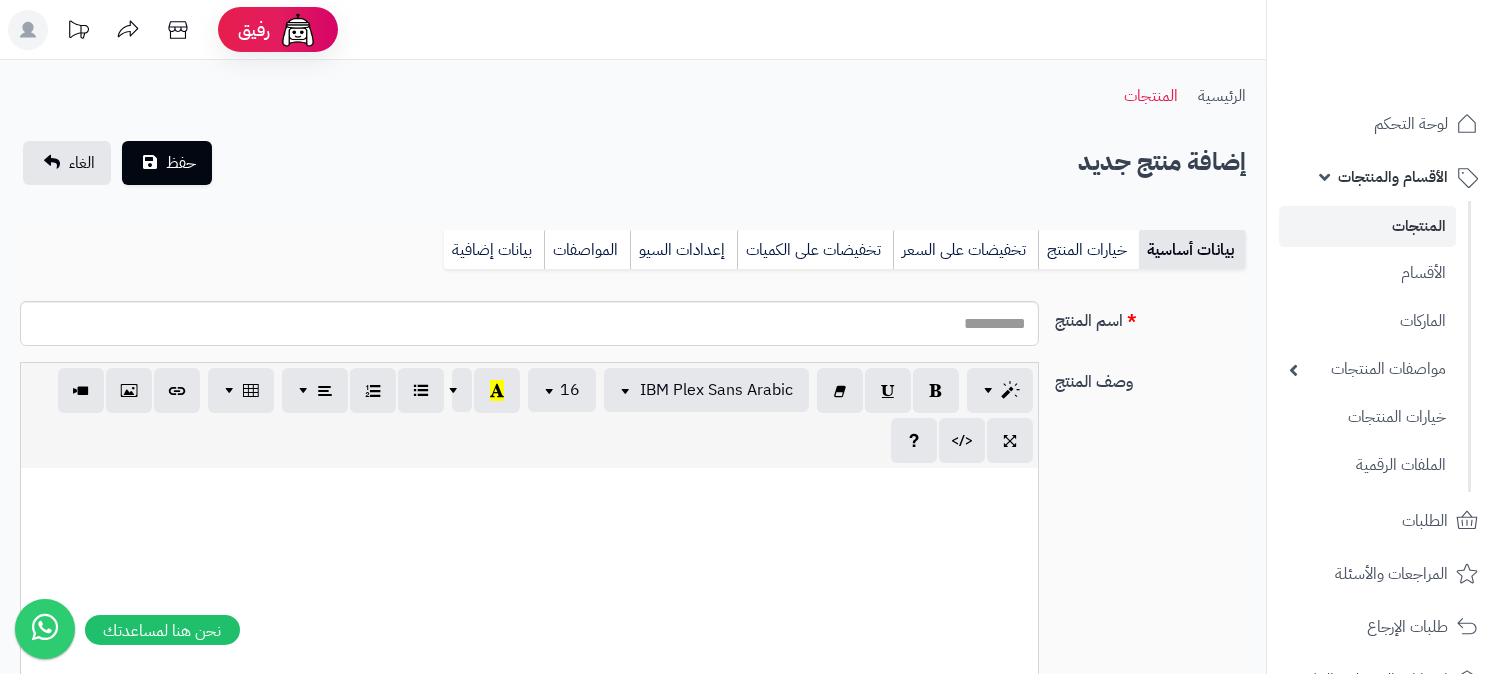 scroll, scrollTop: 0, scrollLeft: 16, axis: horizontal 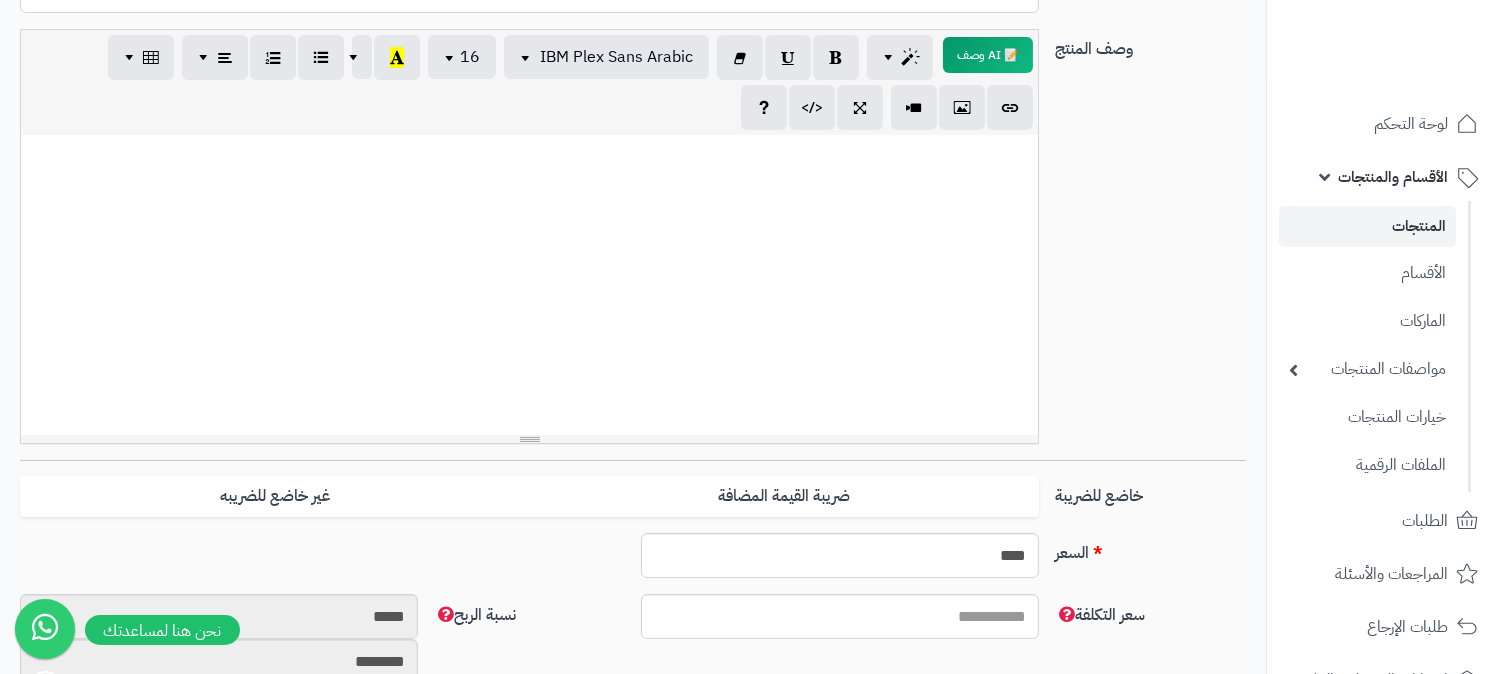 paste 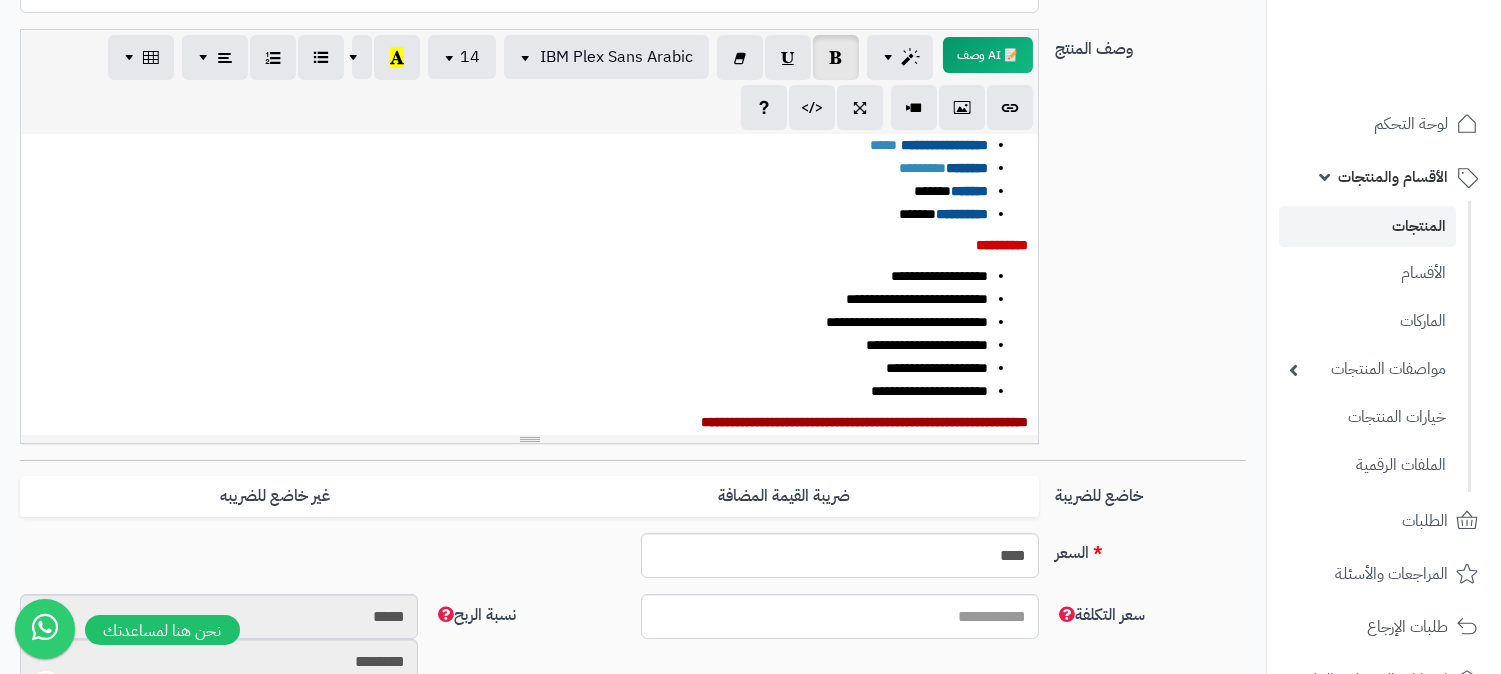 scroll, scrollTop: 0, scrollLeft: 0, axis: both 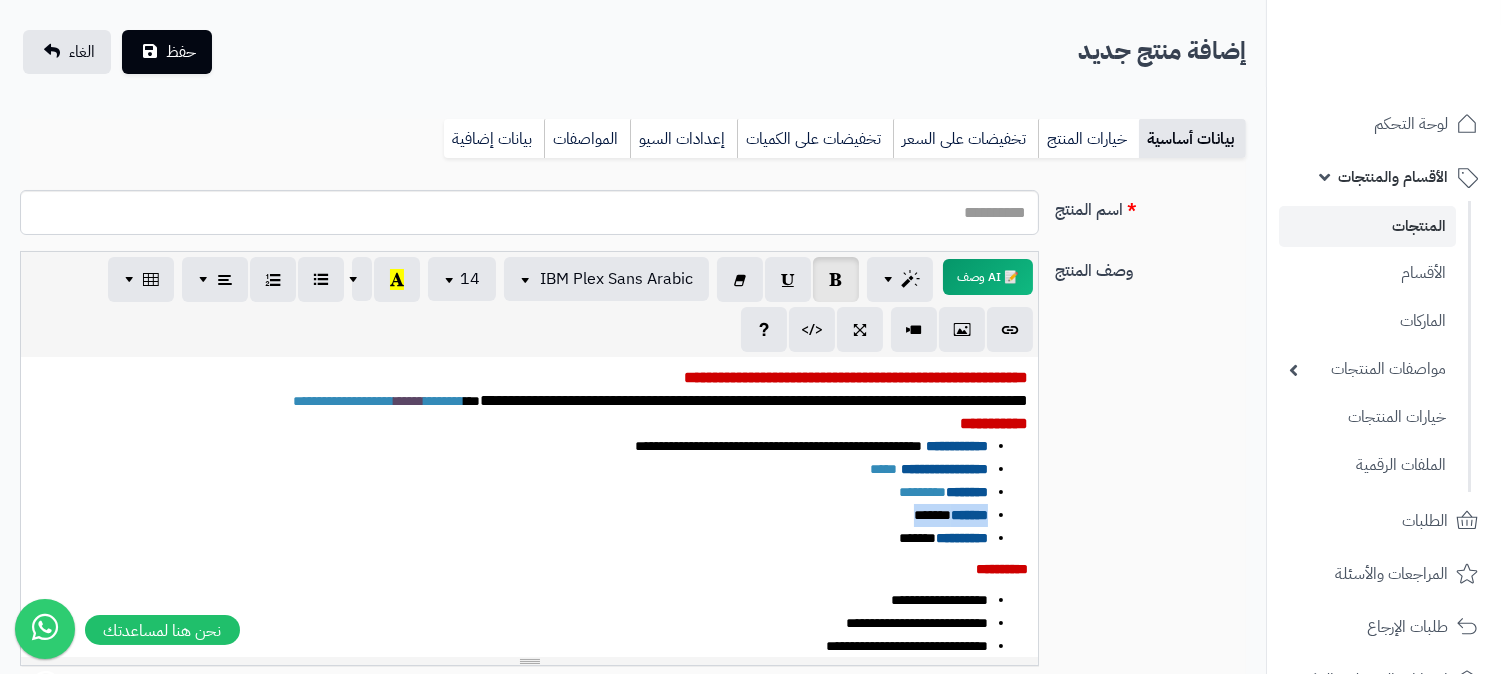 drag, startPoint x: 907, startPoint y: 521, endPoint x: 997, endPoint y: 524, distance: 90.04999 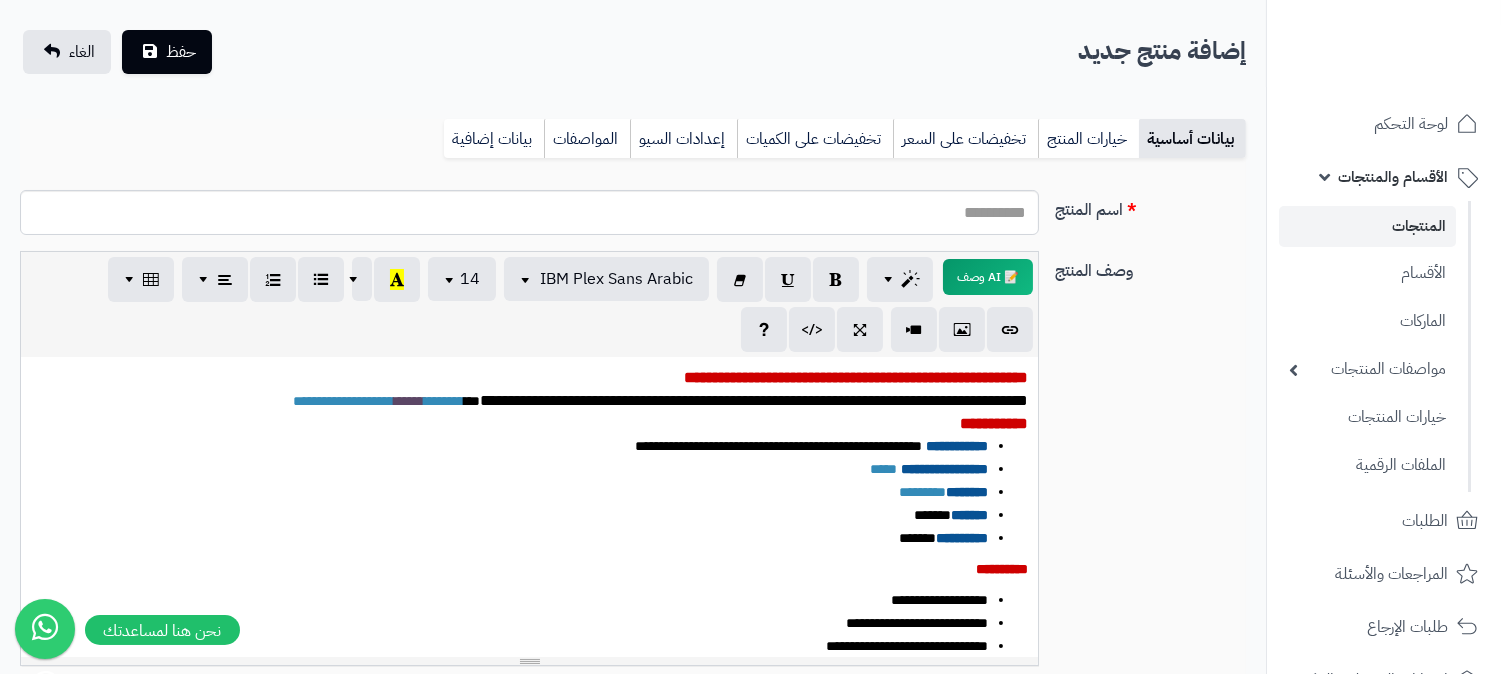 click on "******* *********" at bounding box center [509, 492] 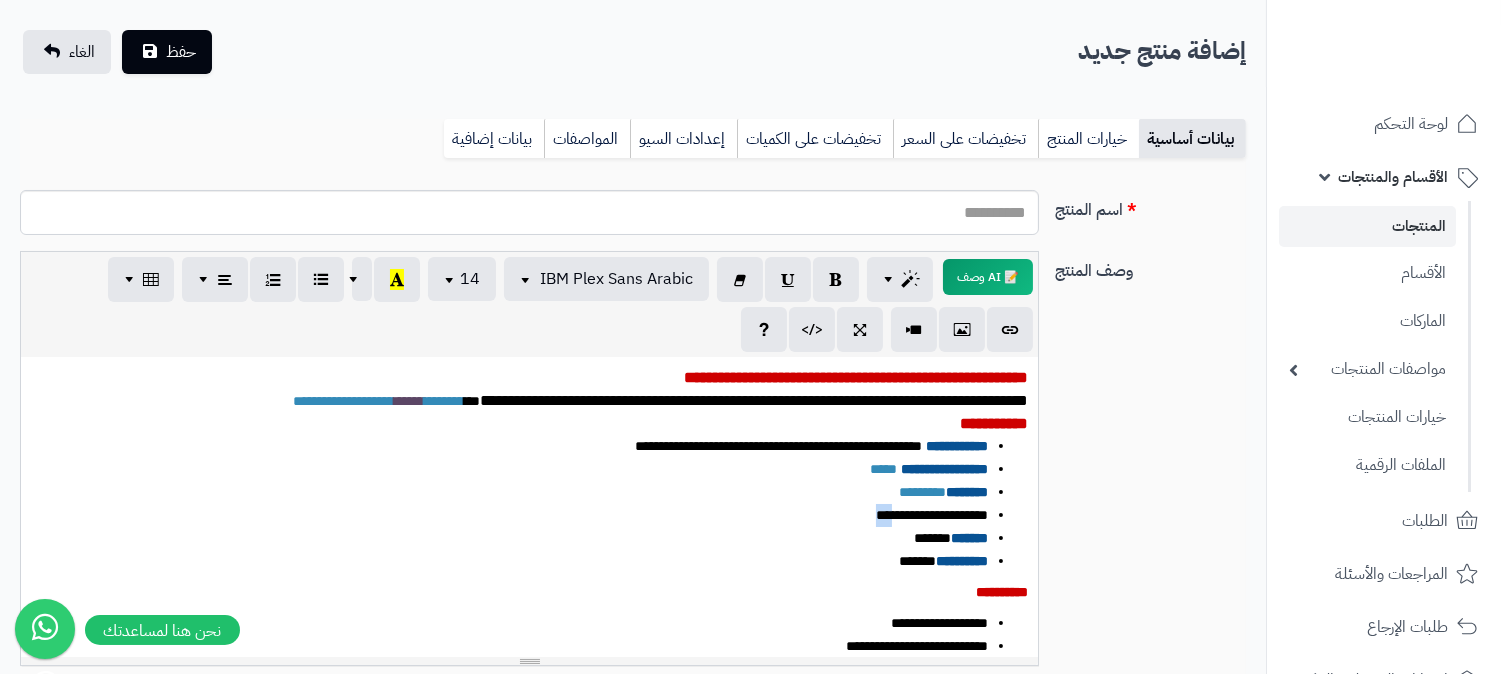drag, startPoint x: 868, startPoint y: 511, endPoint x: 898, endPoint y: 517, distance: 30.594116 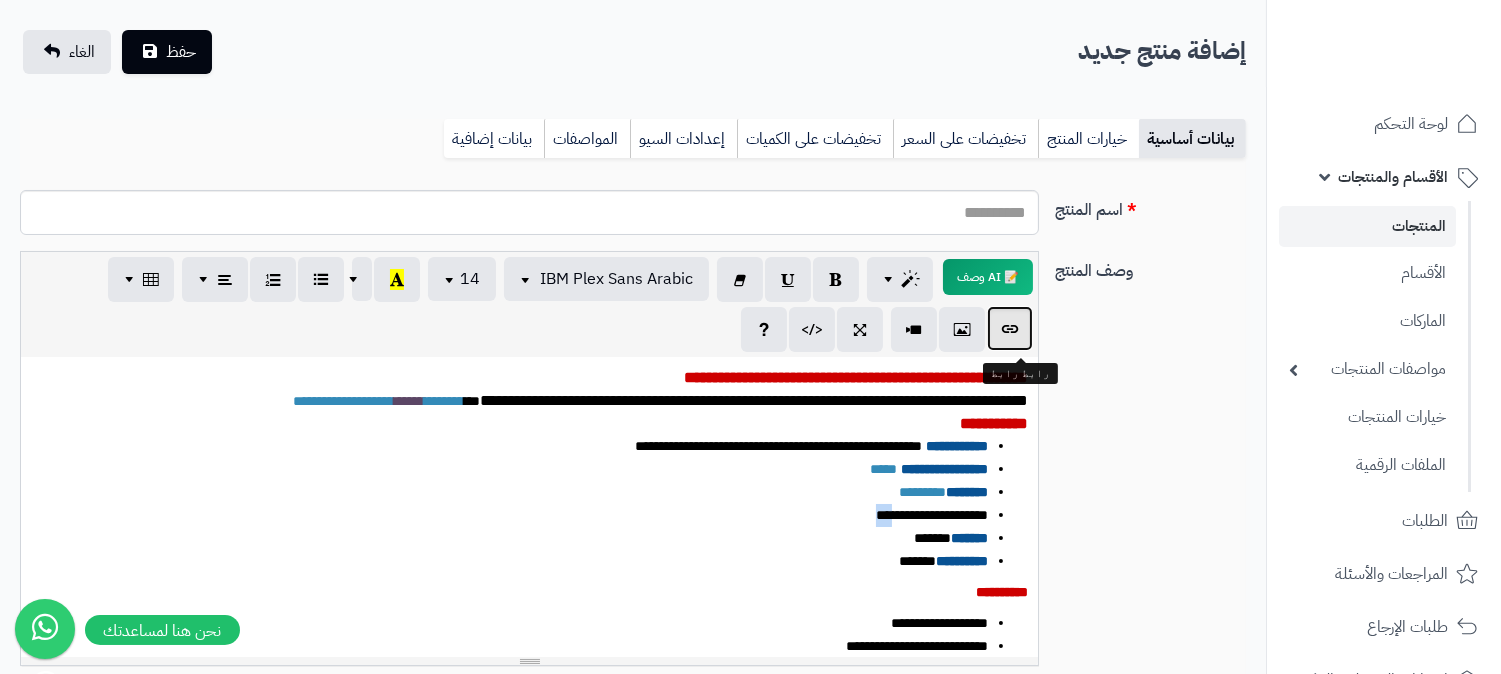 click at bounding box center [1010, 328] 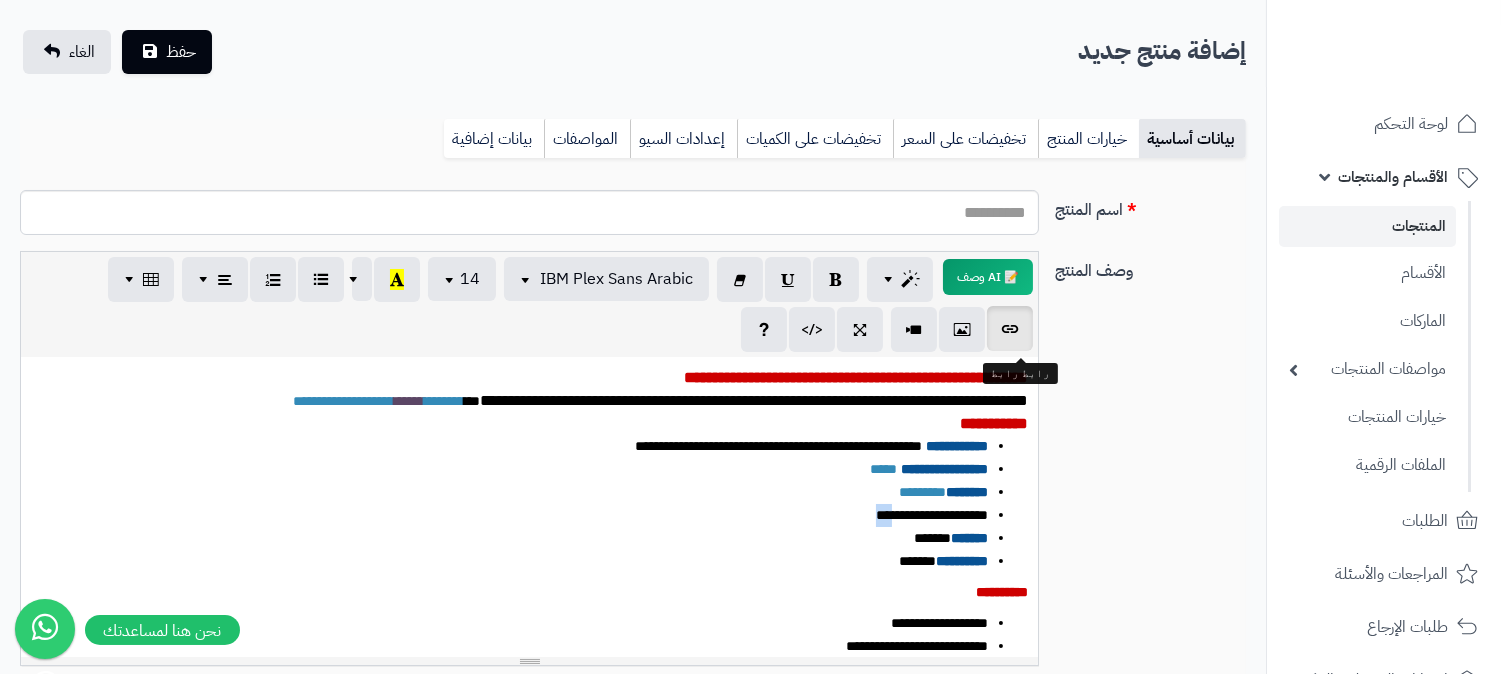 type on "***" 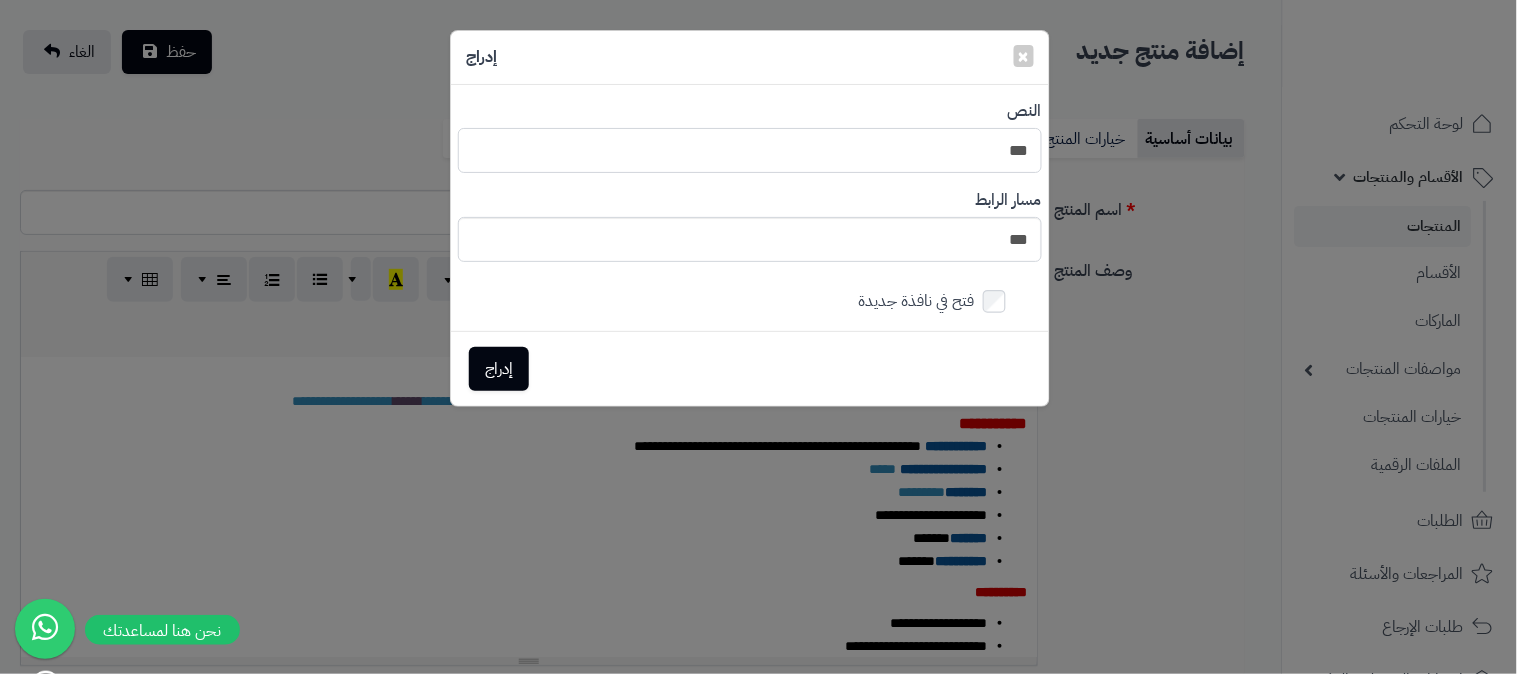 click on "***" at bounding box center [750, 150] 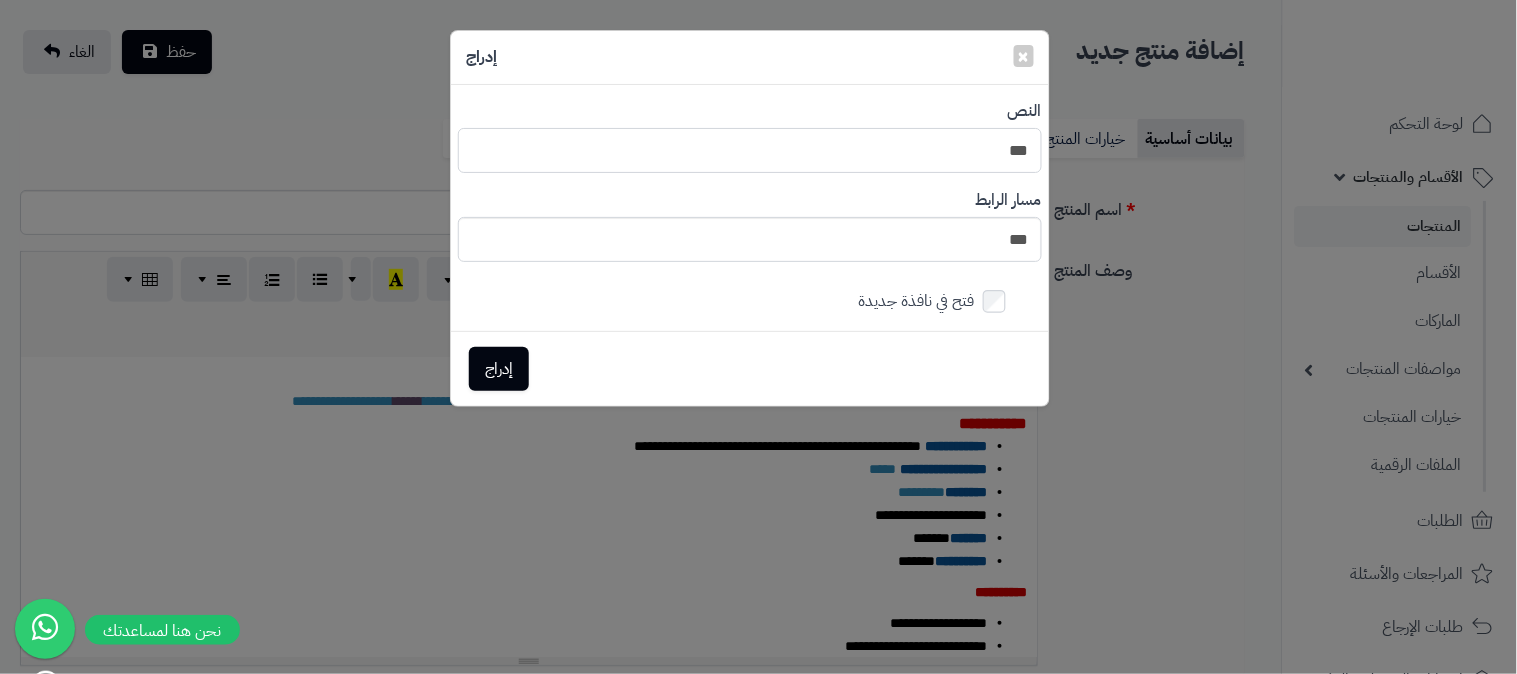 paste on "****" 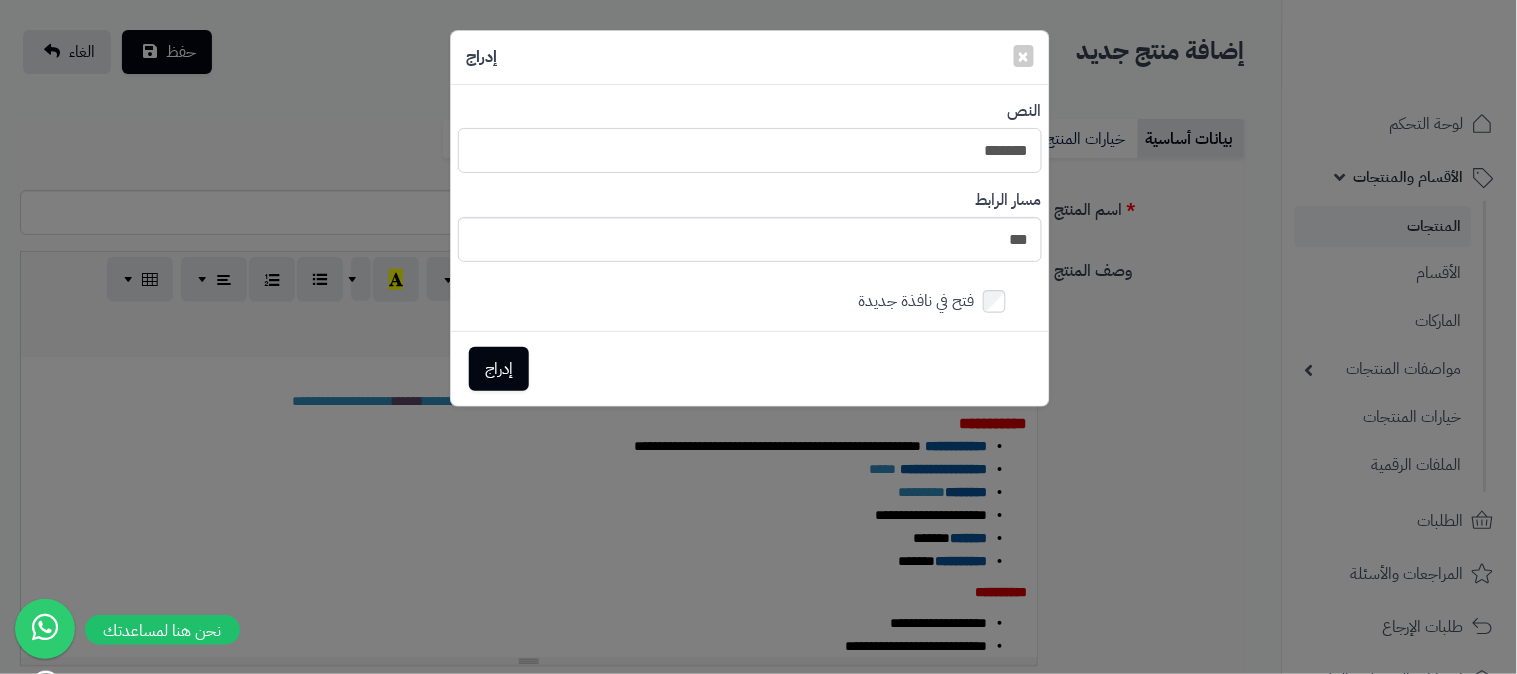 type on "*******" 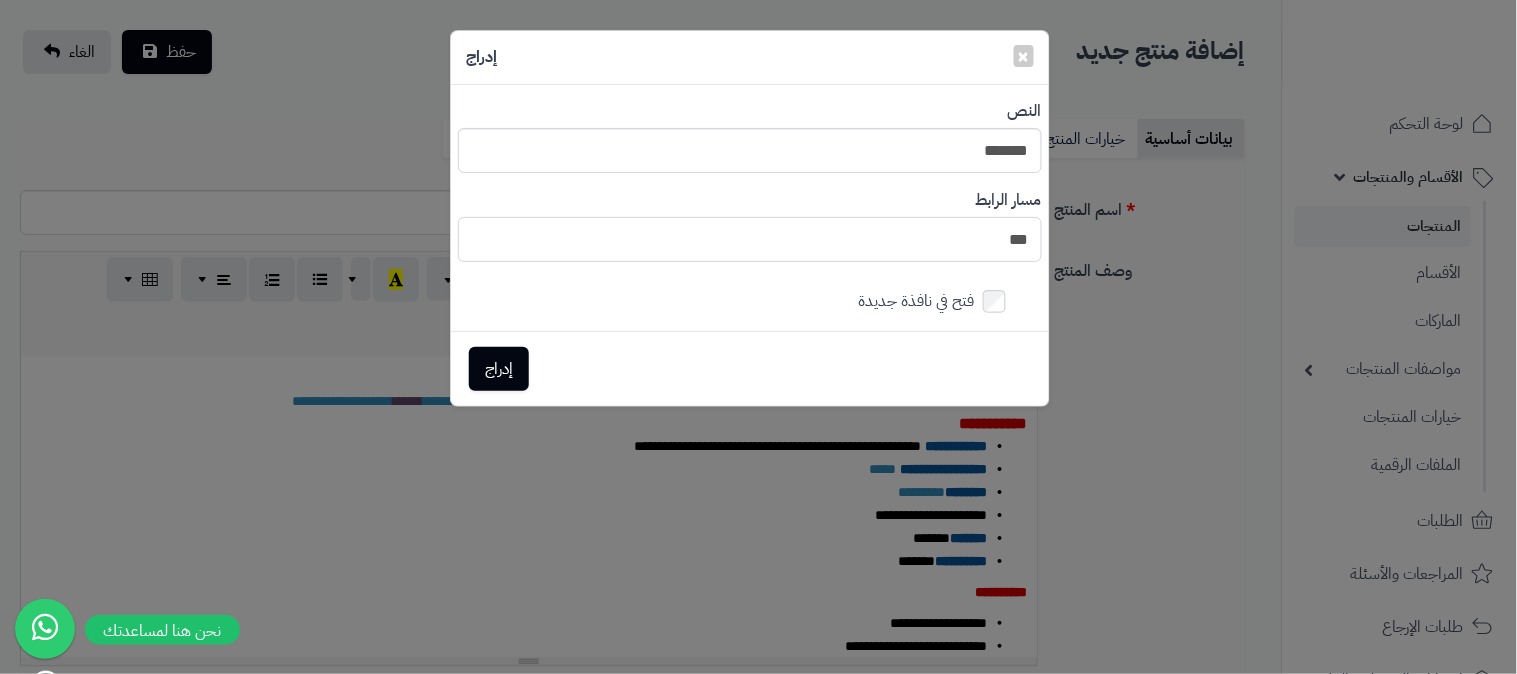 click on "***" at bounding box center [750, 239] 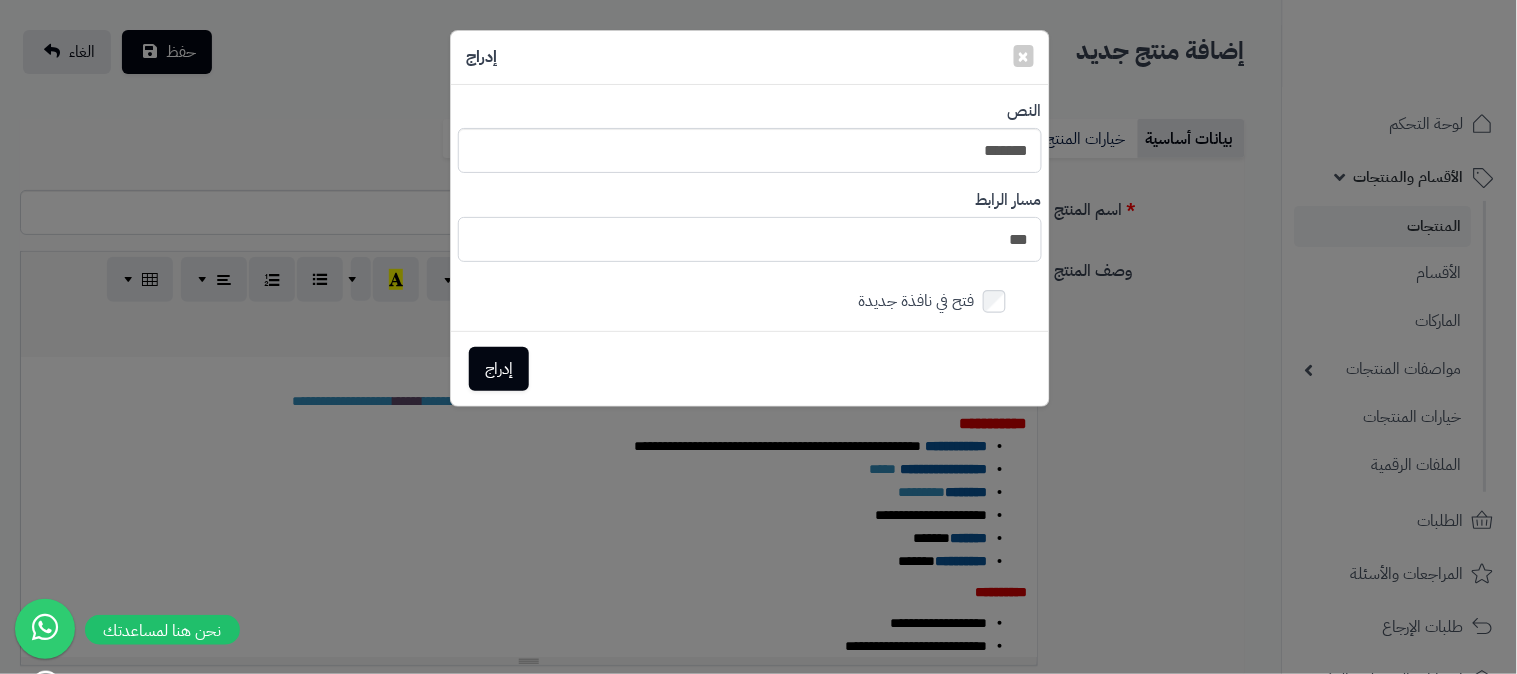 paste on "**********" 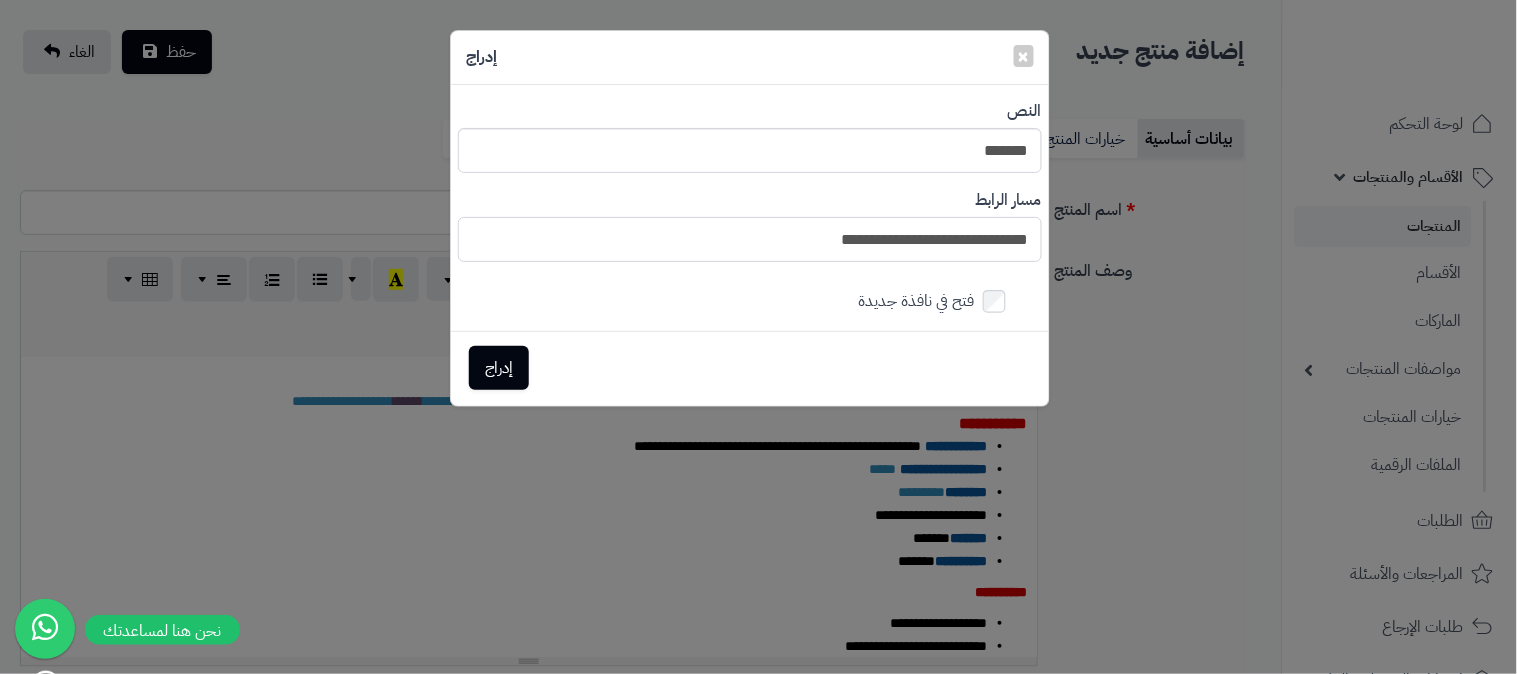 type on "**********" 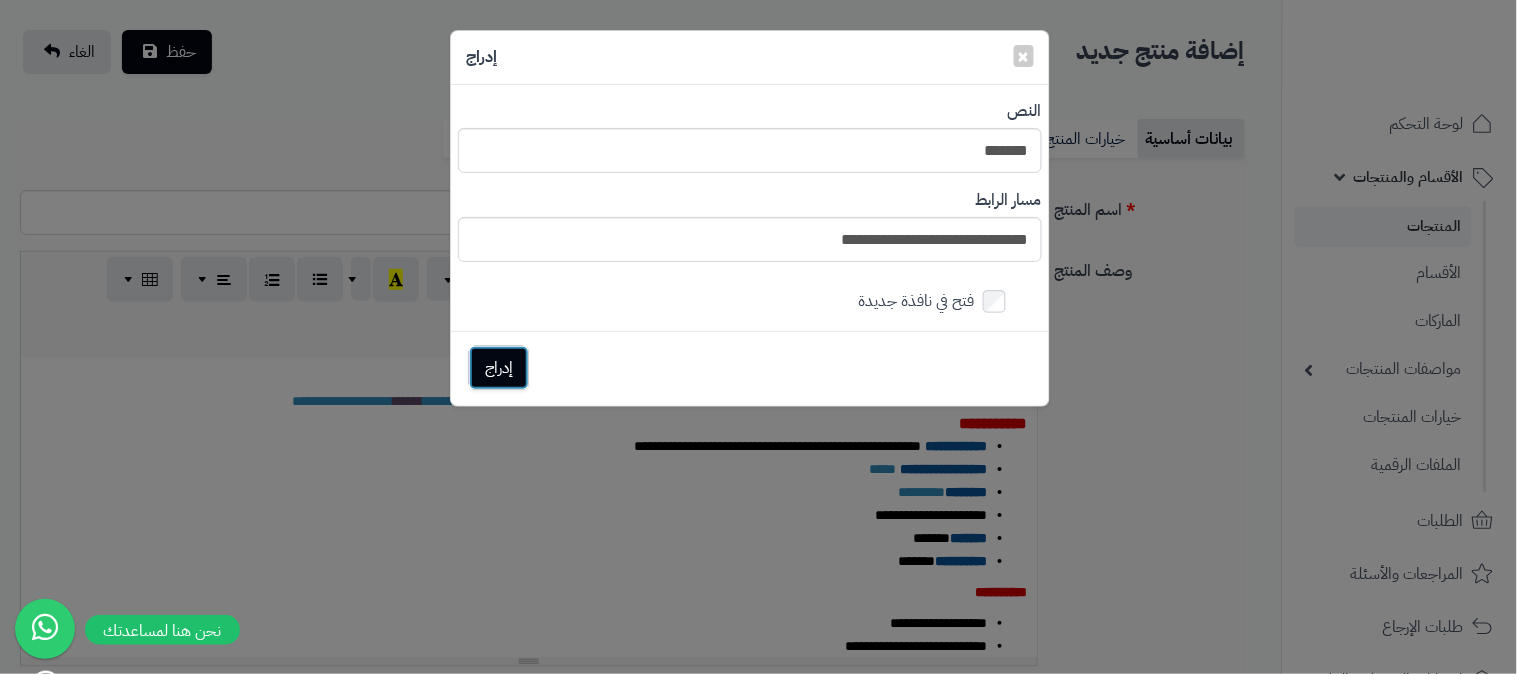click on "إدراج" at bounding box center [499, 368] 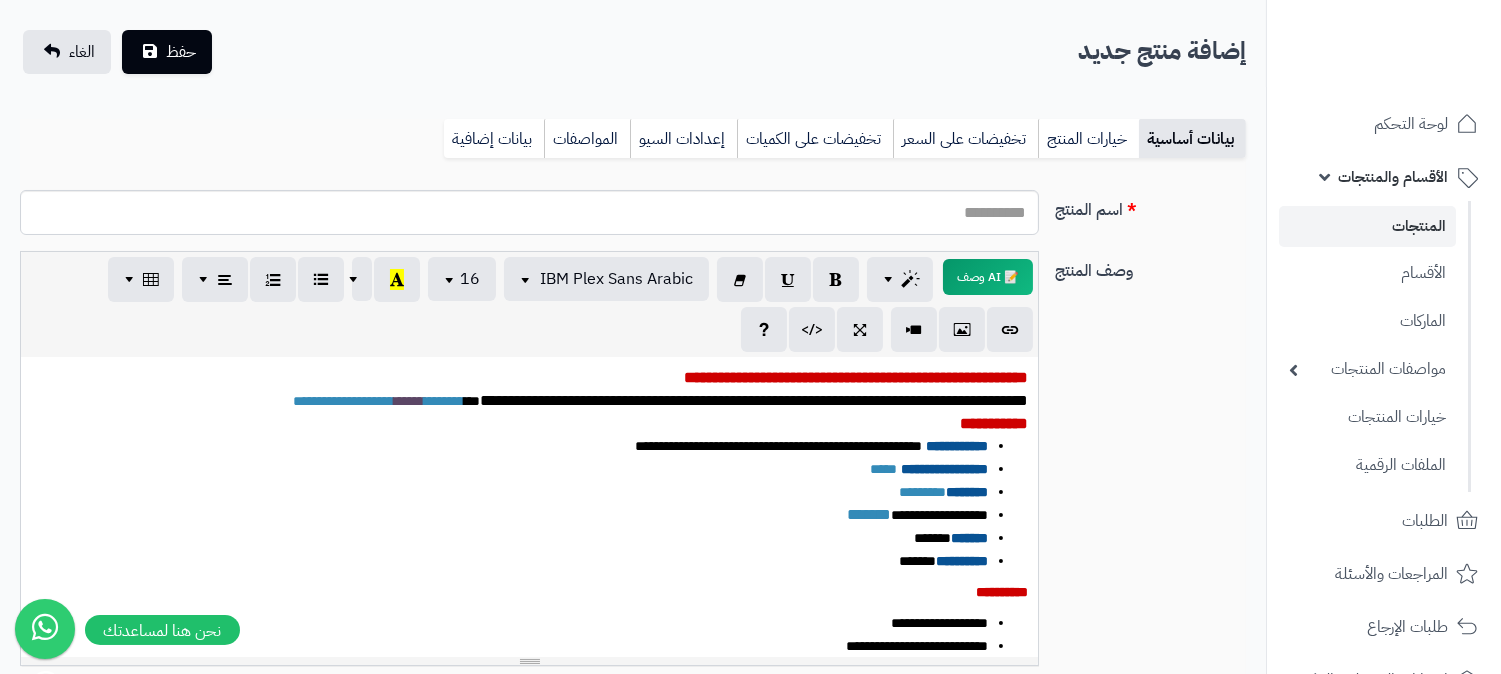 click on "**********" at bounding box center (939, 515) 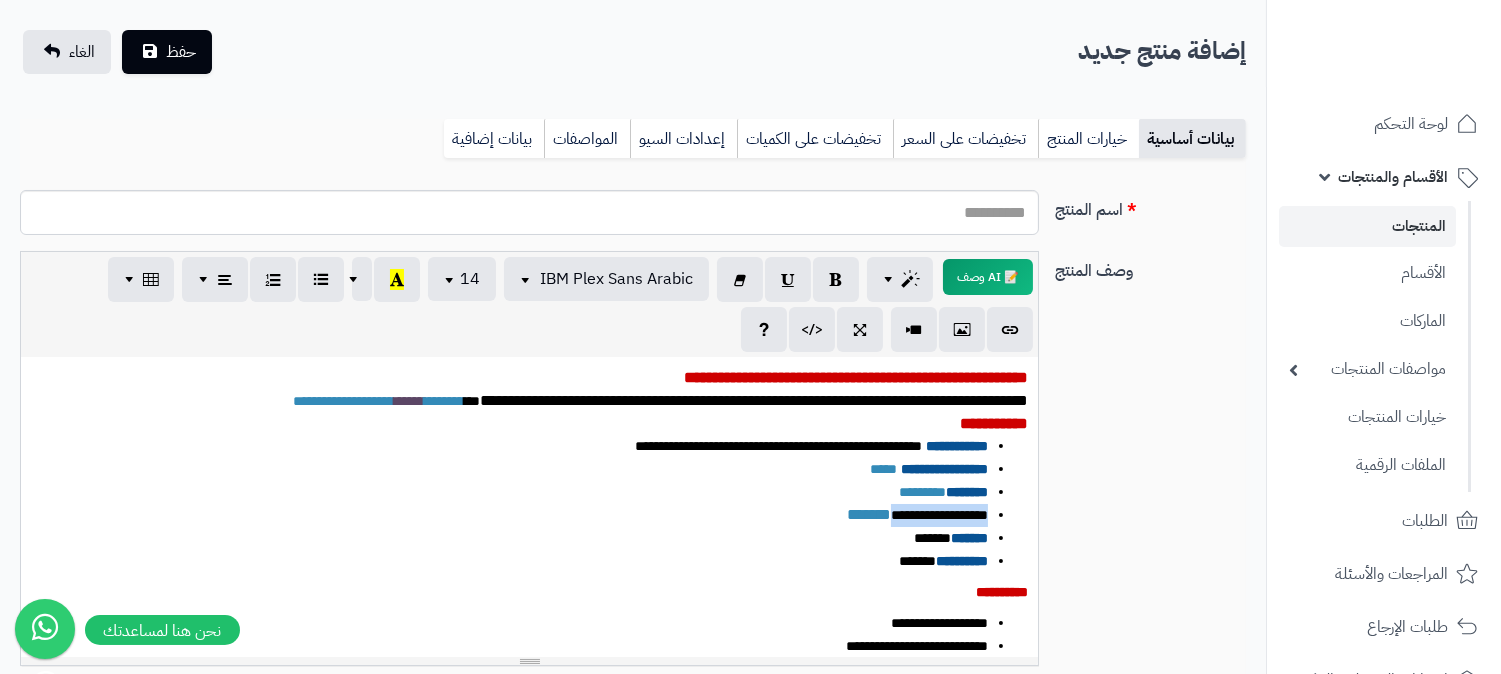drag, startPoint x: 901, startPoint y: 512, endPoint x: 1014, endPoint y: 522, distance: 113.44161 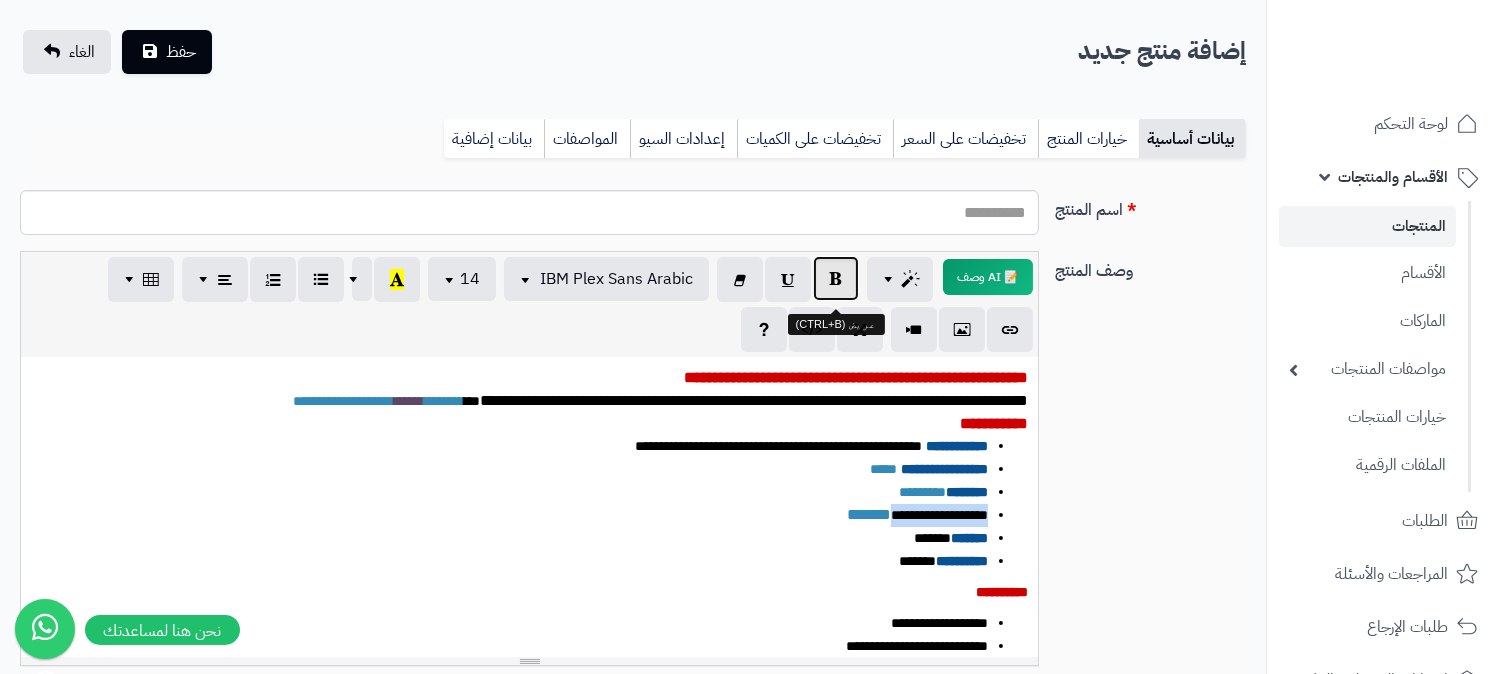 click at bounding box center [836, 278] 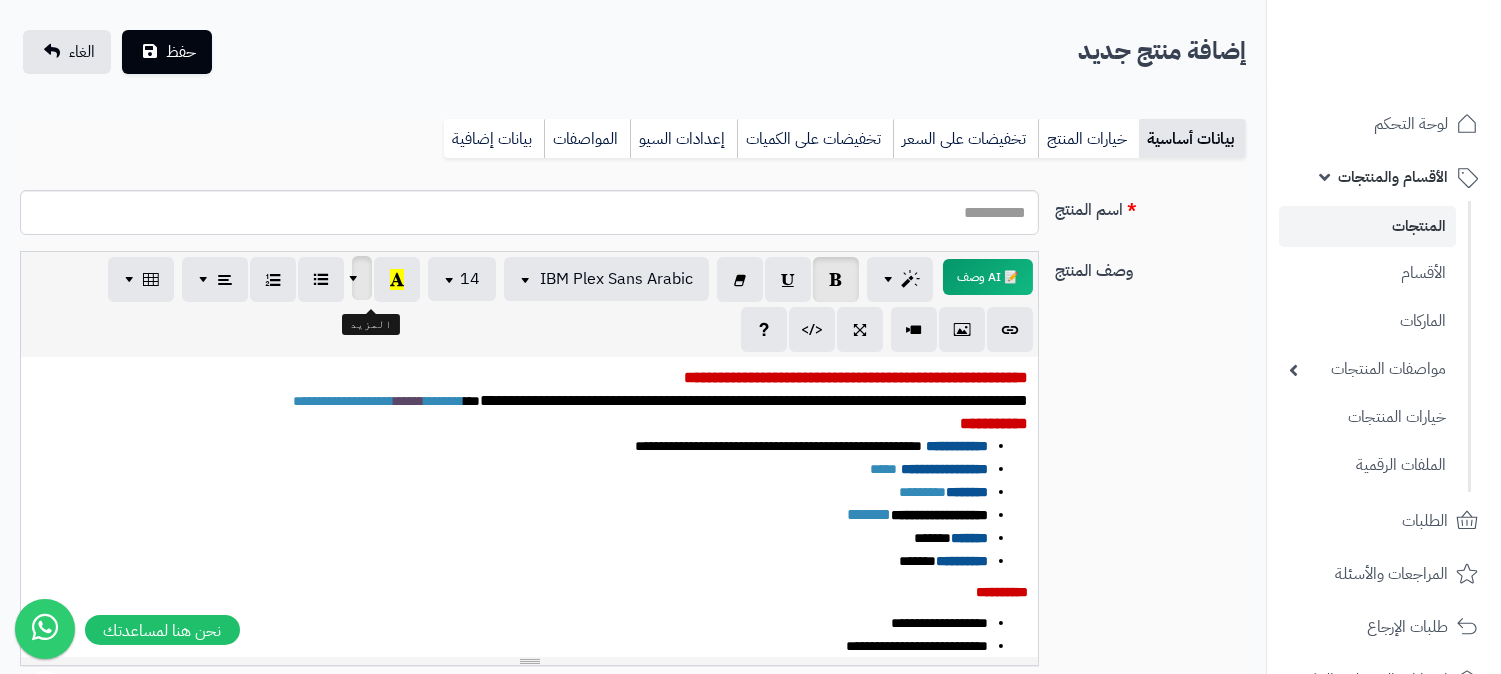 click at bounding box center (356, 278) 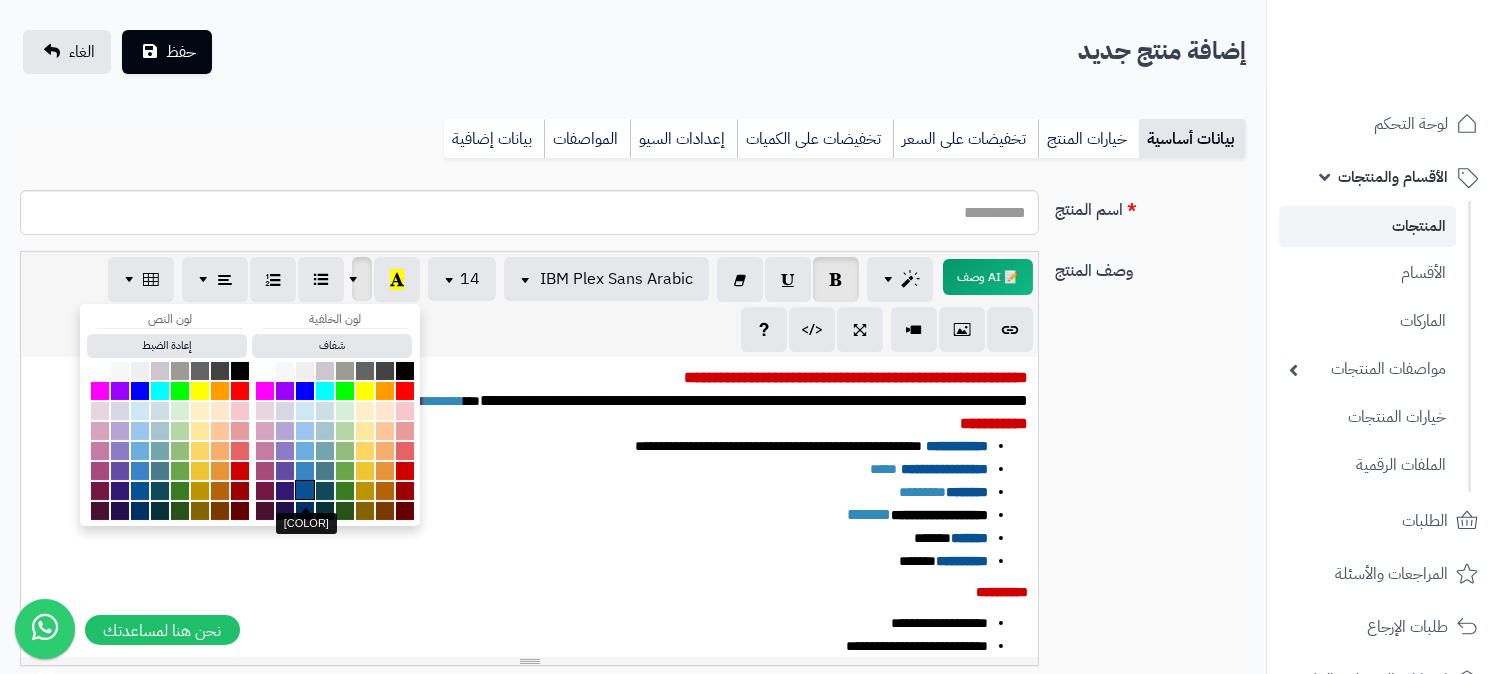 click at bounding box center (305, 490) 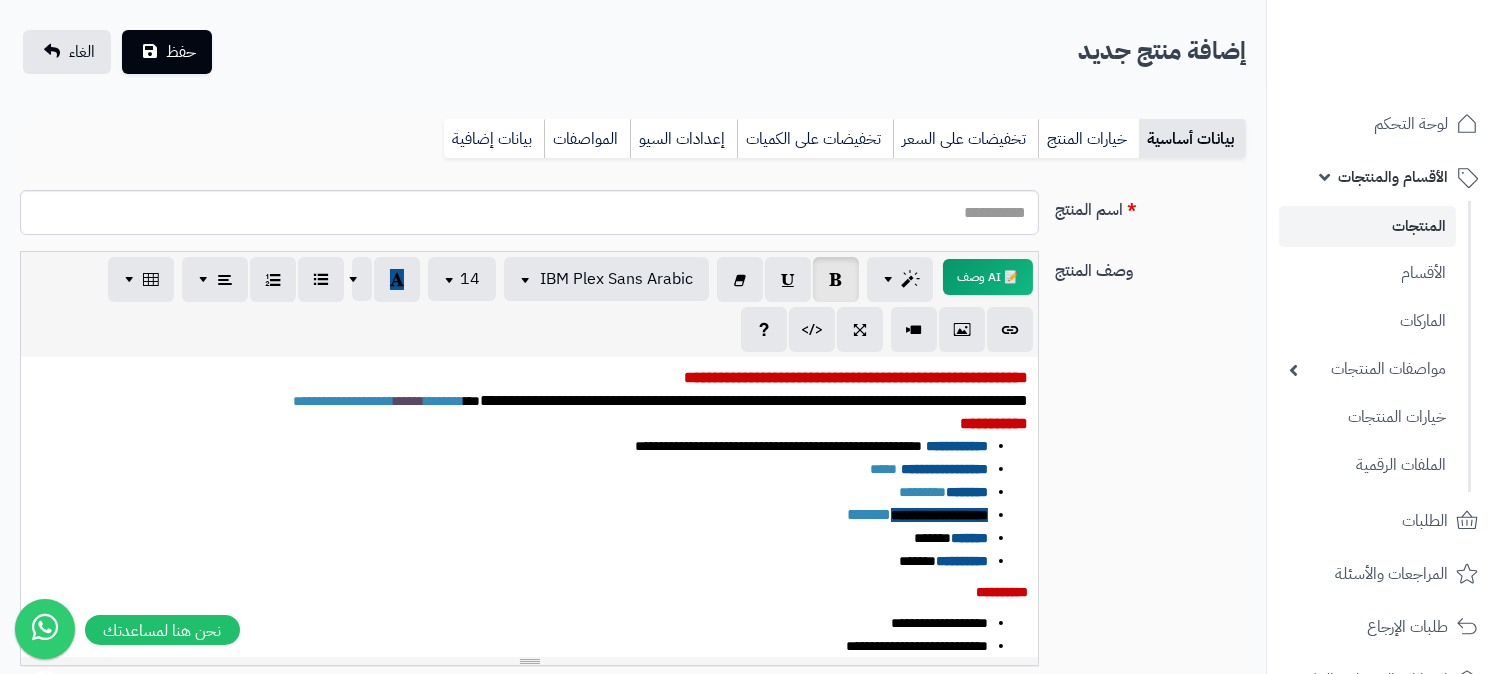 click on "******* ******" at bounding box center [509, 538] 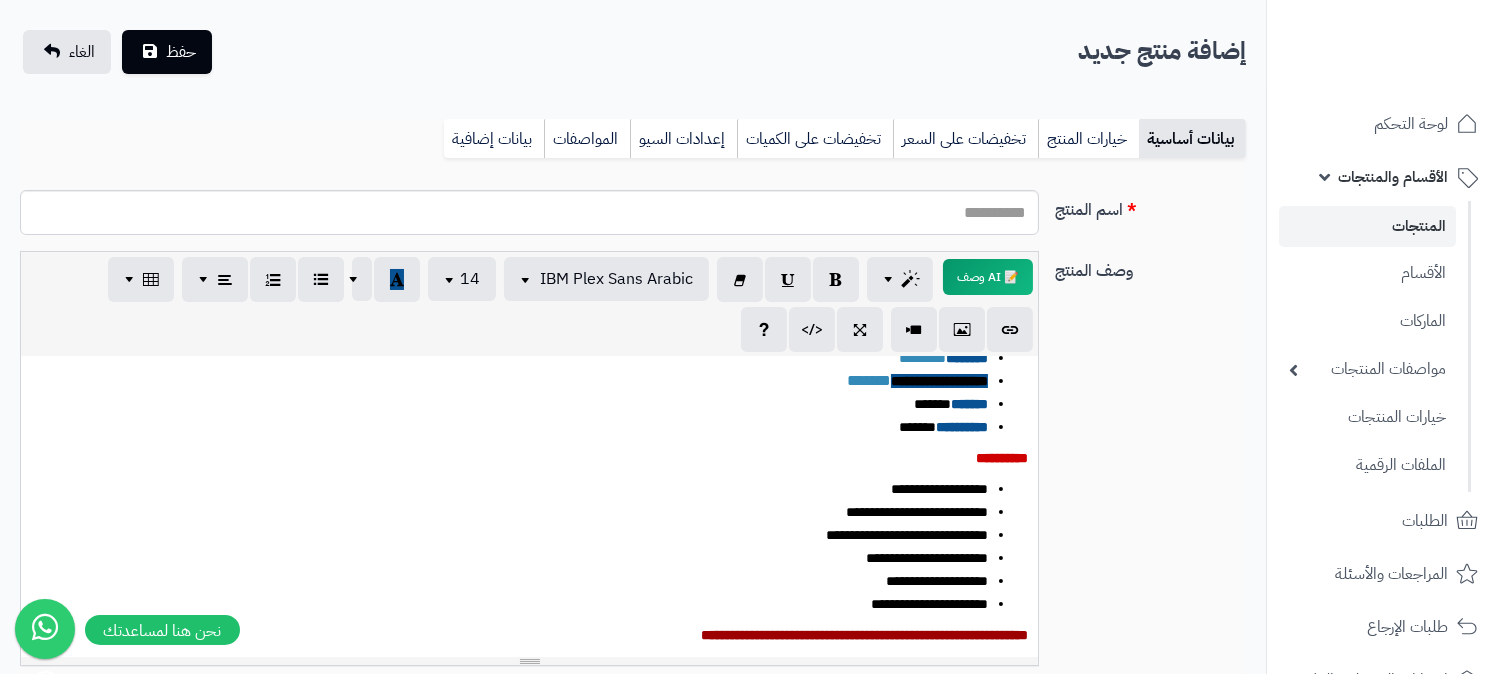 scroll, scrollTop: 135, scrollLeft: 0, axis: vertical 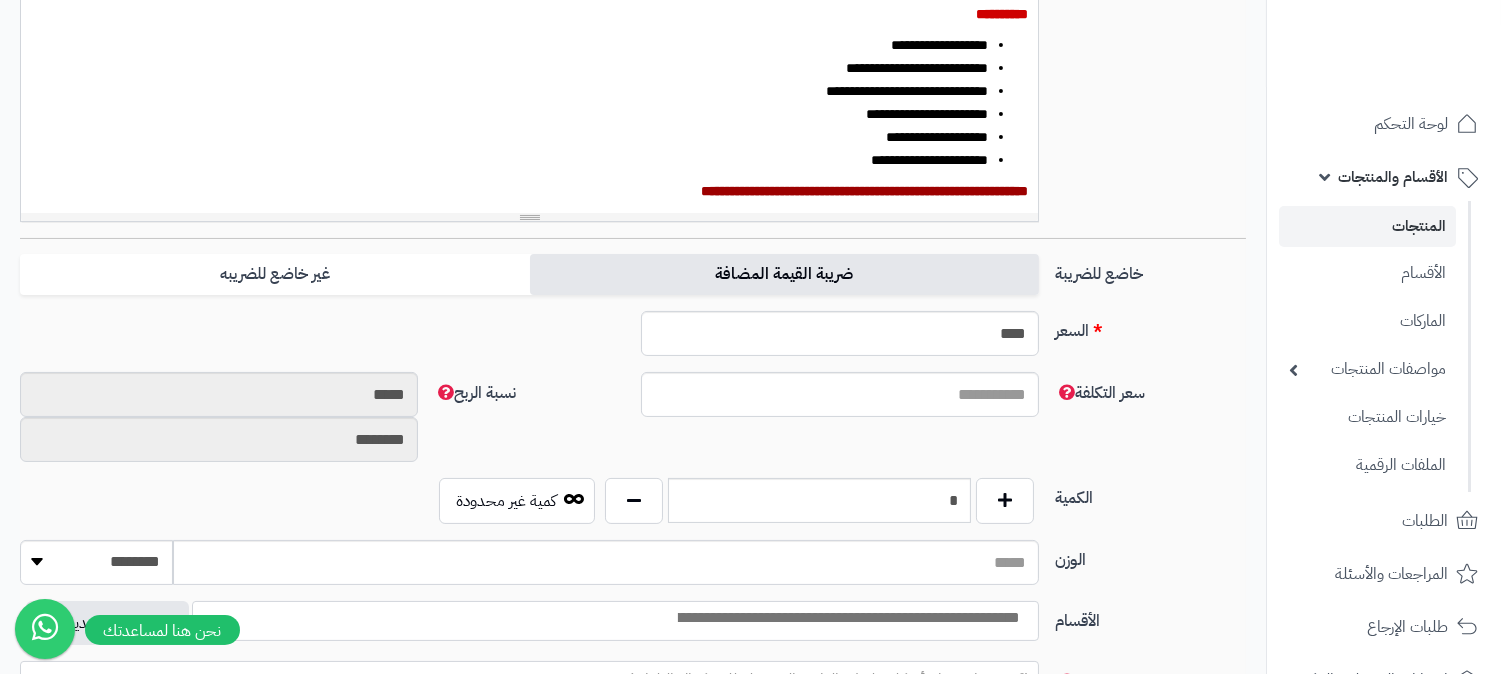 click on "ضريبة القيمة المضافة" at bounding box center [784, 274] 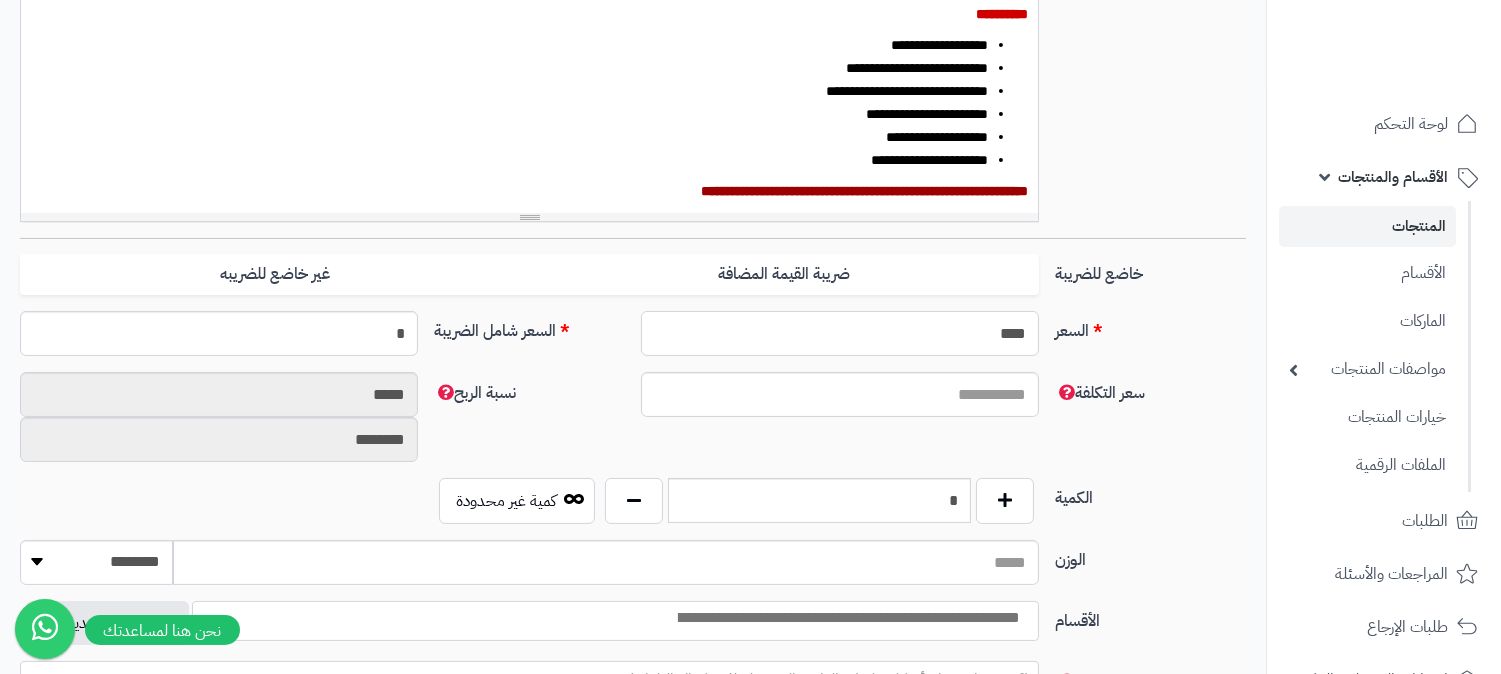 click on "****" at bounding box center [840, 333] 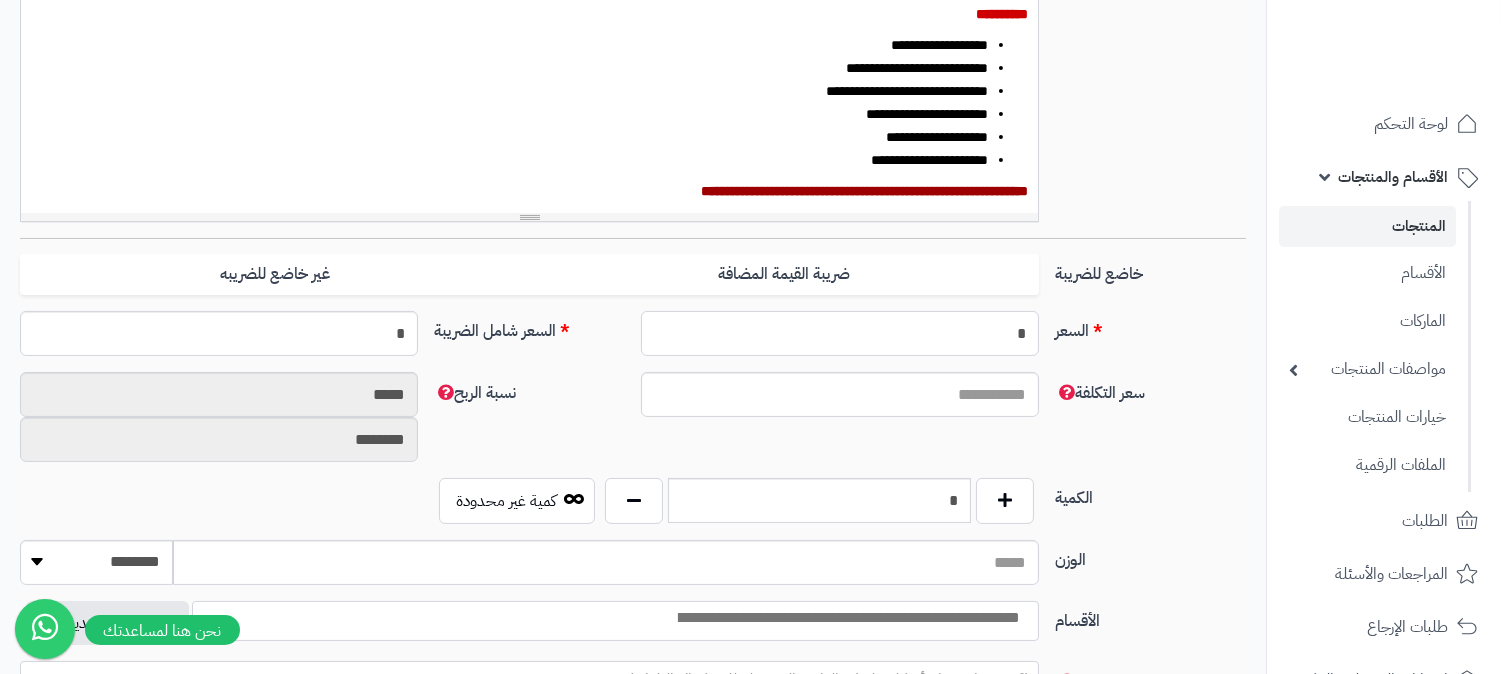 type on "**" 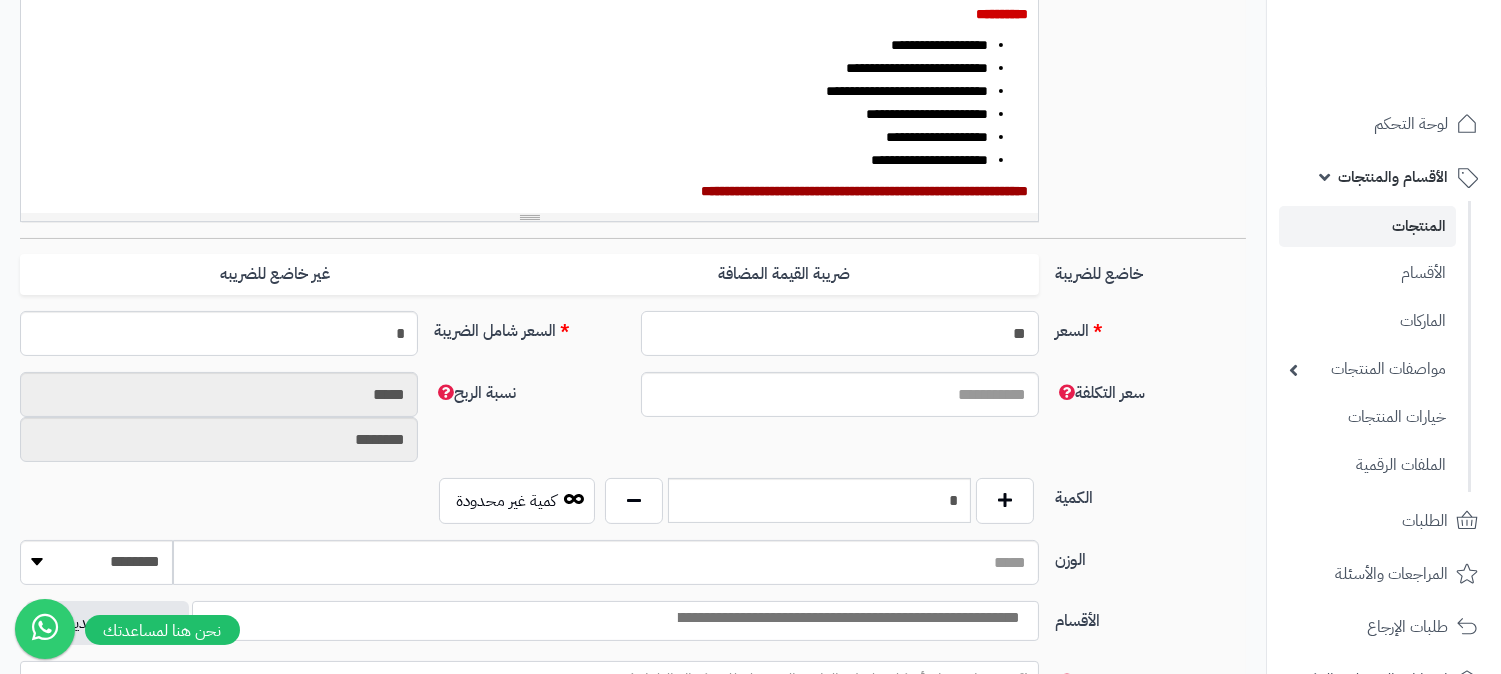 type on "*****" 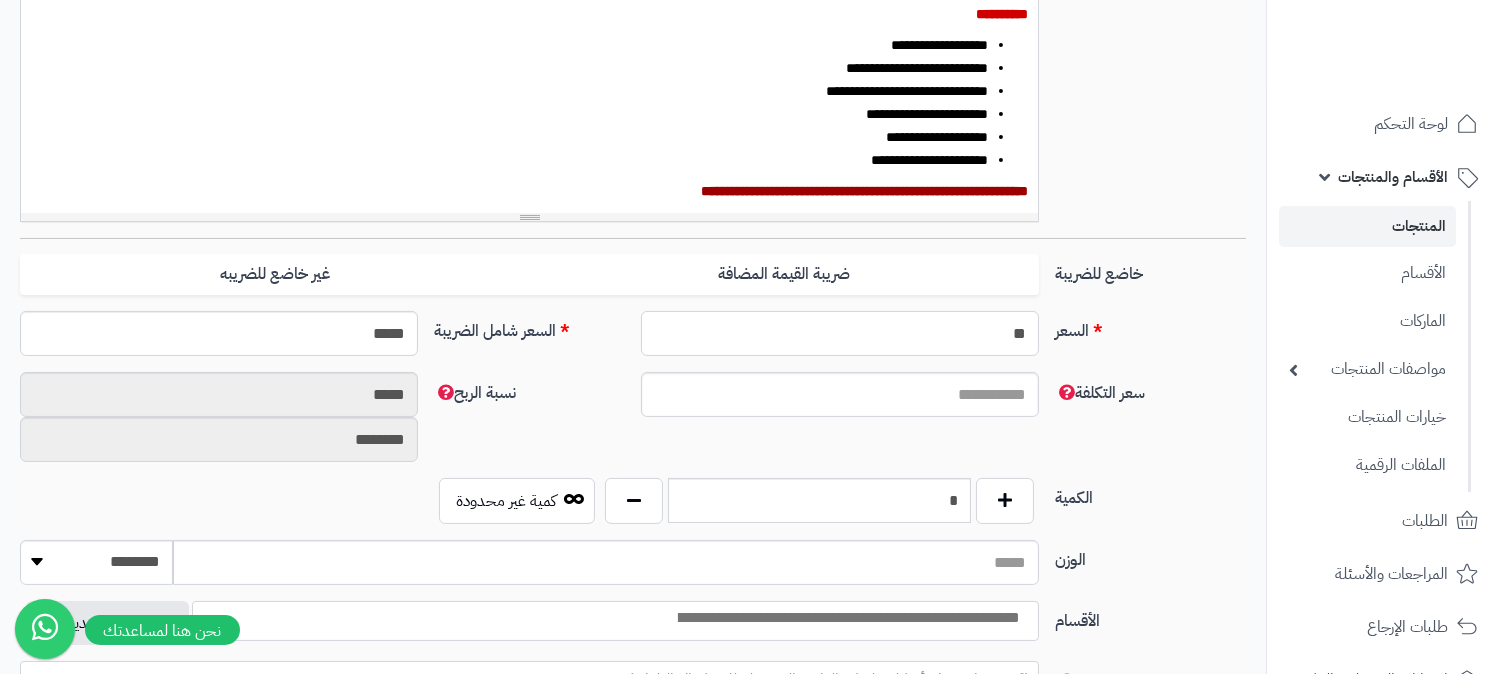 type on "**" 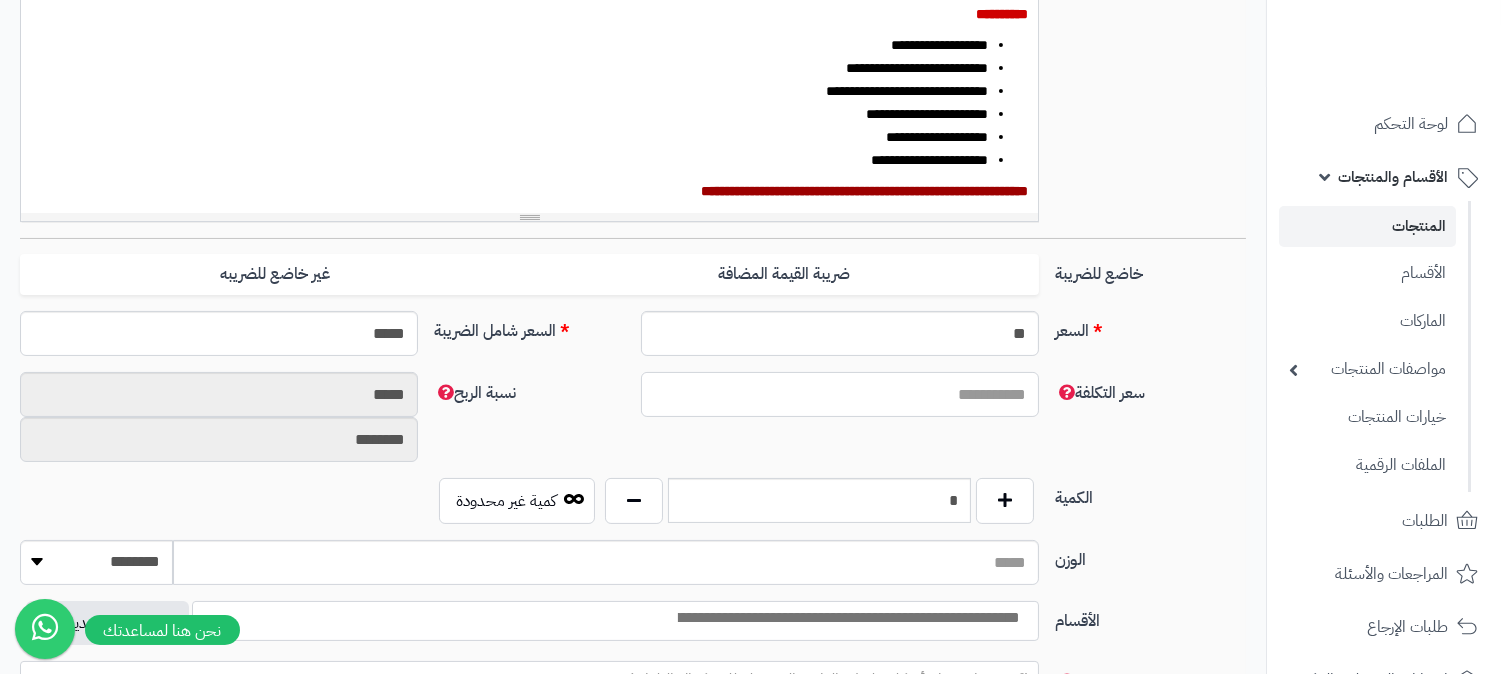 click on "سعر التكلفة" at bounding box center [840, 394] 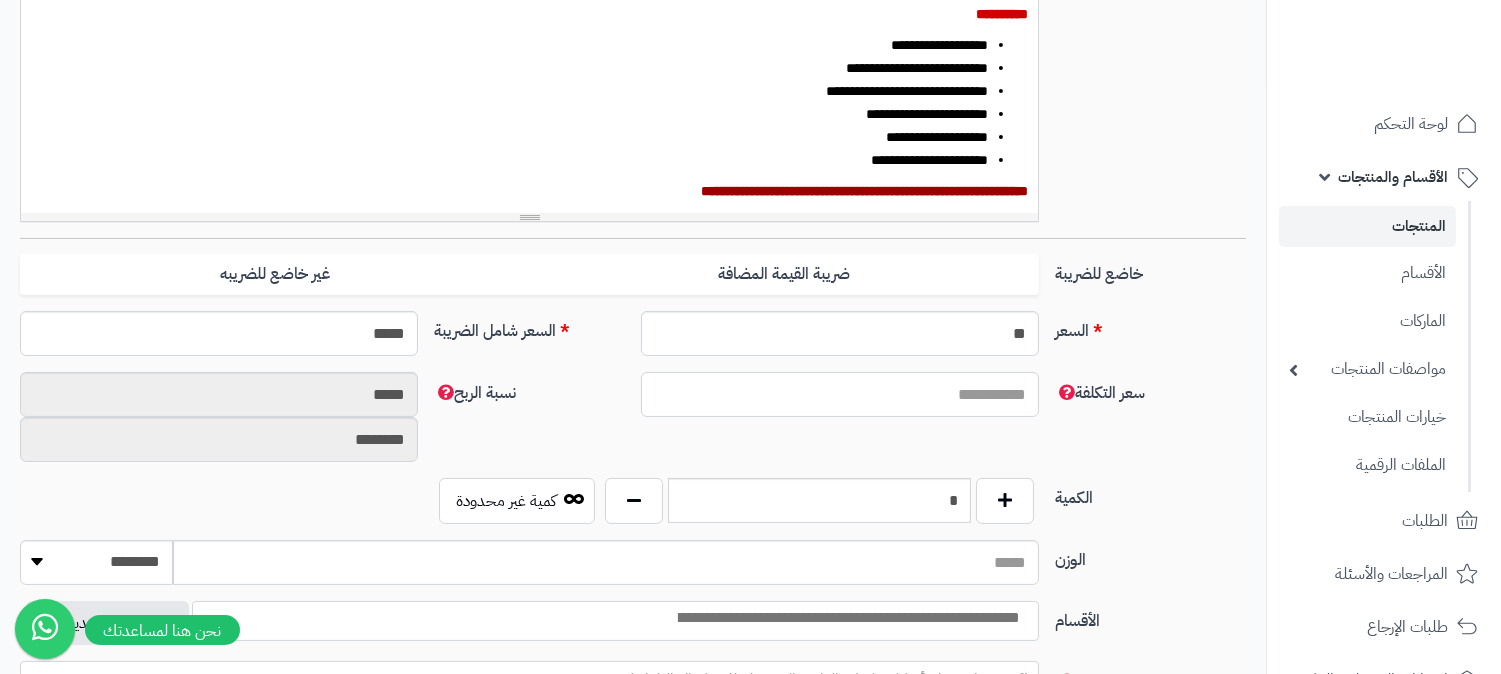 type on "*" 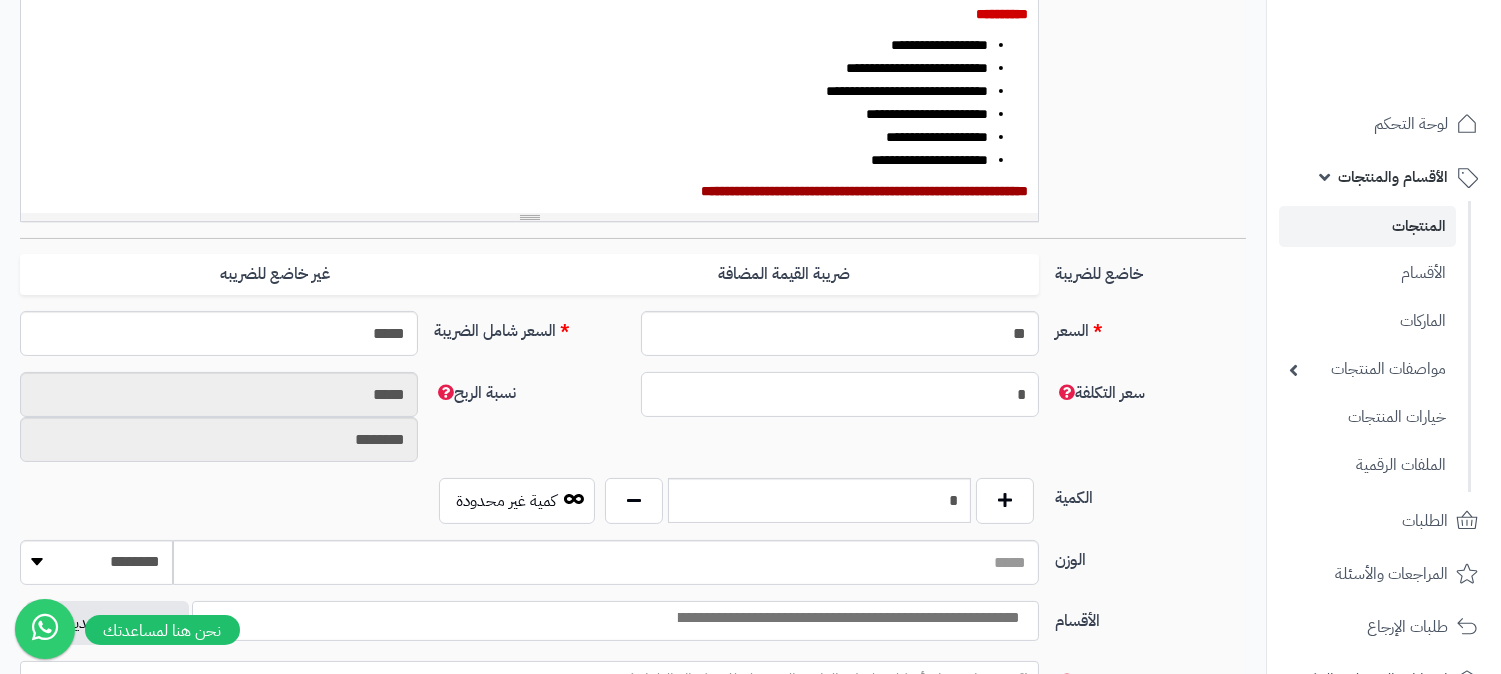 type on "********" 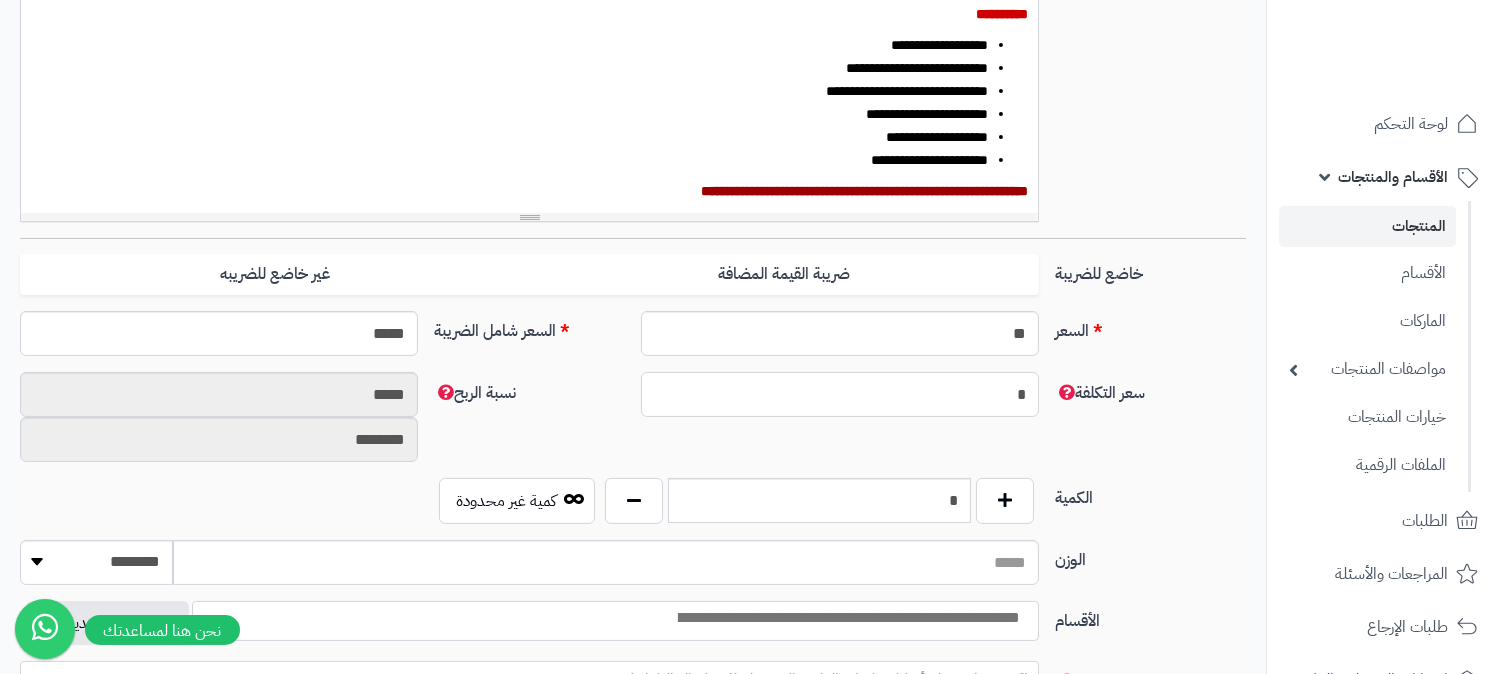 type on "*********" 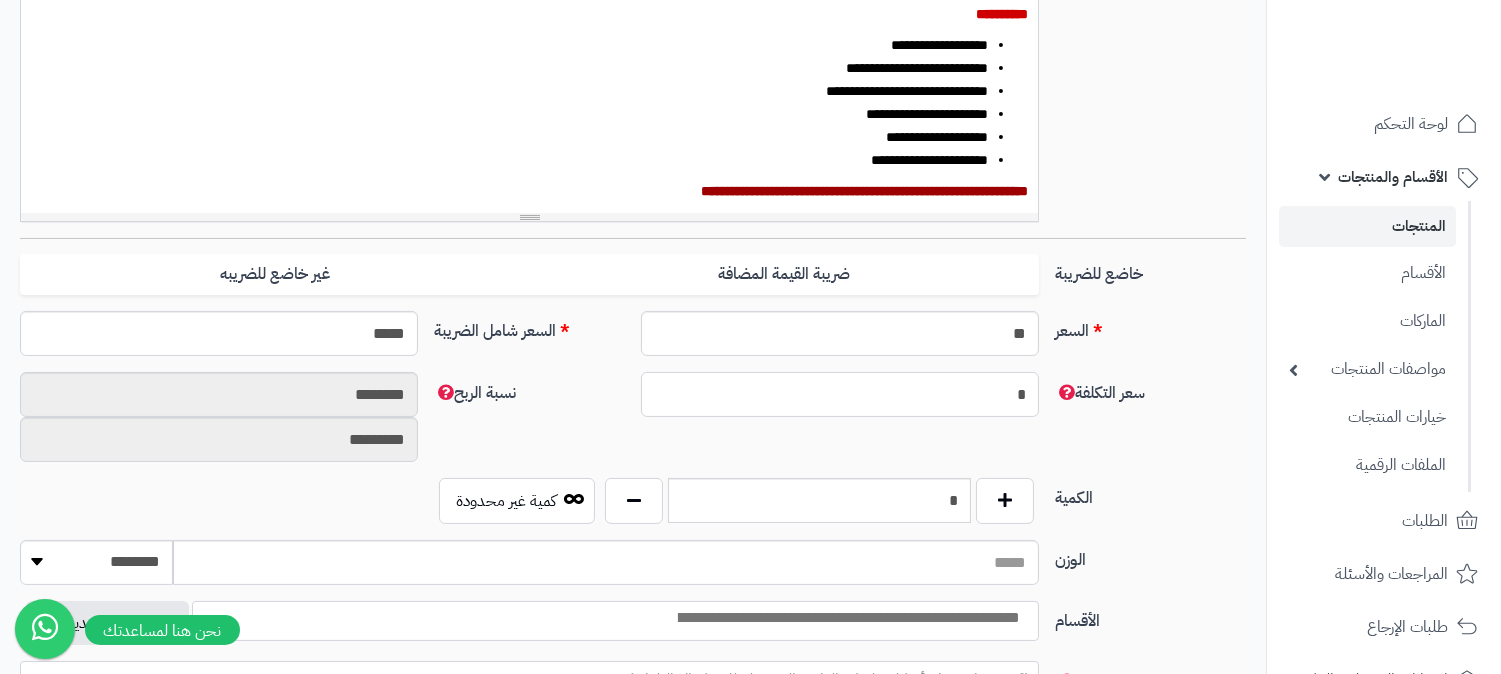 type on "**" 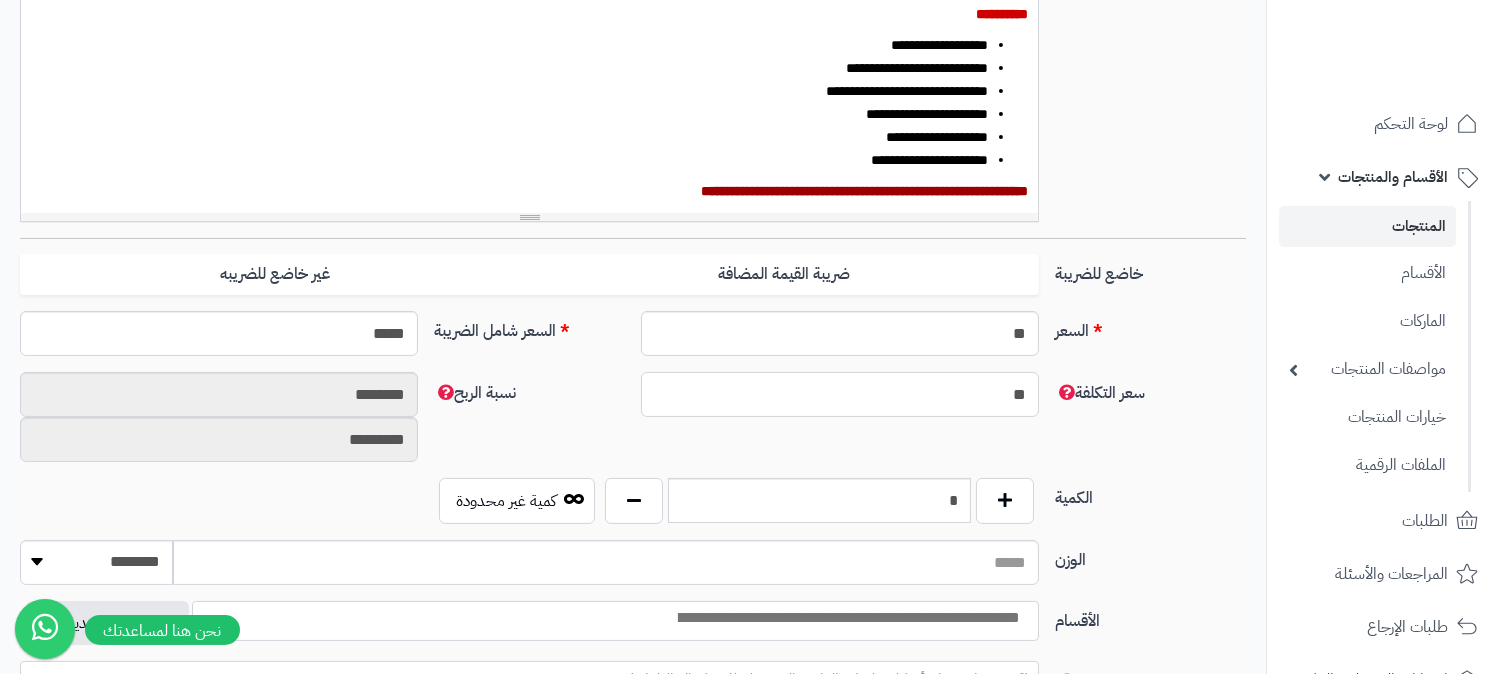 type on "******" 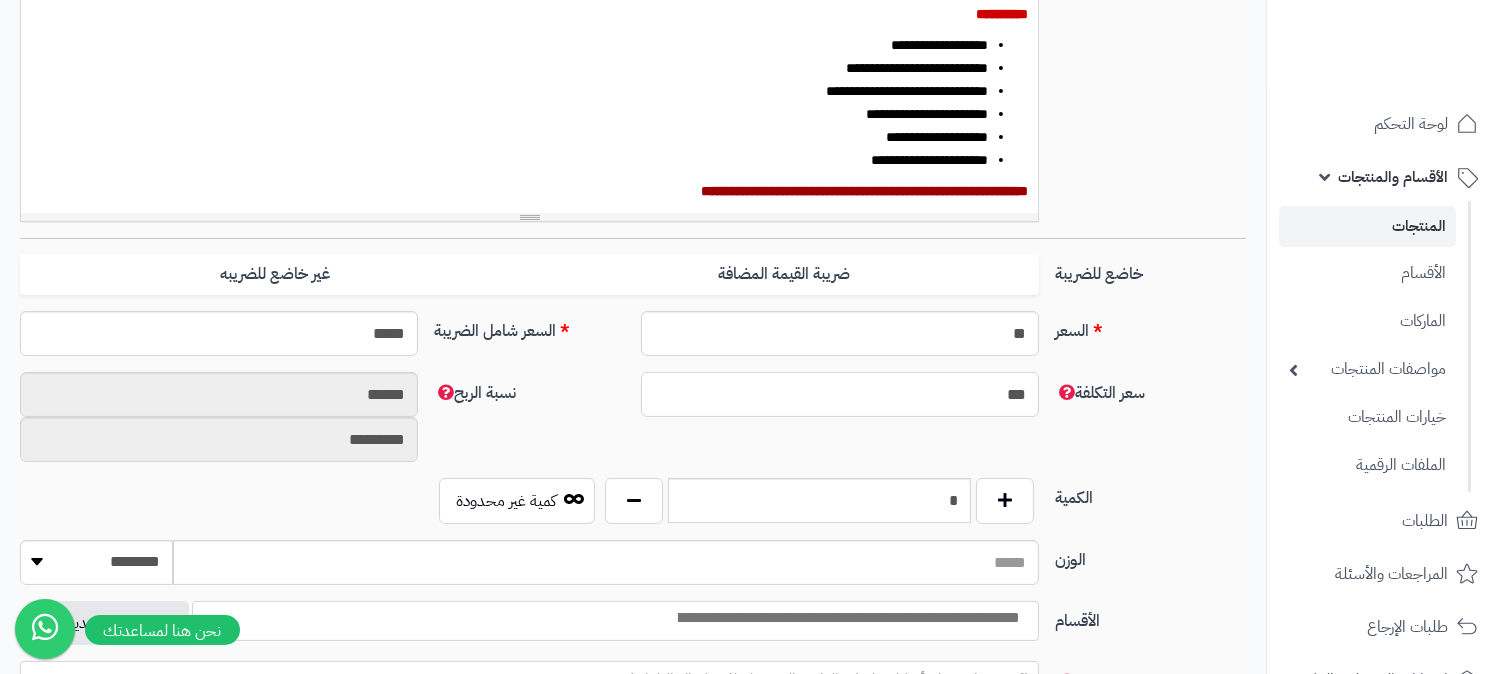 type on "****" 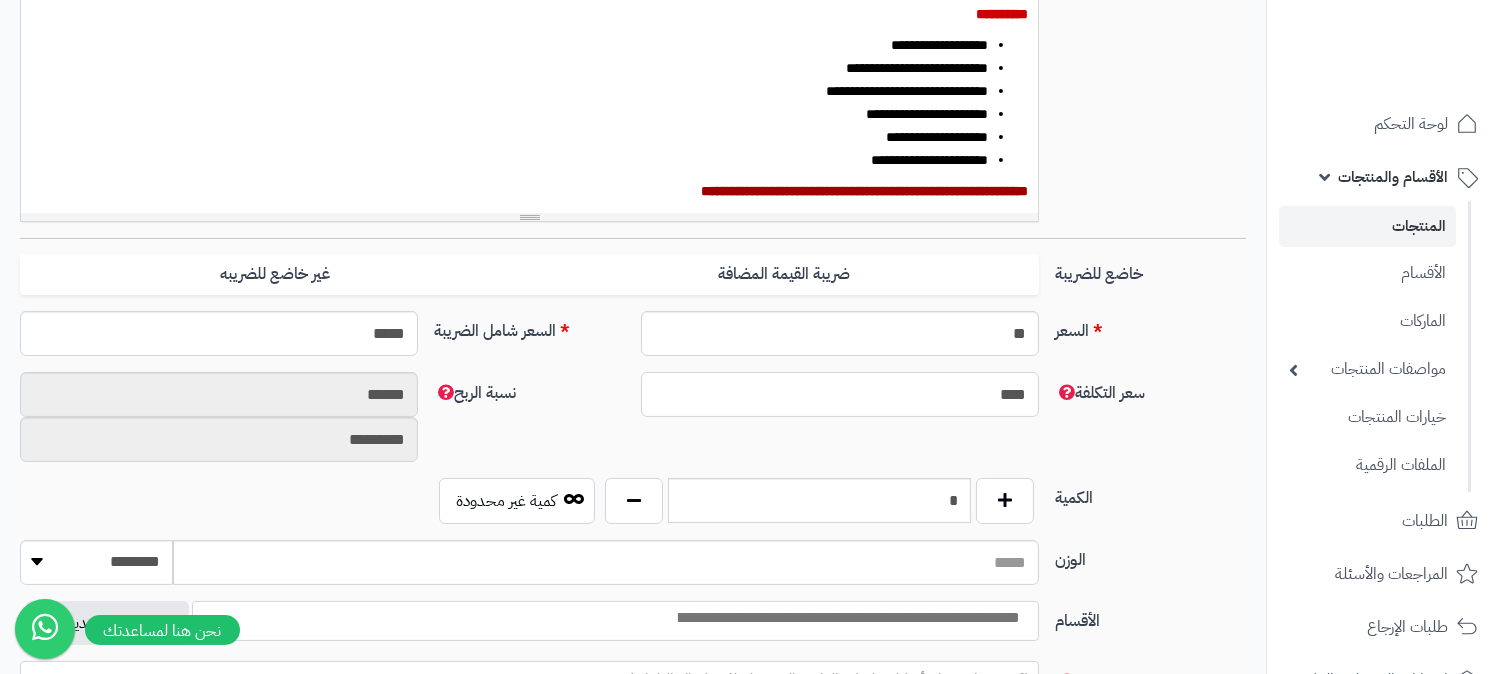 type on "******" 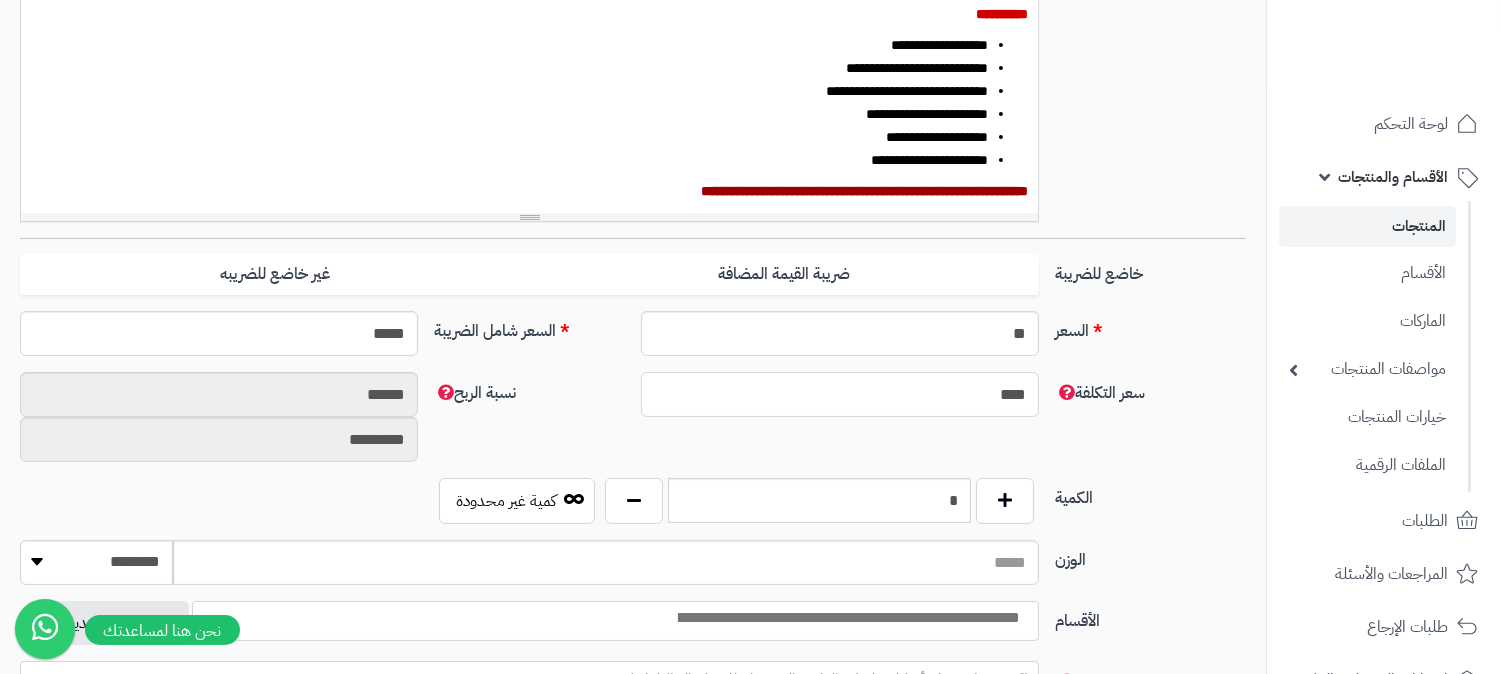 type on "****" 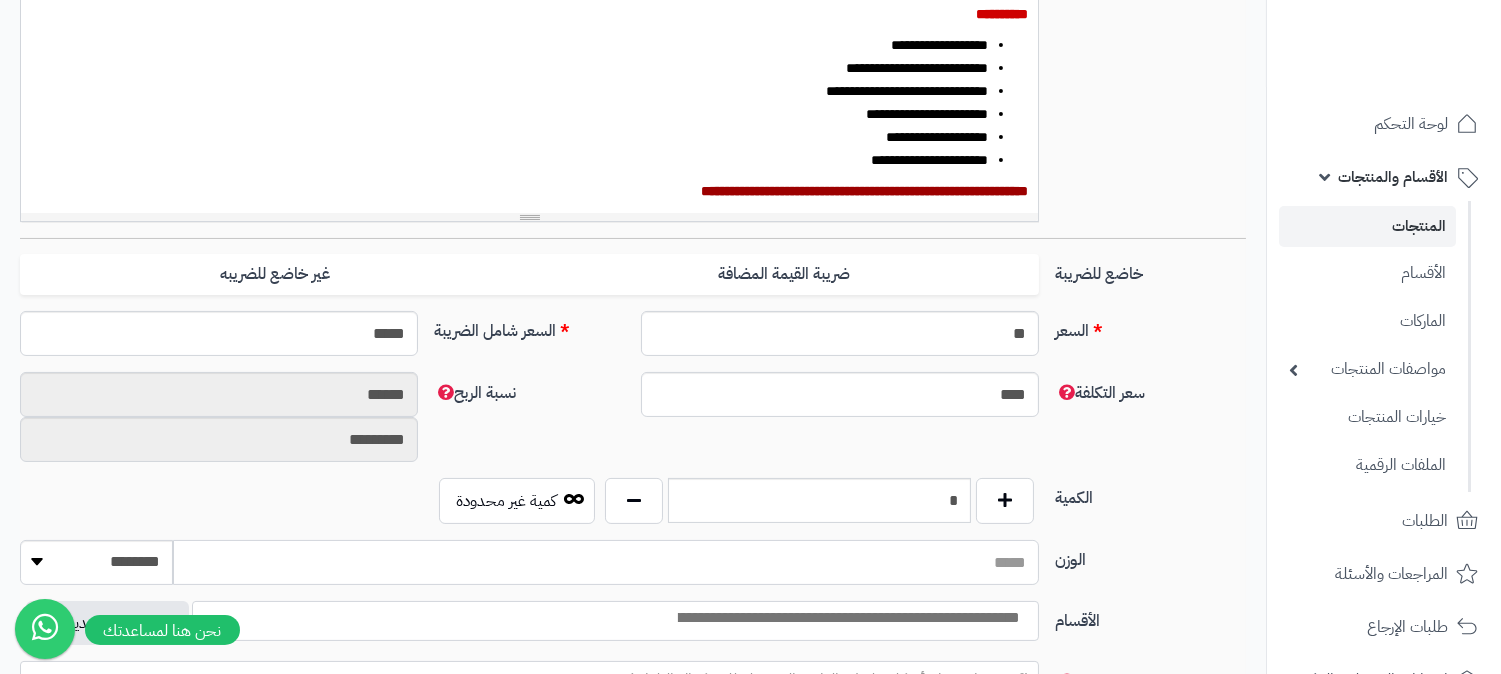 click on "الوزن" at bounding box center (606, 562) 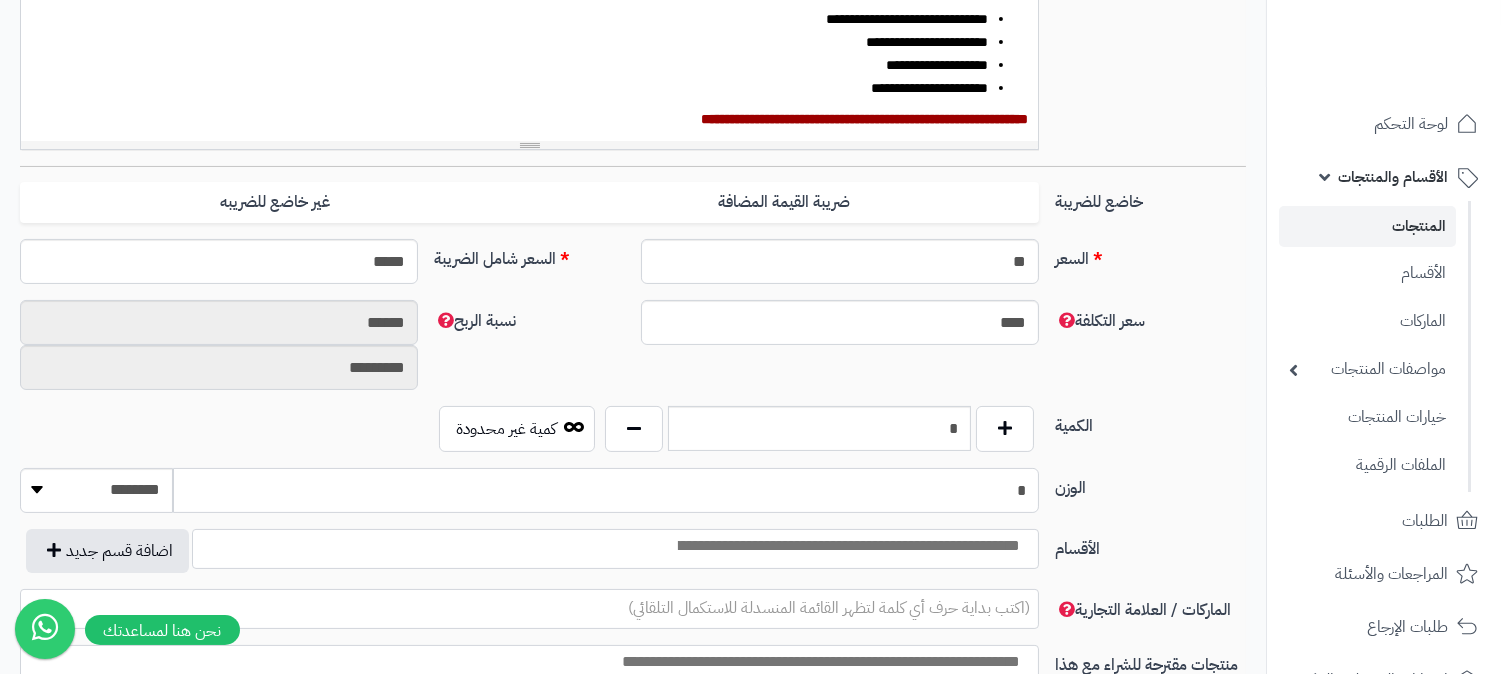 scroll, scrollTop: 666, scrollLeft: 0, axis: vertical 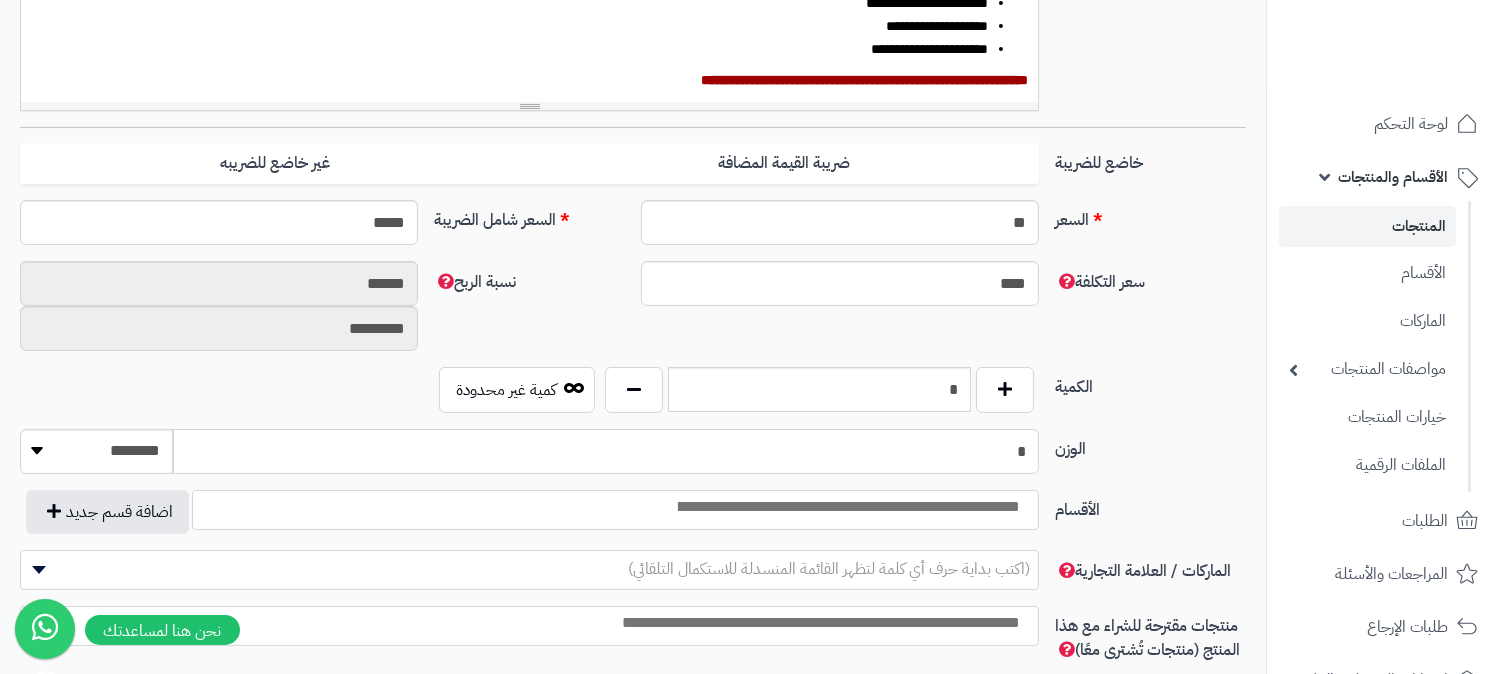 type on "*" 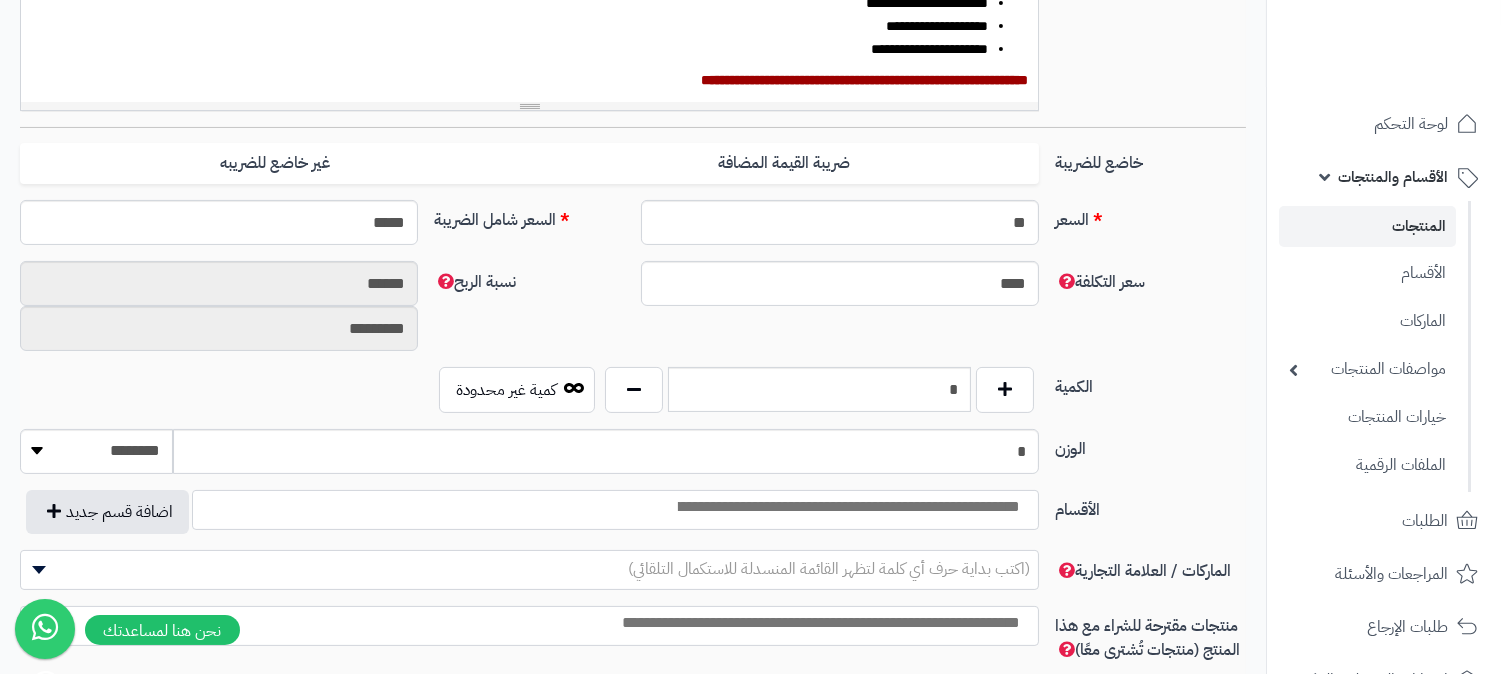 click at bounding box center [847, 507] 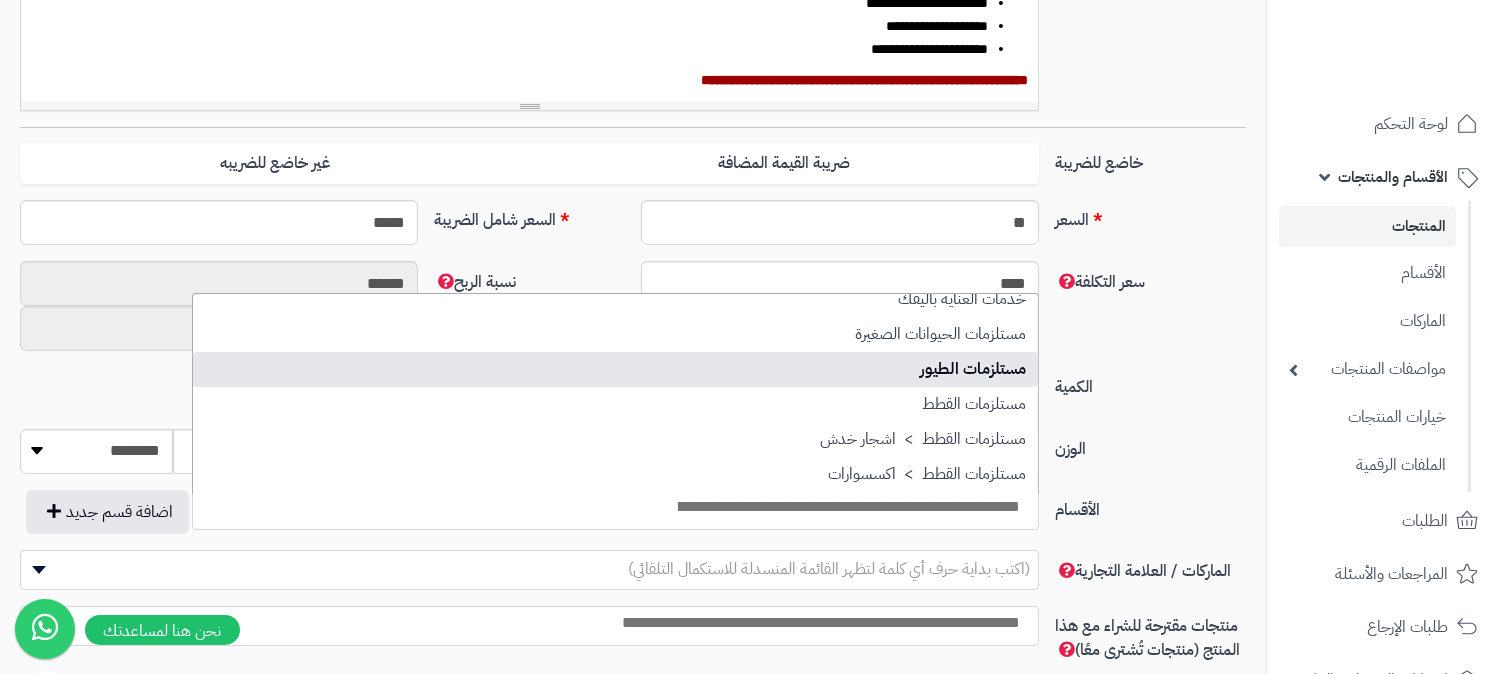 scroll, scrollTop: 111, scrollLeft: 0, axis: vertical 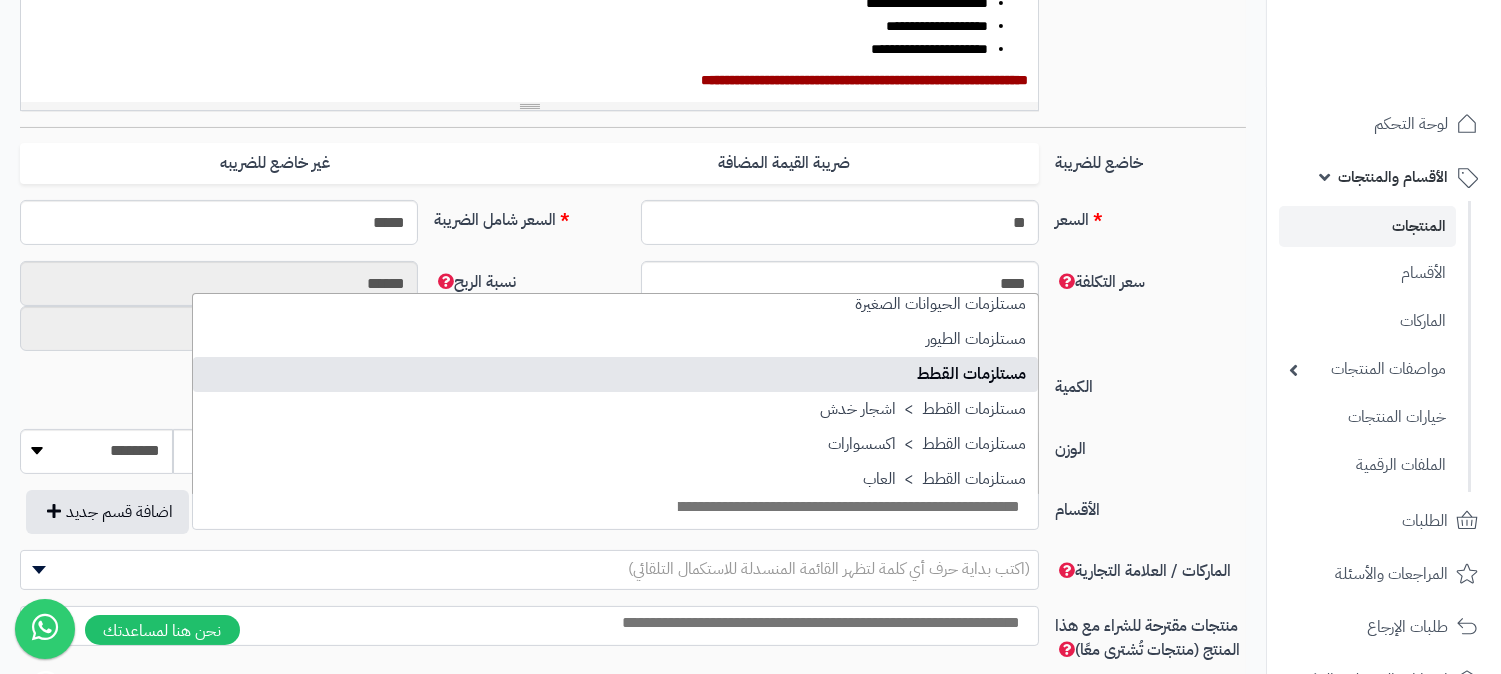 select on "****" 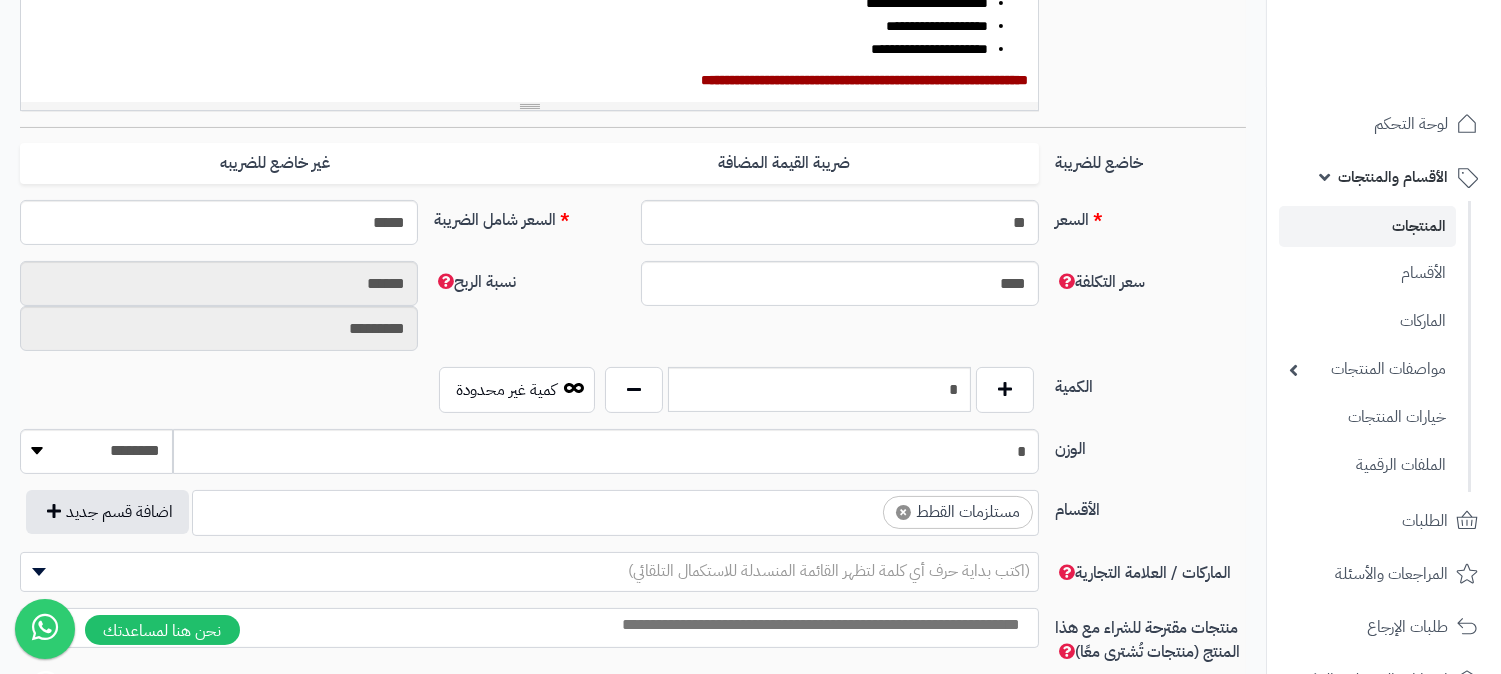 scroll, scrollTop: 126, scrollLeft: 0, axis: vertical 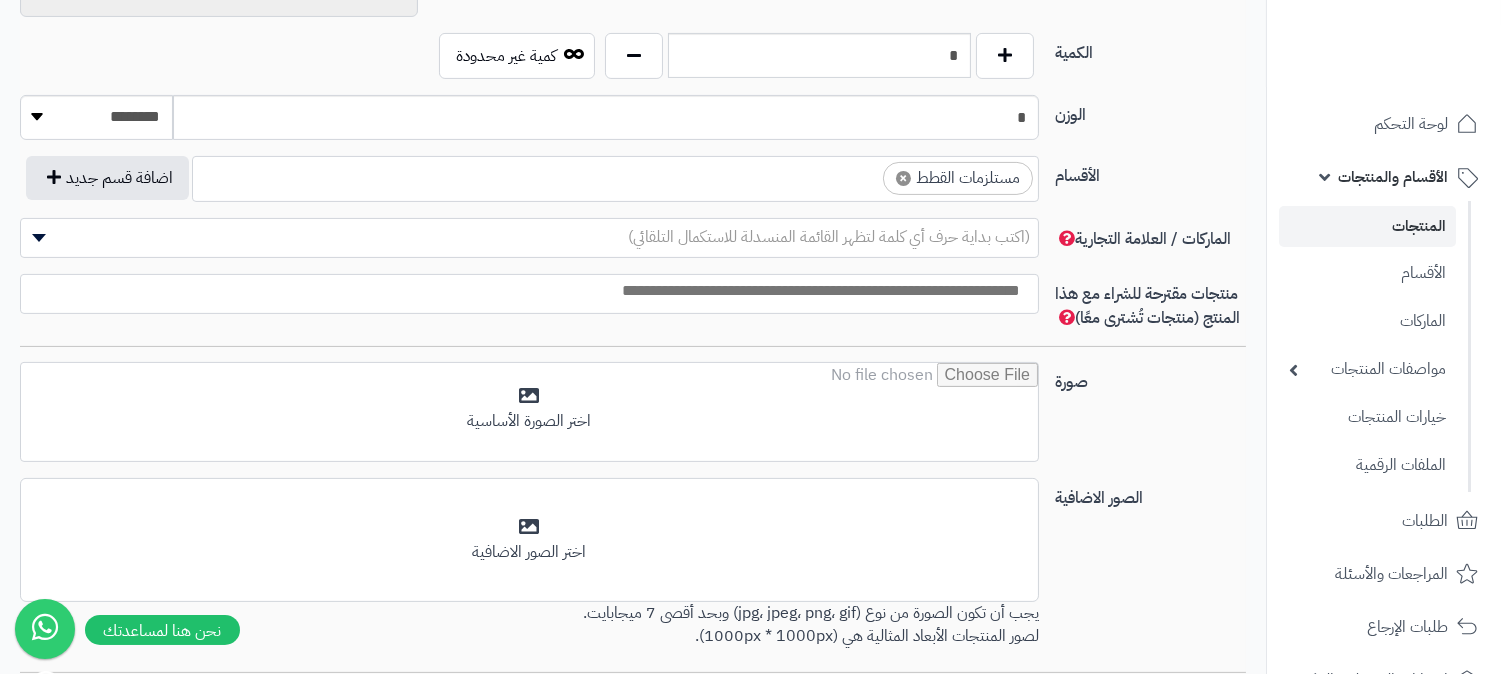 click on "× مستلزمات القطط" at bounding box center [615, 176] 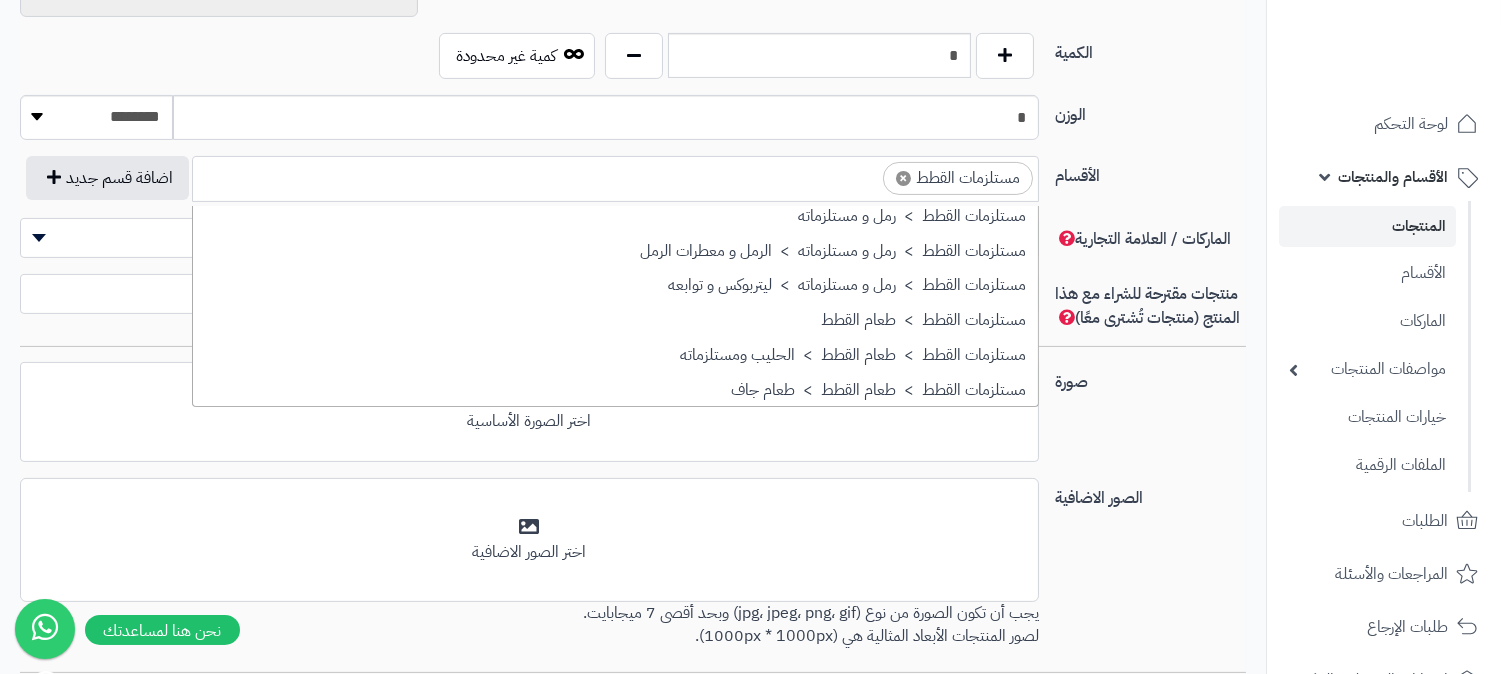 scroll, scrollTop: 472, scrollLeft: 0, axis: vertical 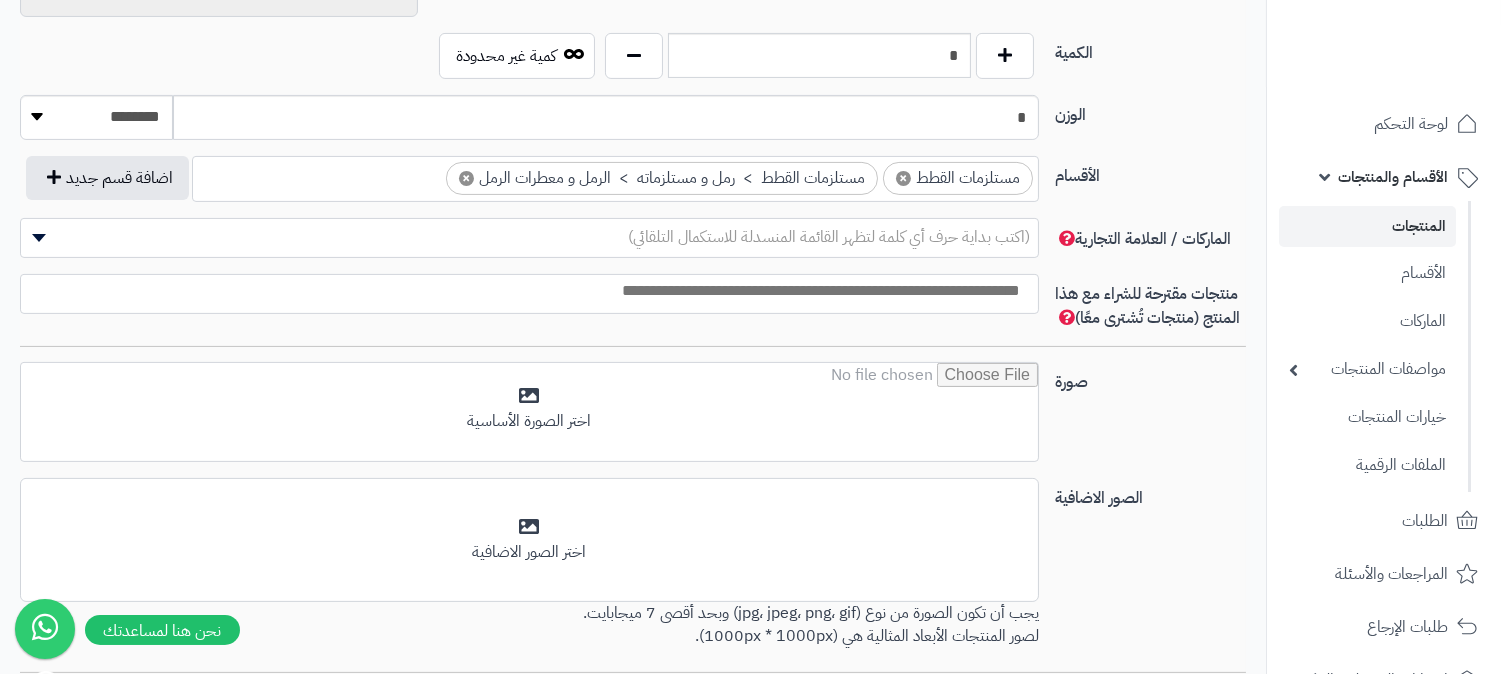 click at bounding box center [428, 173] 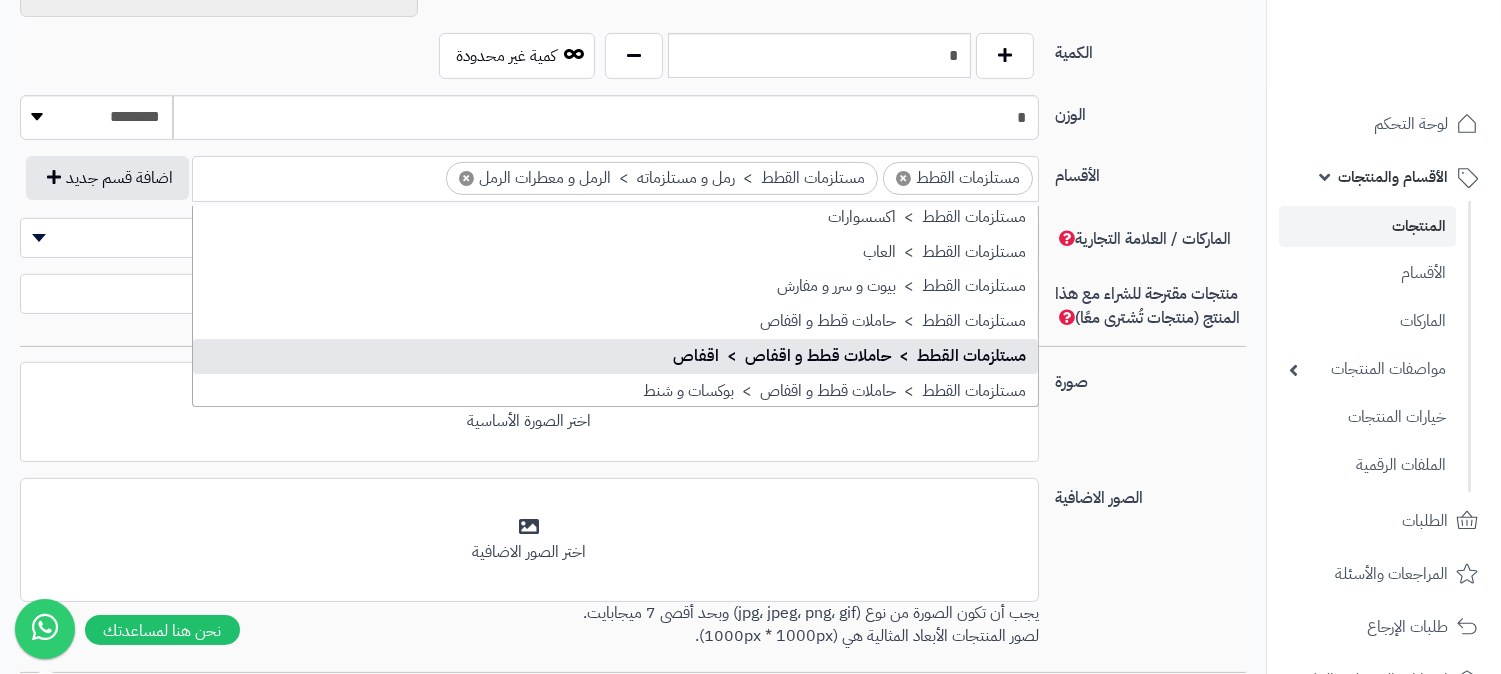 scroll, scrollTop: 361, scrollLeft: 0, axis: vertical 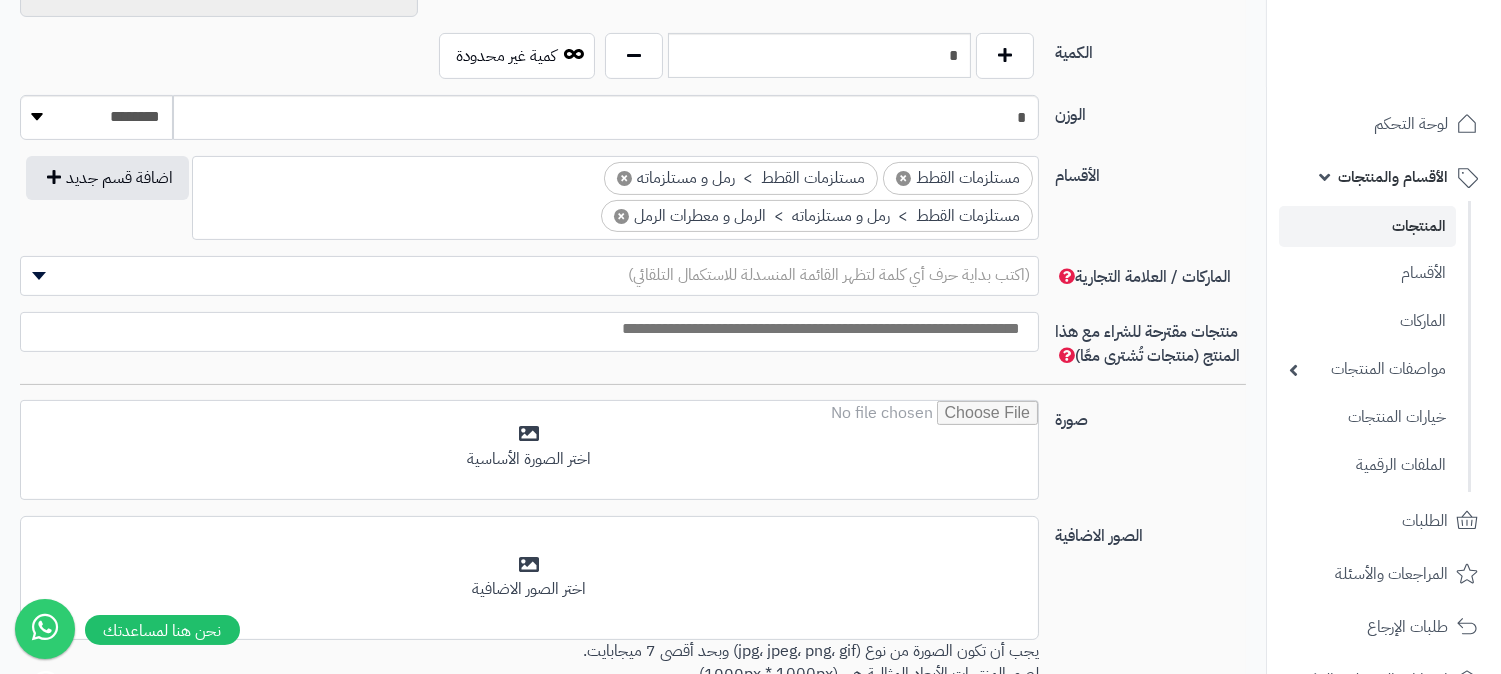 click on "(اكتب بداية حرف أي كلمة لتظهر القائمة المنسدلة للاستكمال التلقائي)" at bounding box center (829, 275) 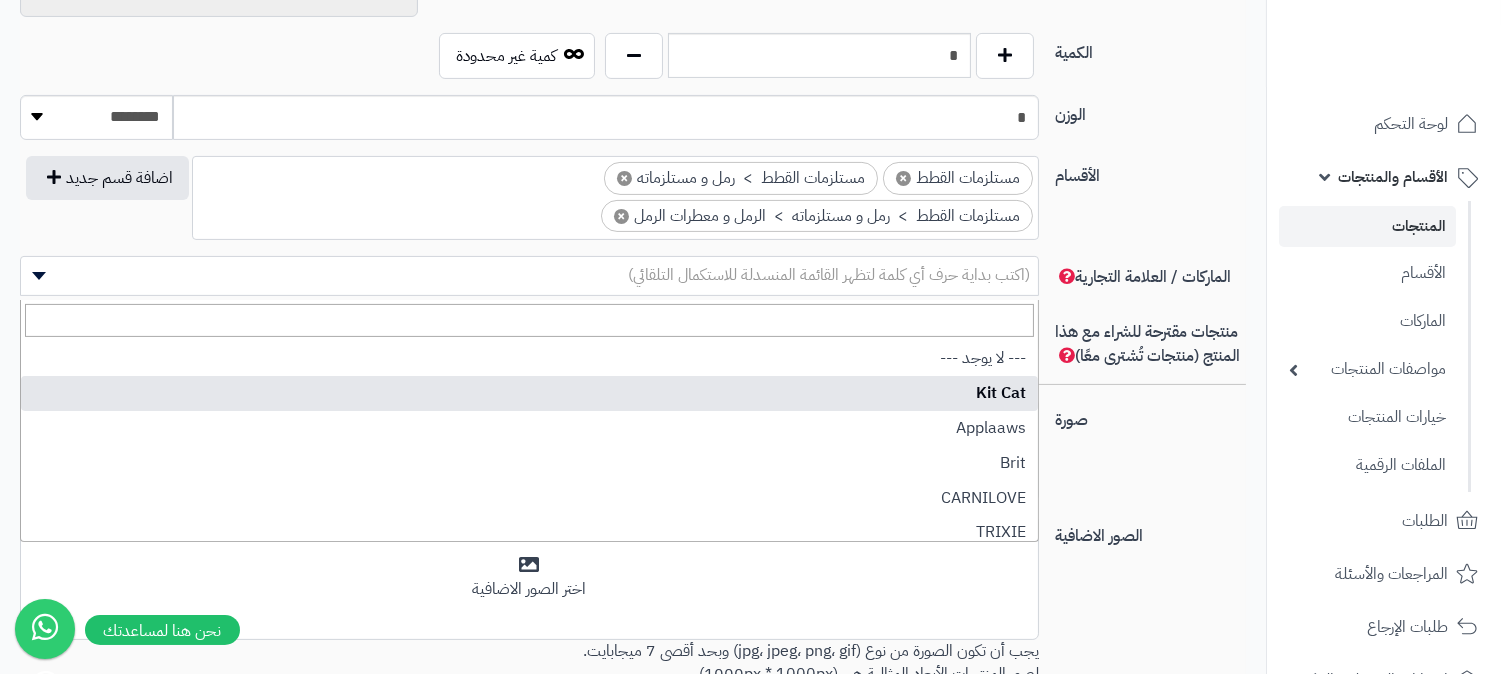 select on "**" 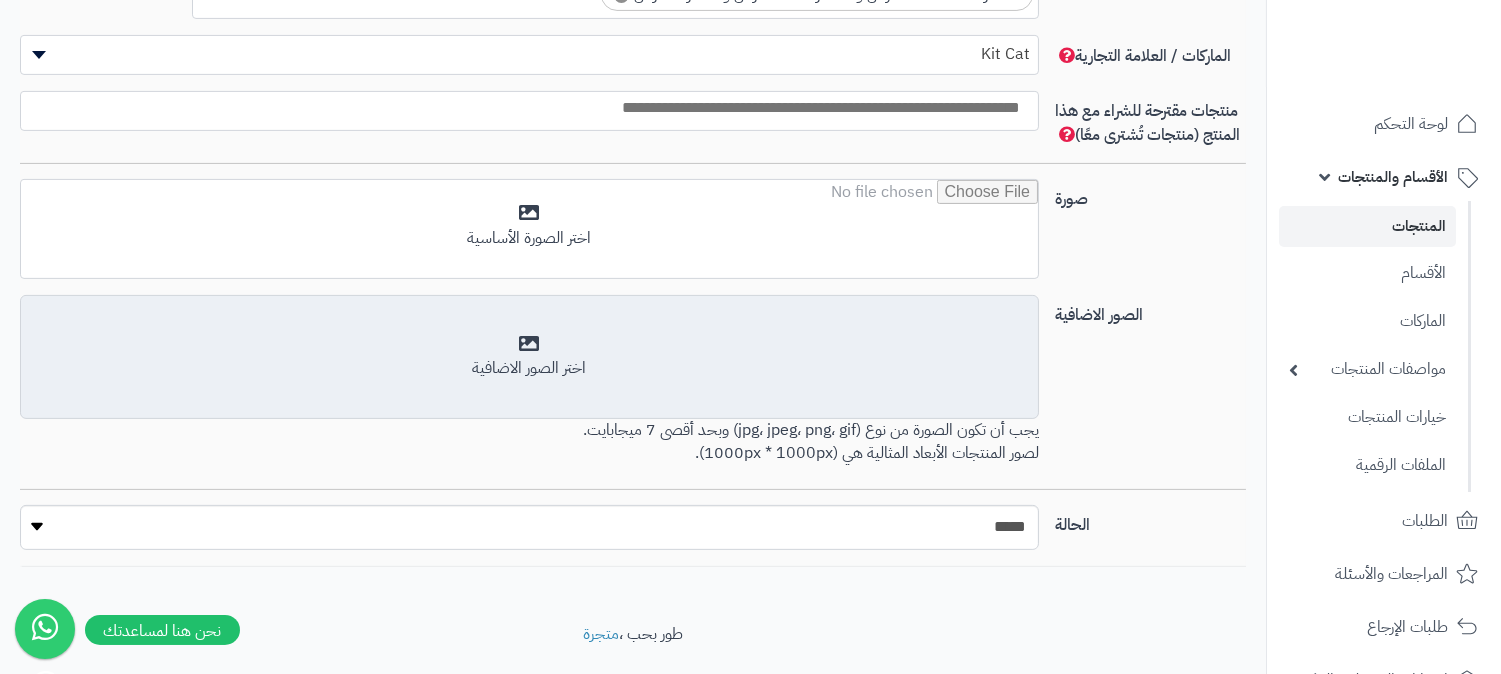 scroll, scrollTop: 1222, scrollLeft: 0, axis: vertical 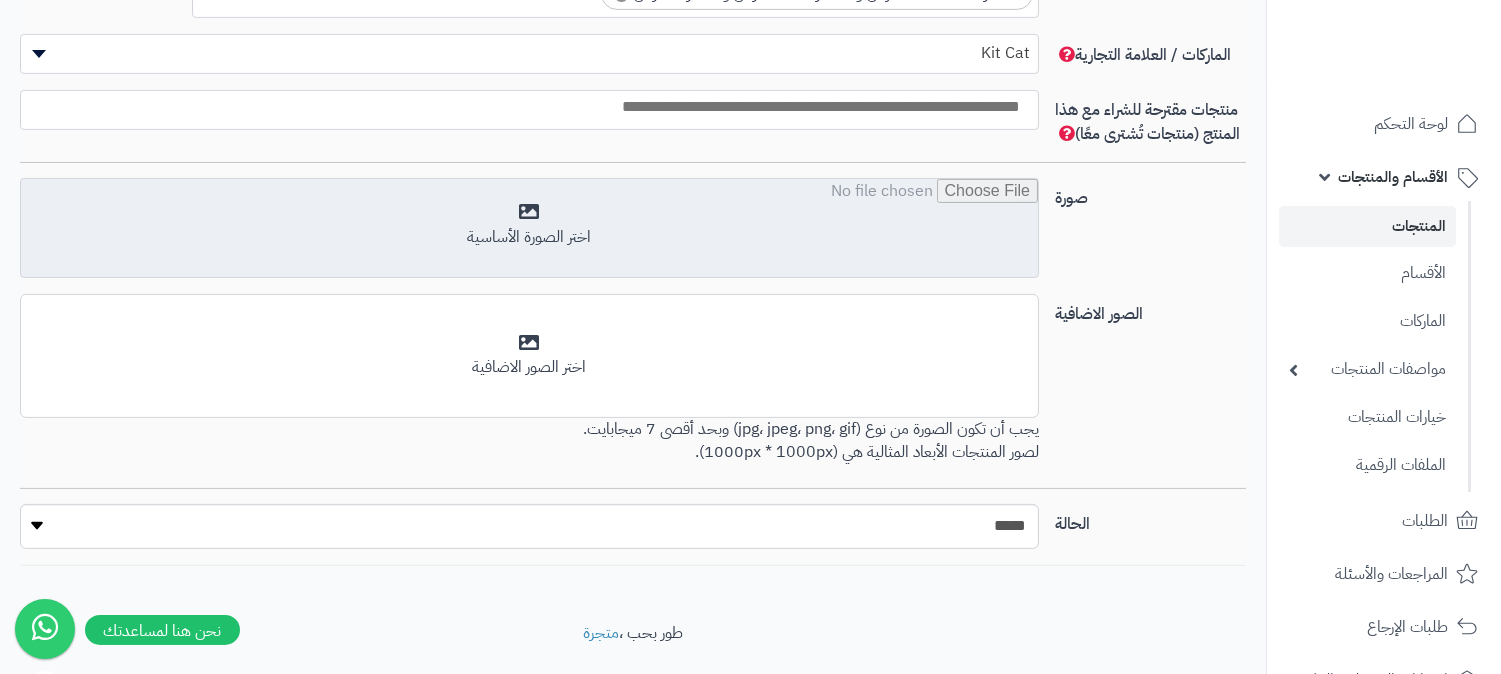 click at bounding box center [529, 229] 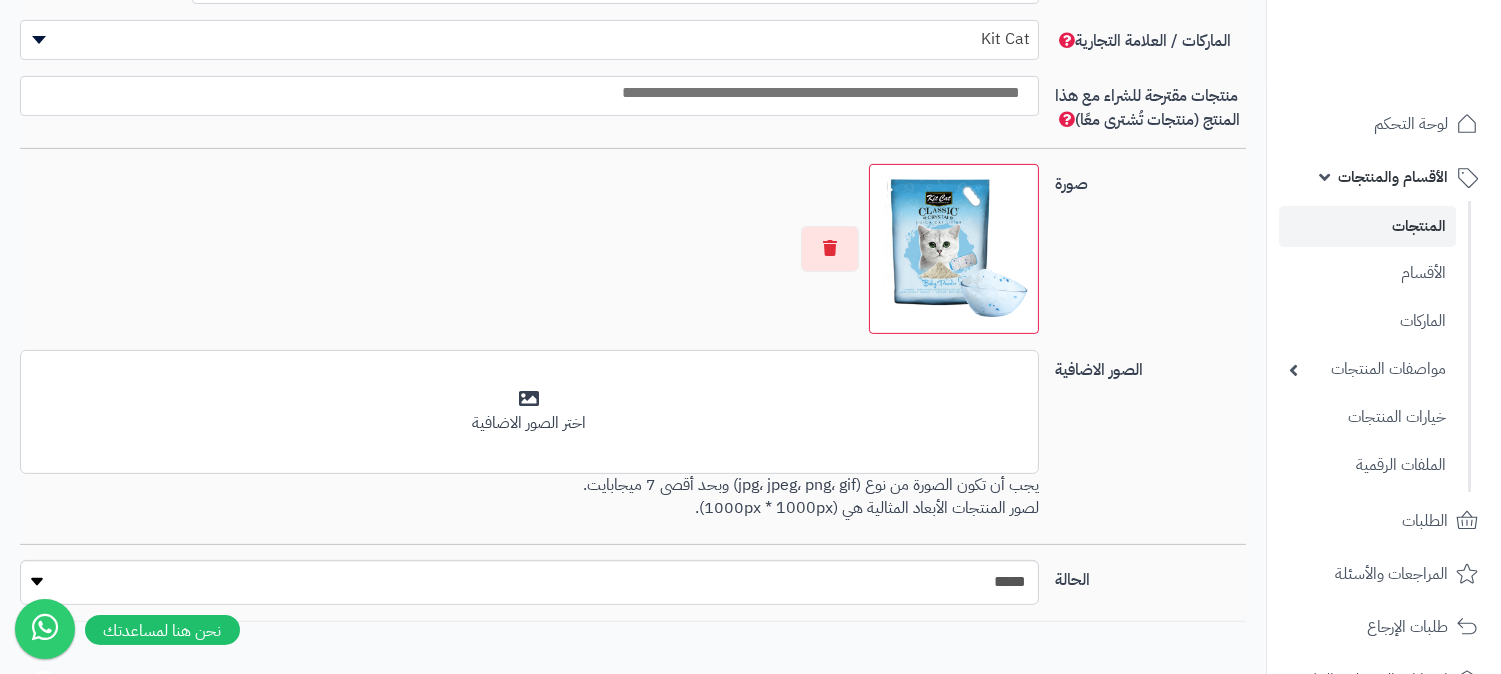 scroll, scrollTop: 1333, scrollLeft: 0, axis: vertical 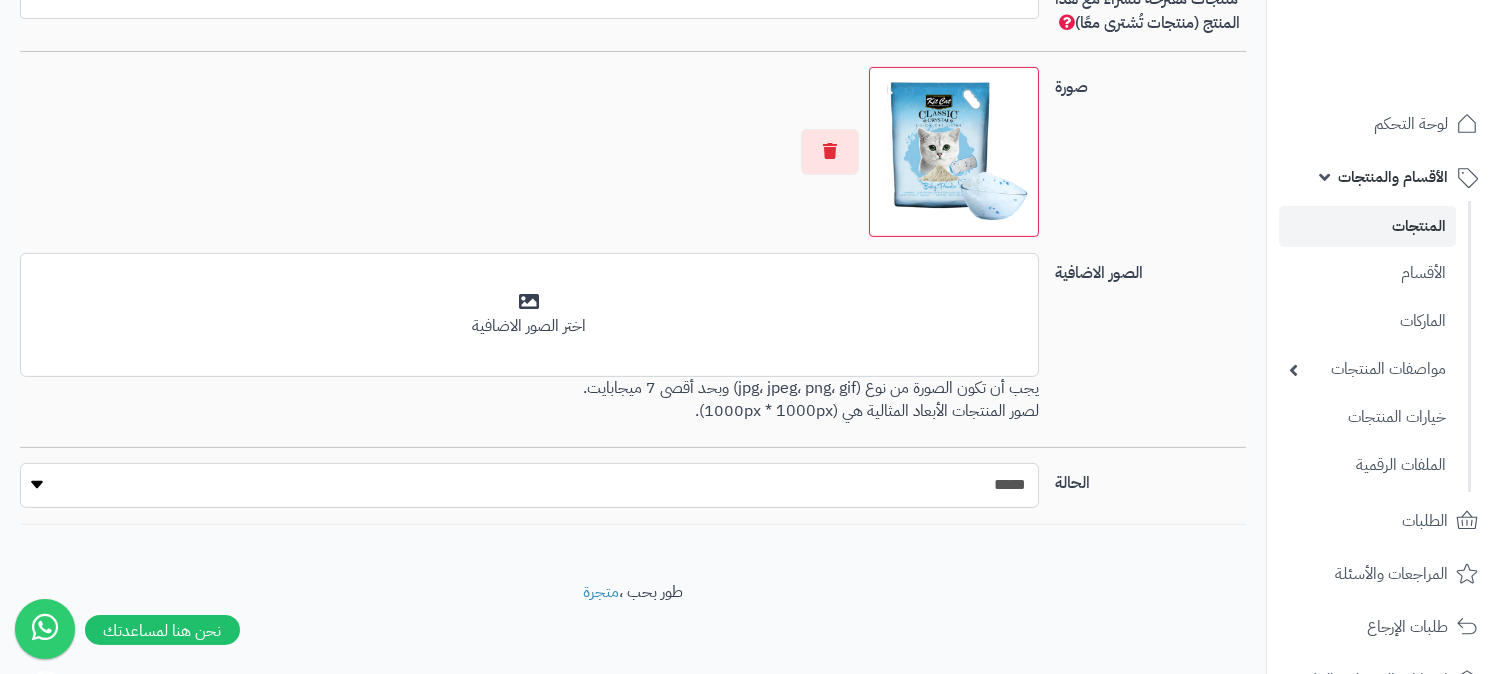 click on "***** ****" at bounding box center [529, 485] 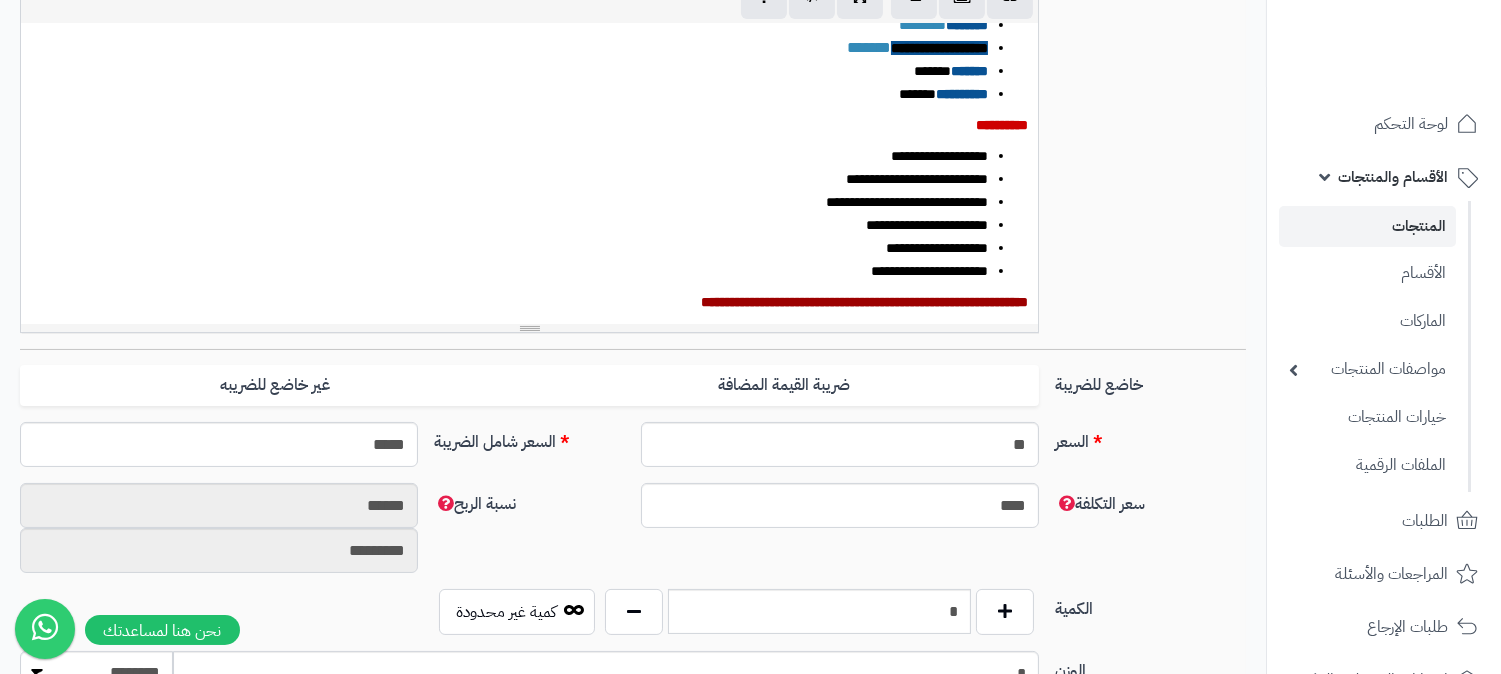 scroll, scrollTop: 666, scrollLeft: 0, axis: vertical 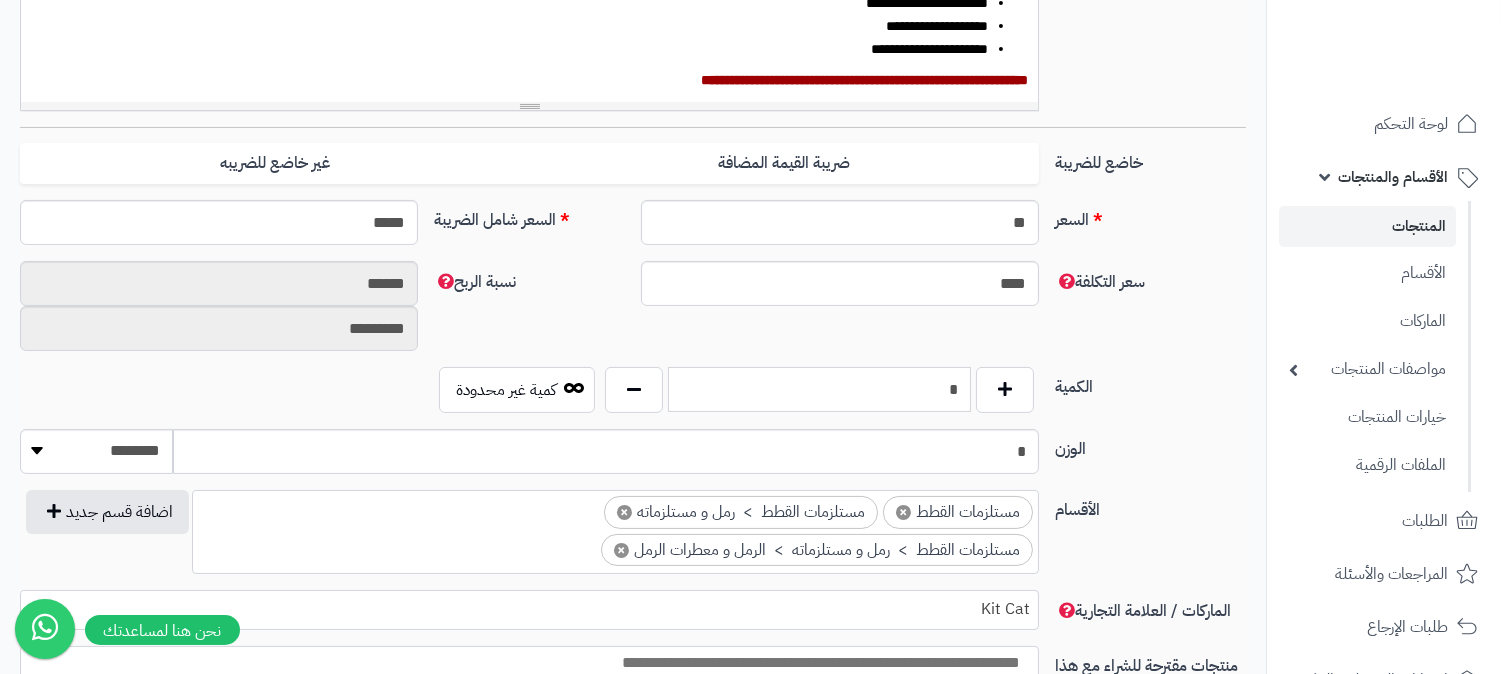 click on "*" at bounding box center [819, 389] 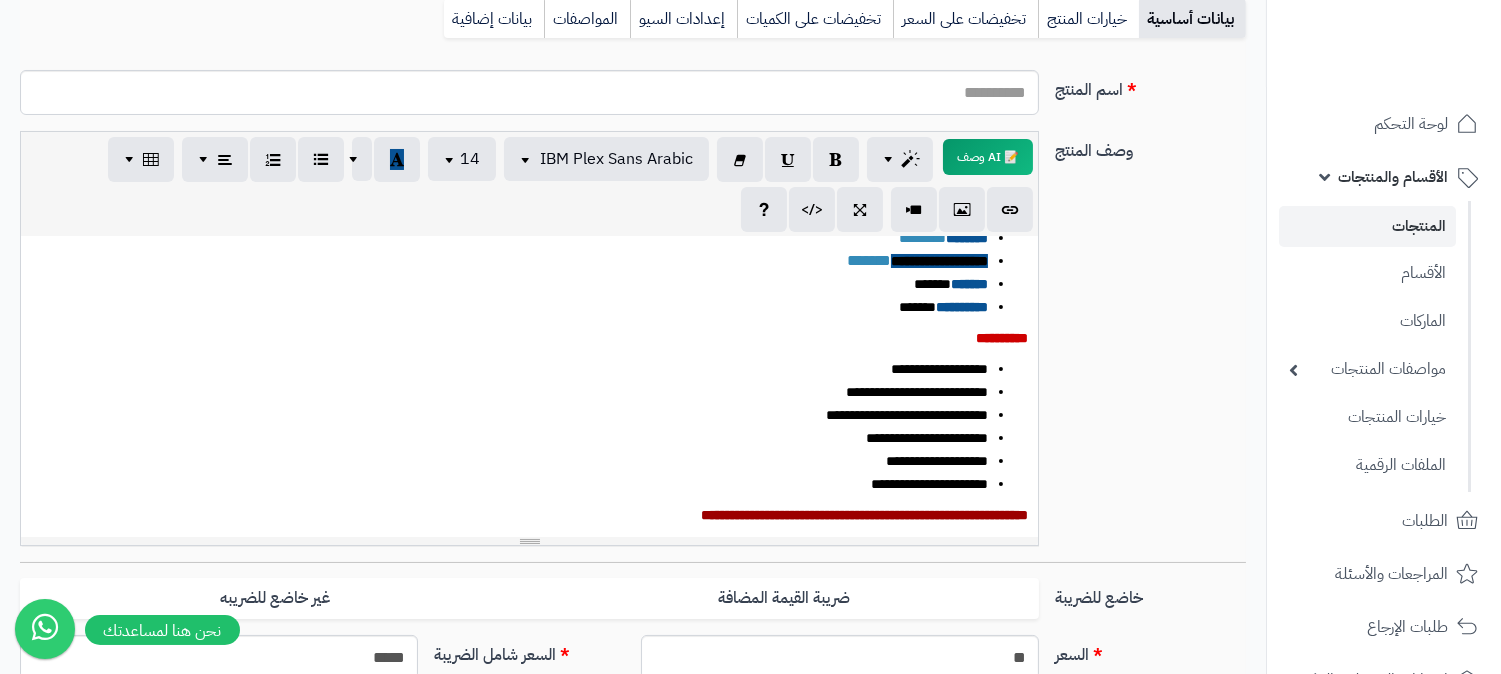 scroll, scrollTop: 222, scrollLeft: 0, axis: vertical 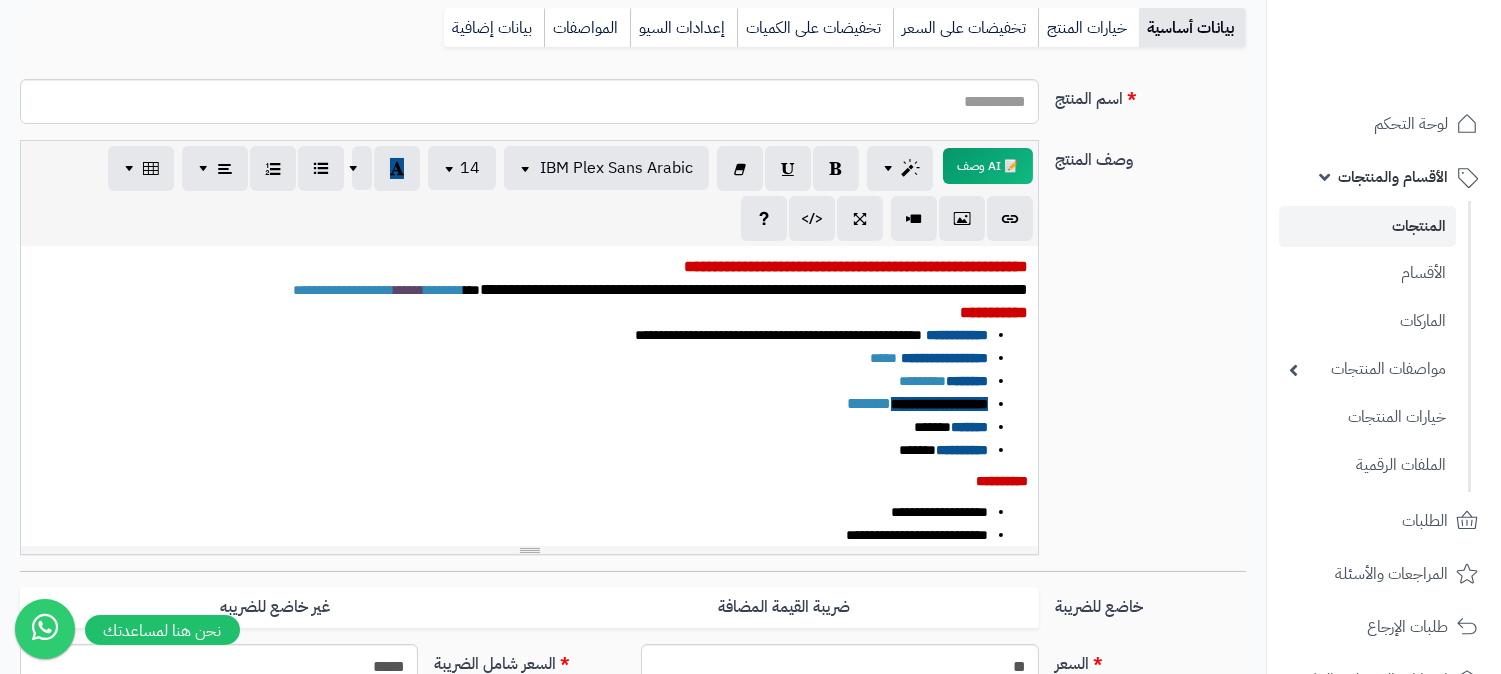 type on "*" 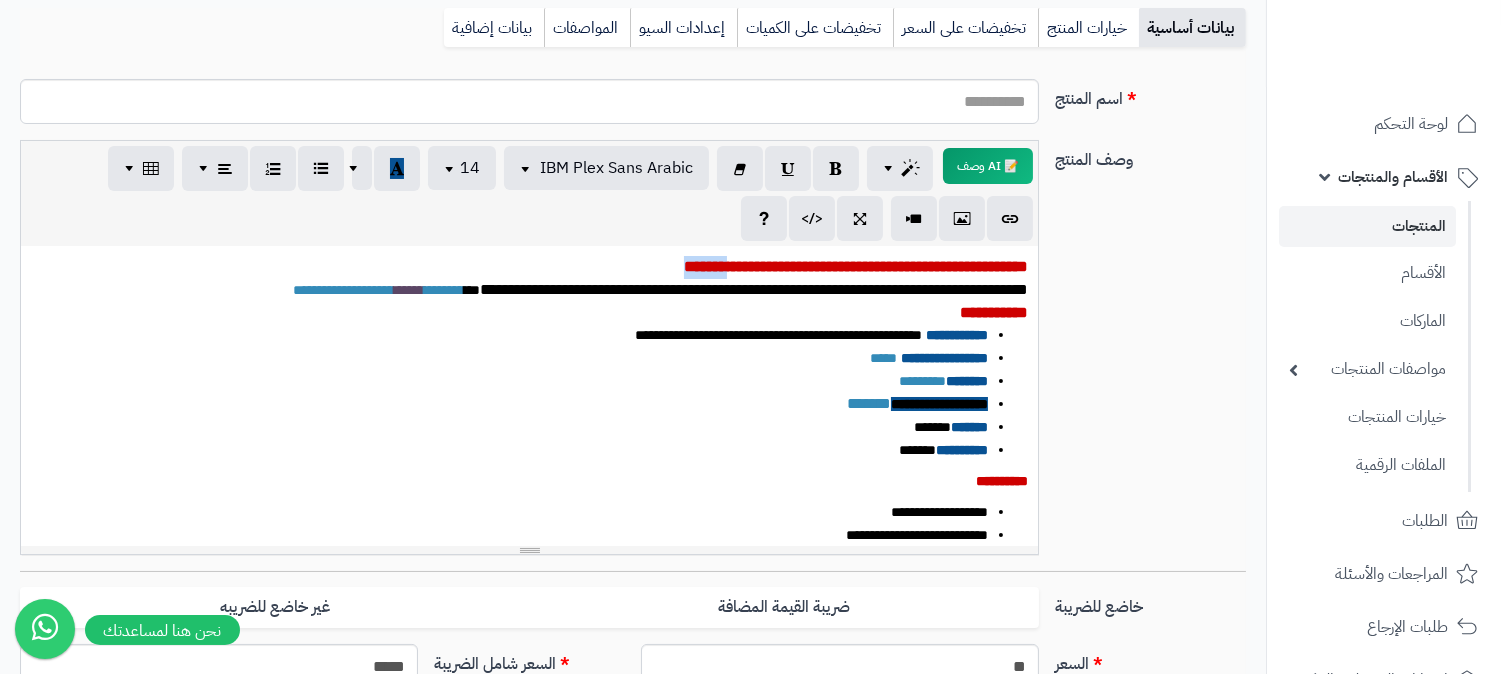 drag, startPoint x: 603, startPoint y: 270, endPoint x: 676, endPoint y: 274, distance: 73.109505 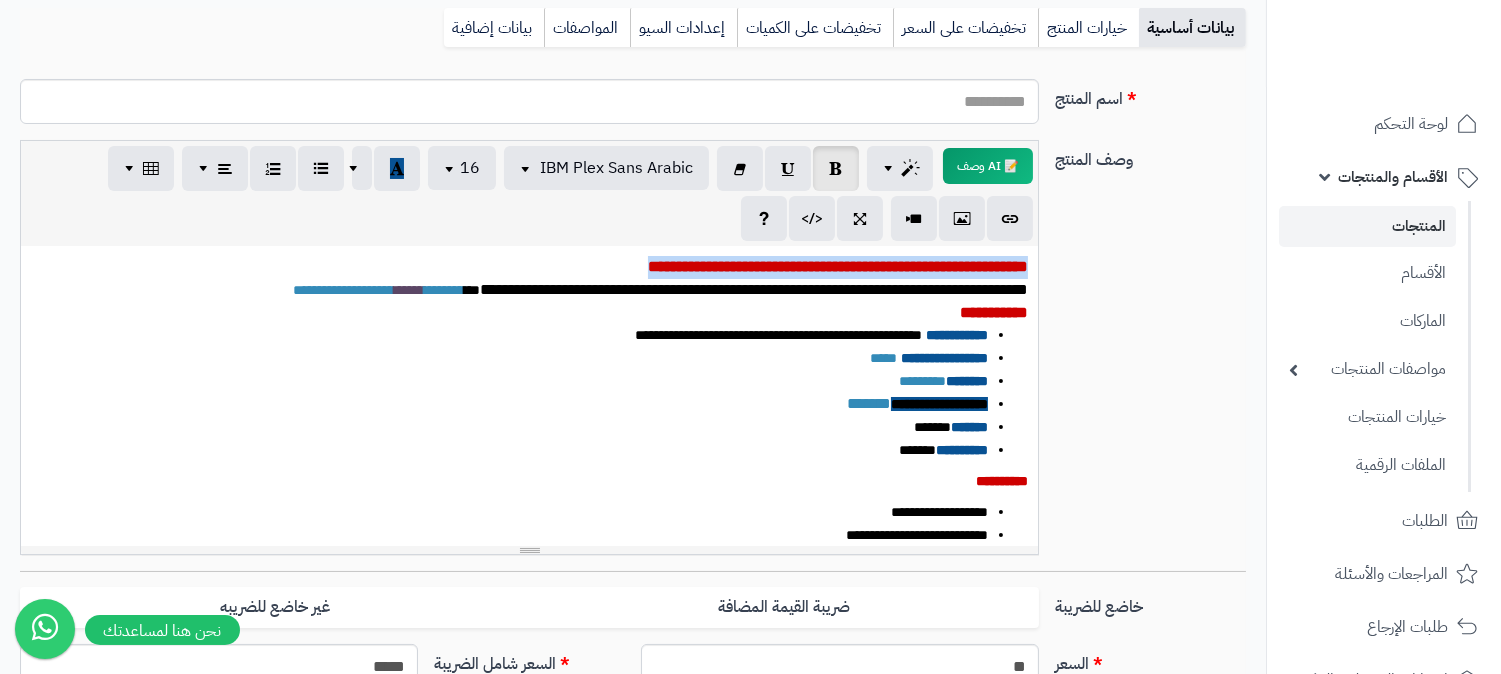 drag, startPoint x: 570, startPoint y: 275, endPoint x: 1047, endPoint y: 268, distance: 477.05136 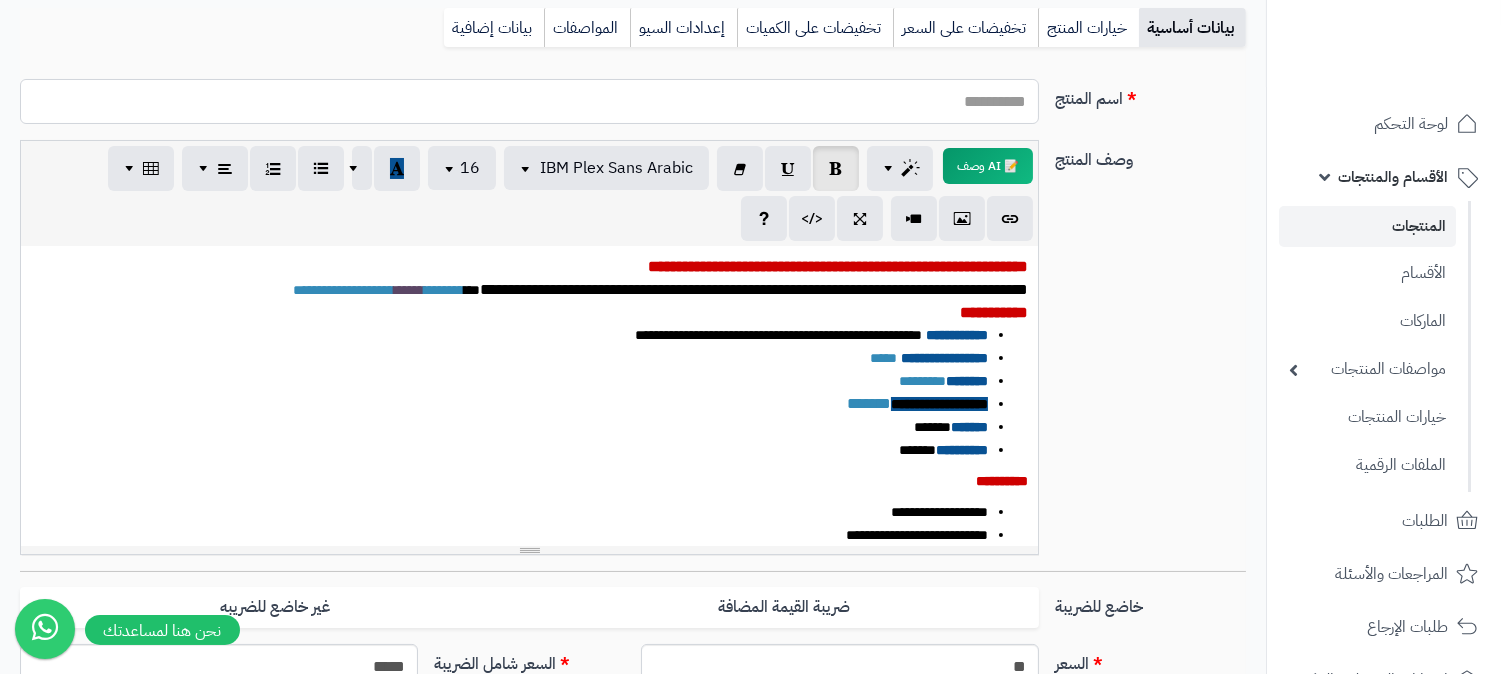 click on "اسم المنتج" at bounding box center [529, 101] 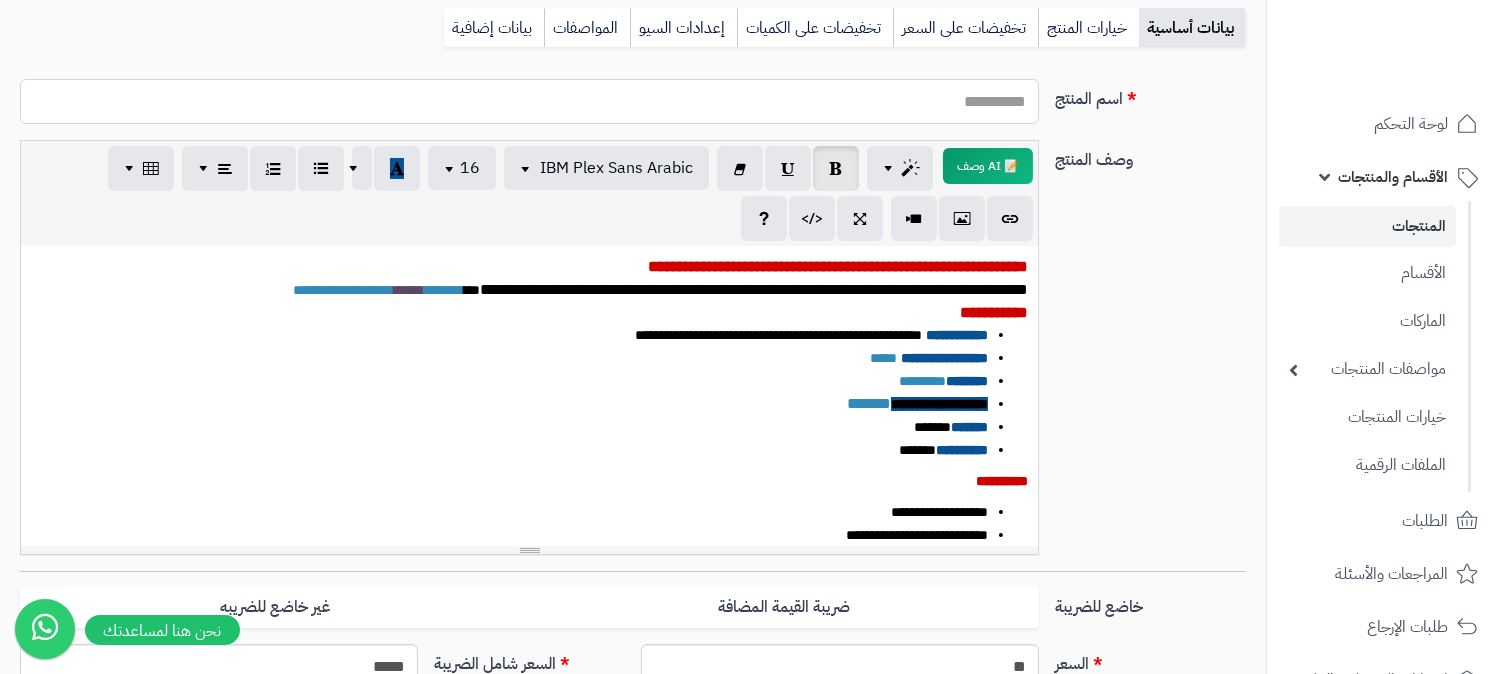 paste on "**********" 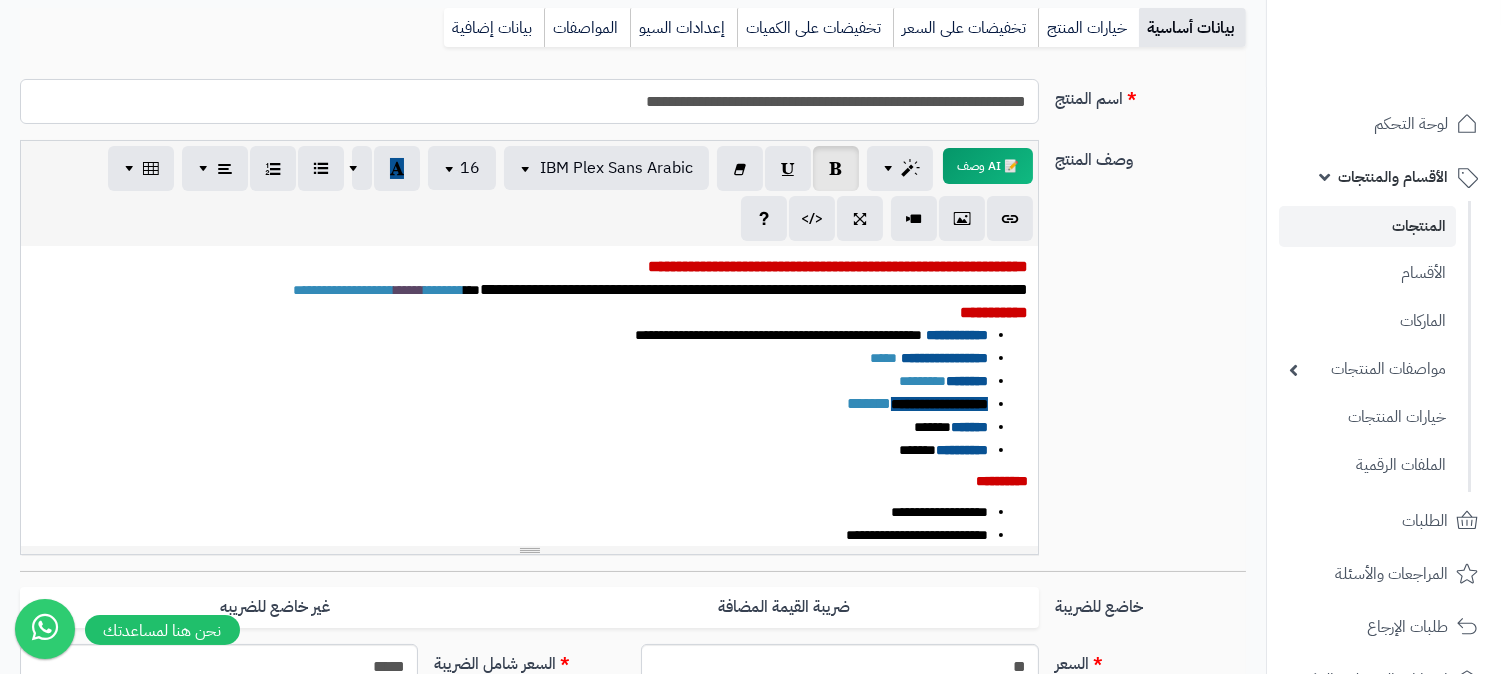 type on "**********" 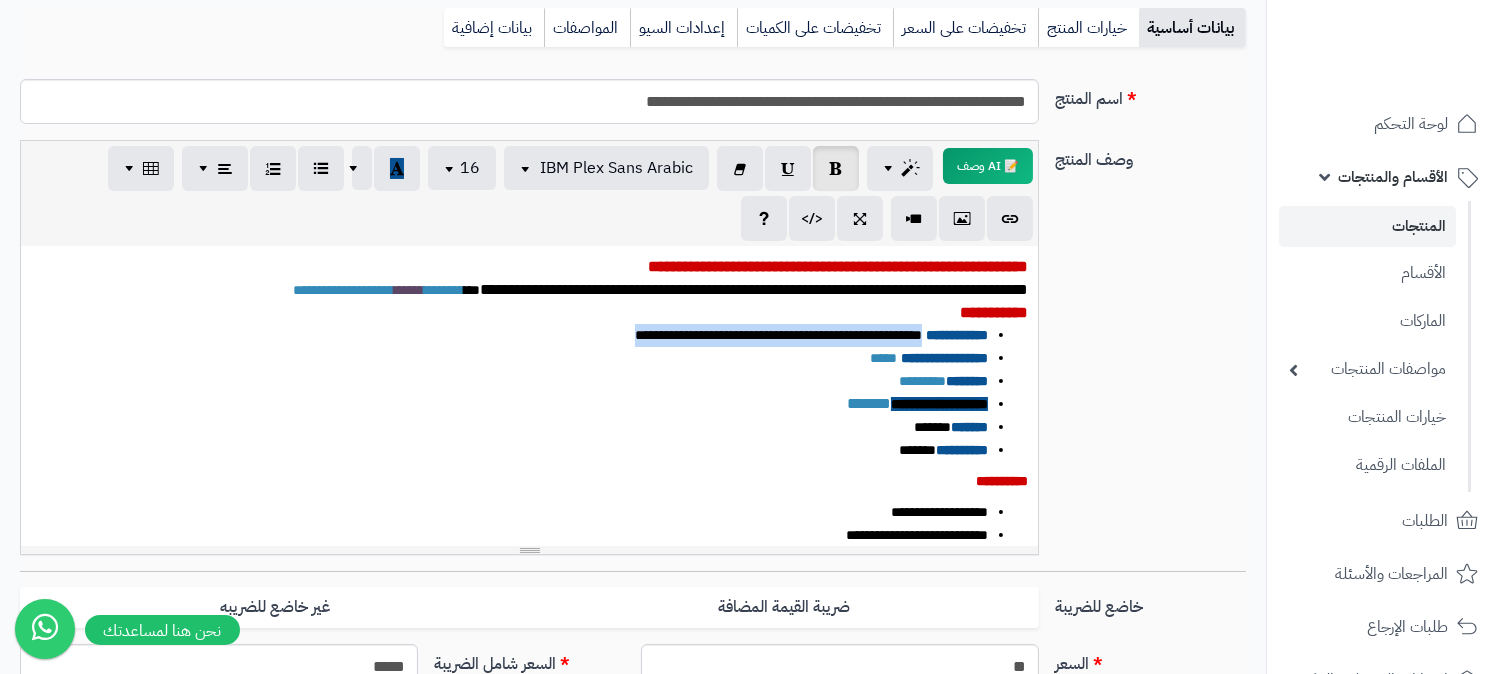 drag, startPoint x: 560, startPoint y: 345, endPoint x: 914, endPoint y: 338, distance: 354.0692 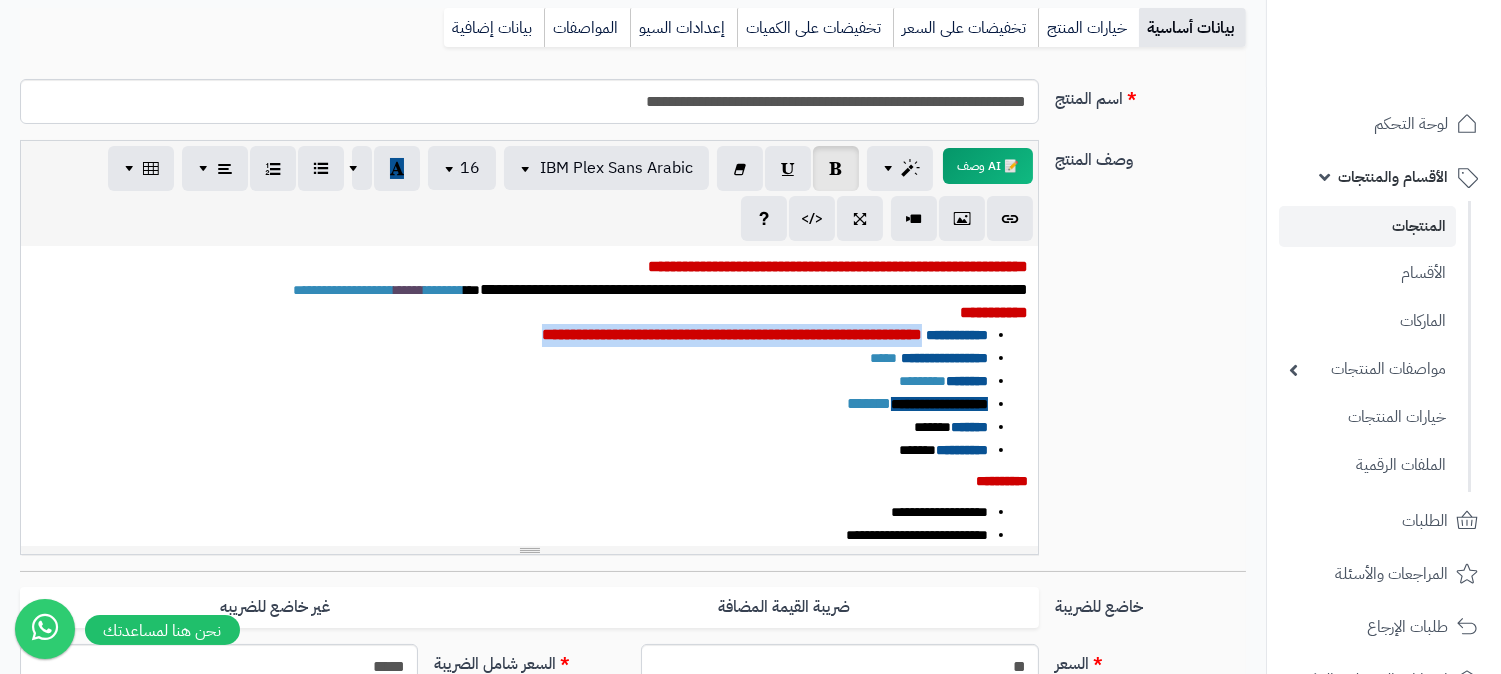 drag, startPoint x: 914, startPoint y: 338, endPoint x: 441, endPoint y: 334, distance: 473.0169 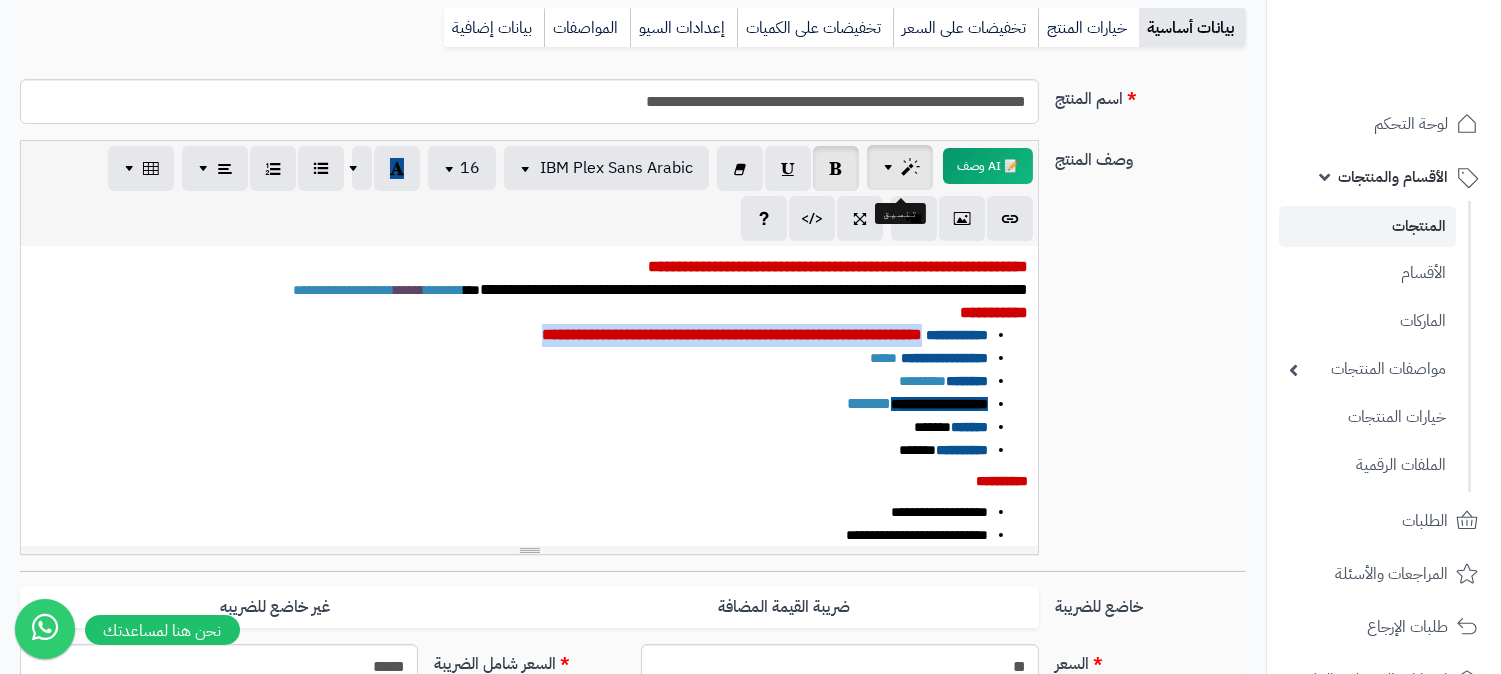 click at bounding box center [910, 167] 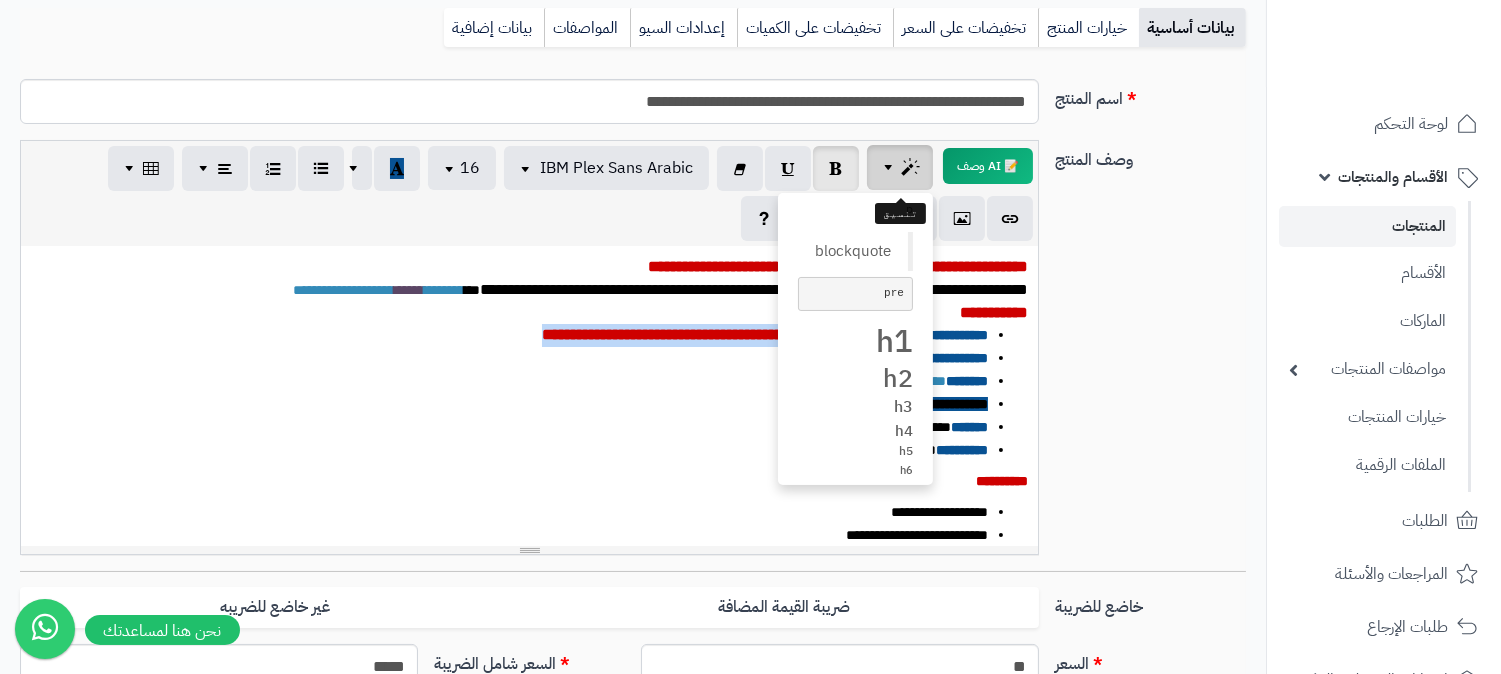 click at bounding box center (910, 167) 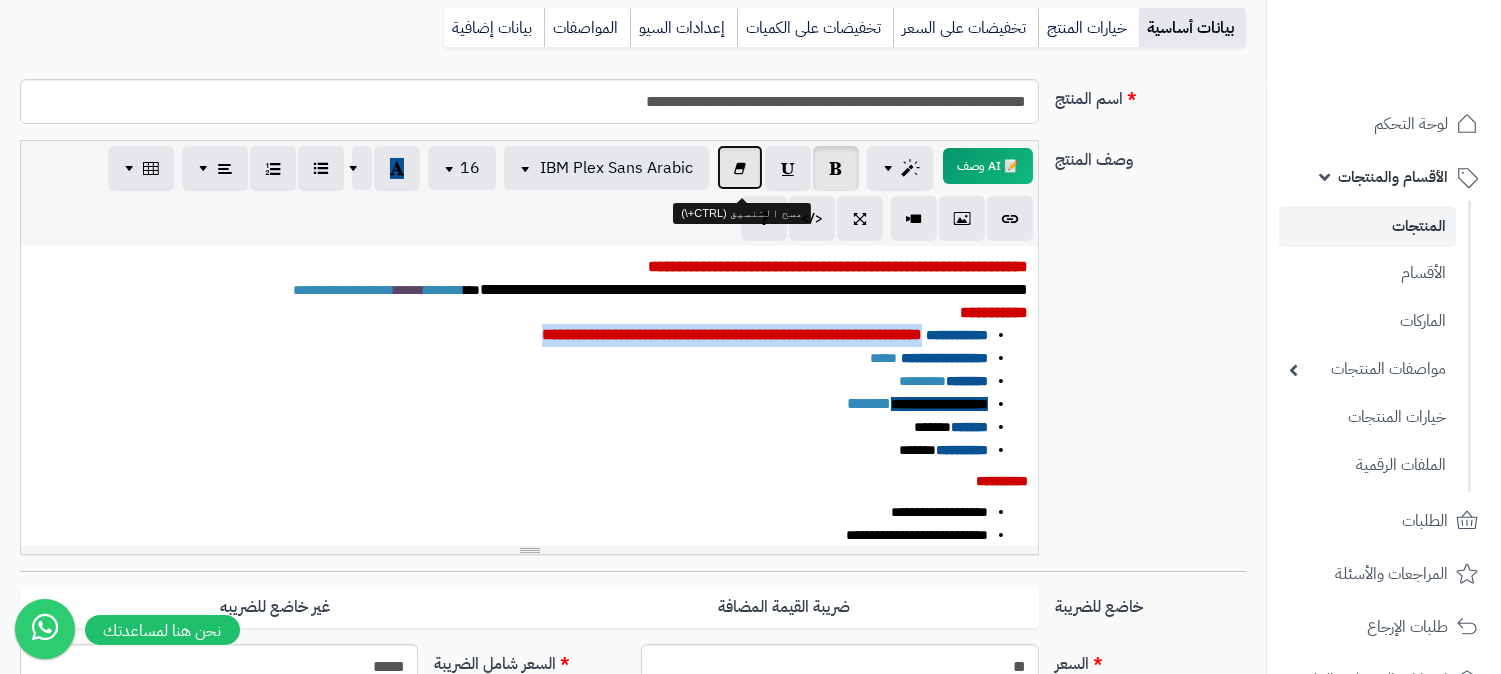 click at bounding box center (740, 167) 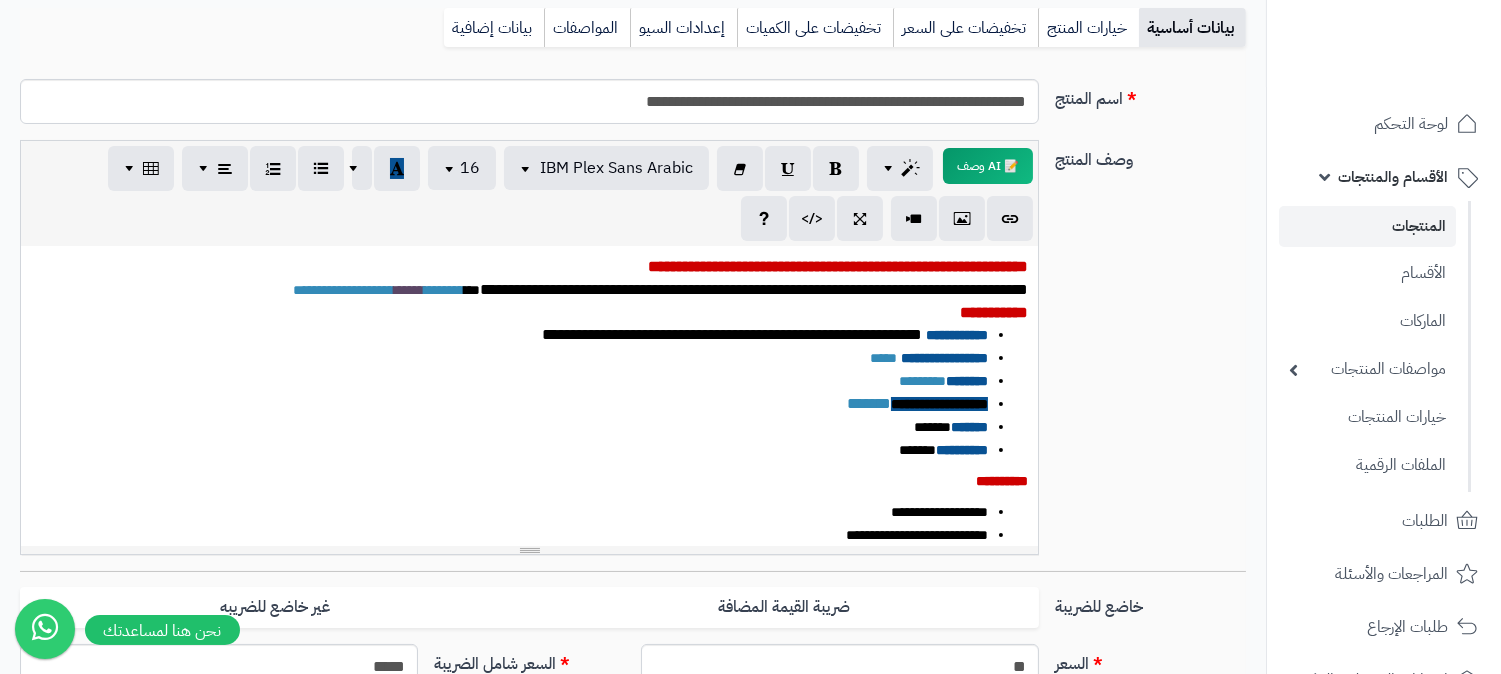 click on "**********" at bounding box center (509, 358) 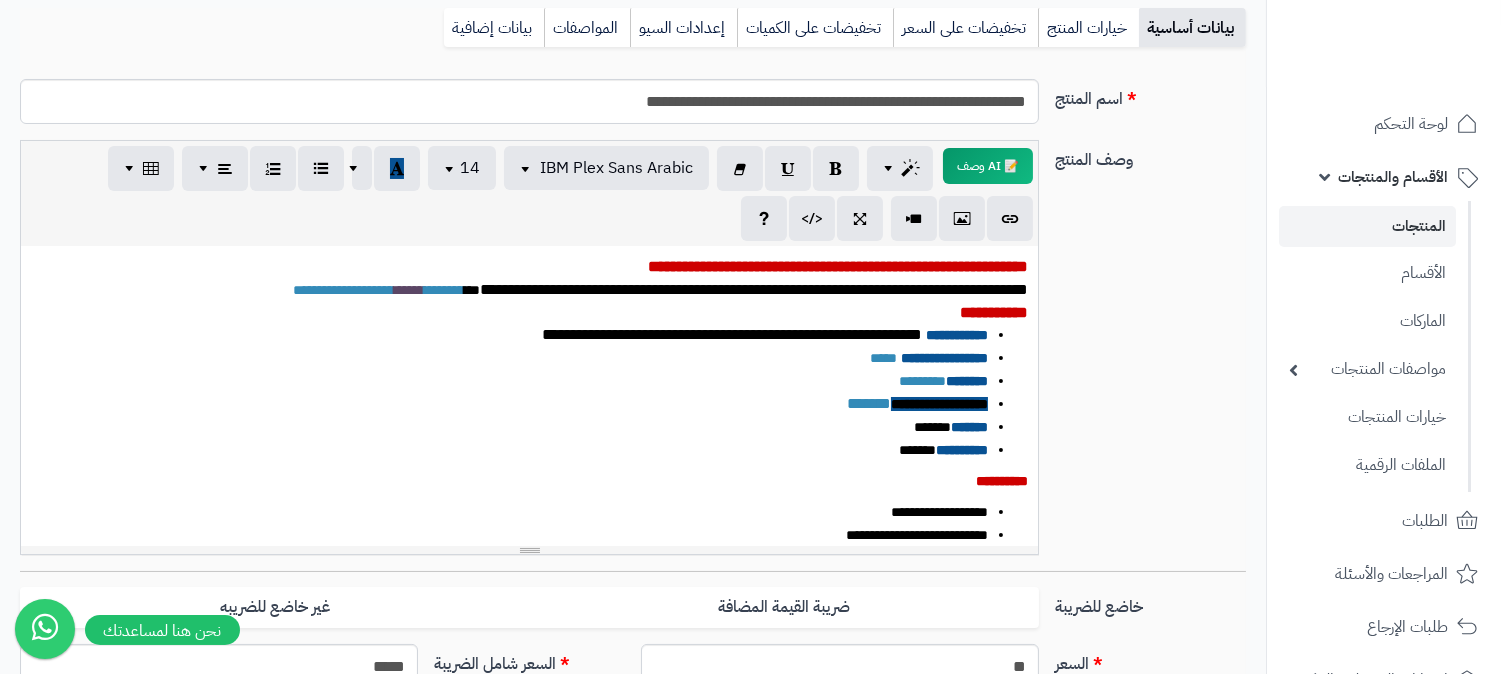 click on "**********" at bounding box center [529, 481] 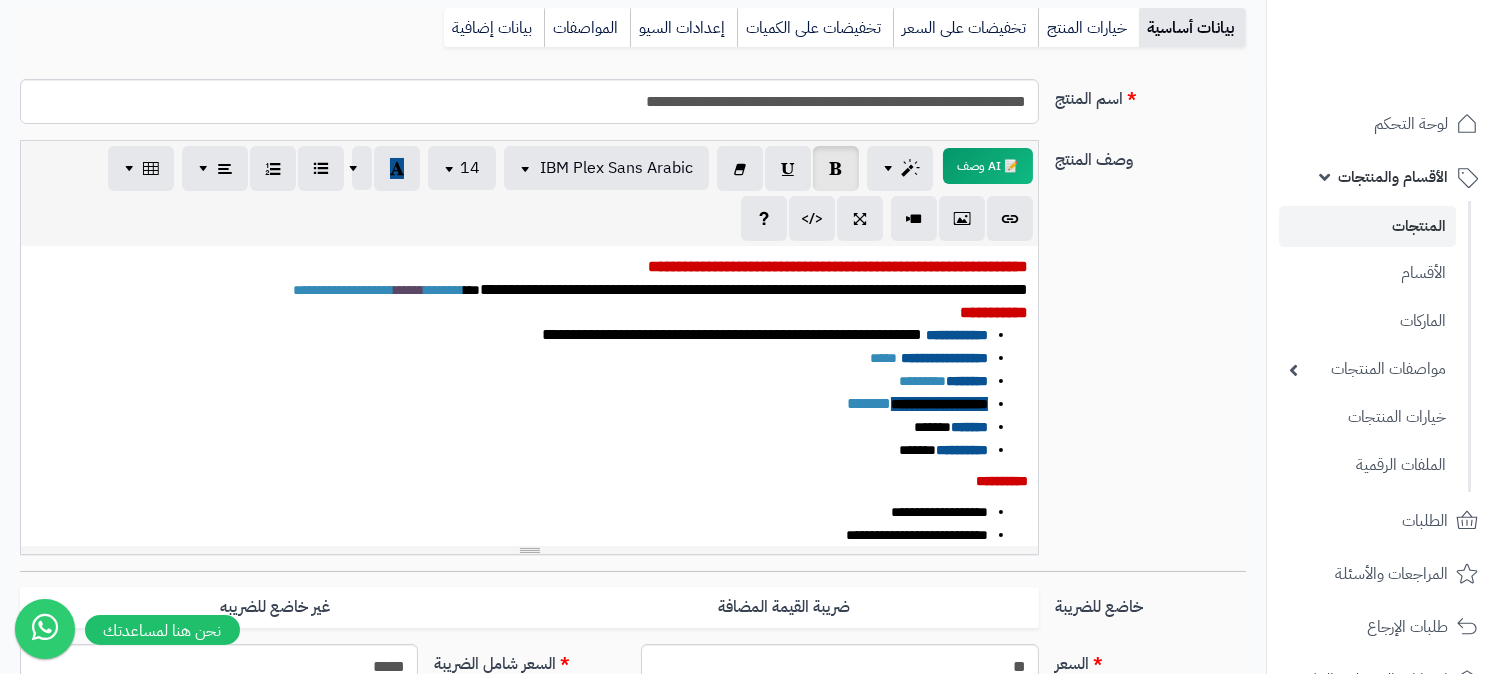 click on "******* ******" at bounding box center (509, 427) 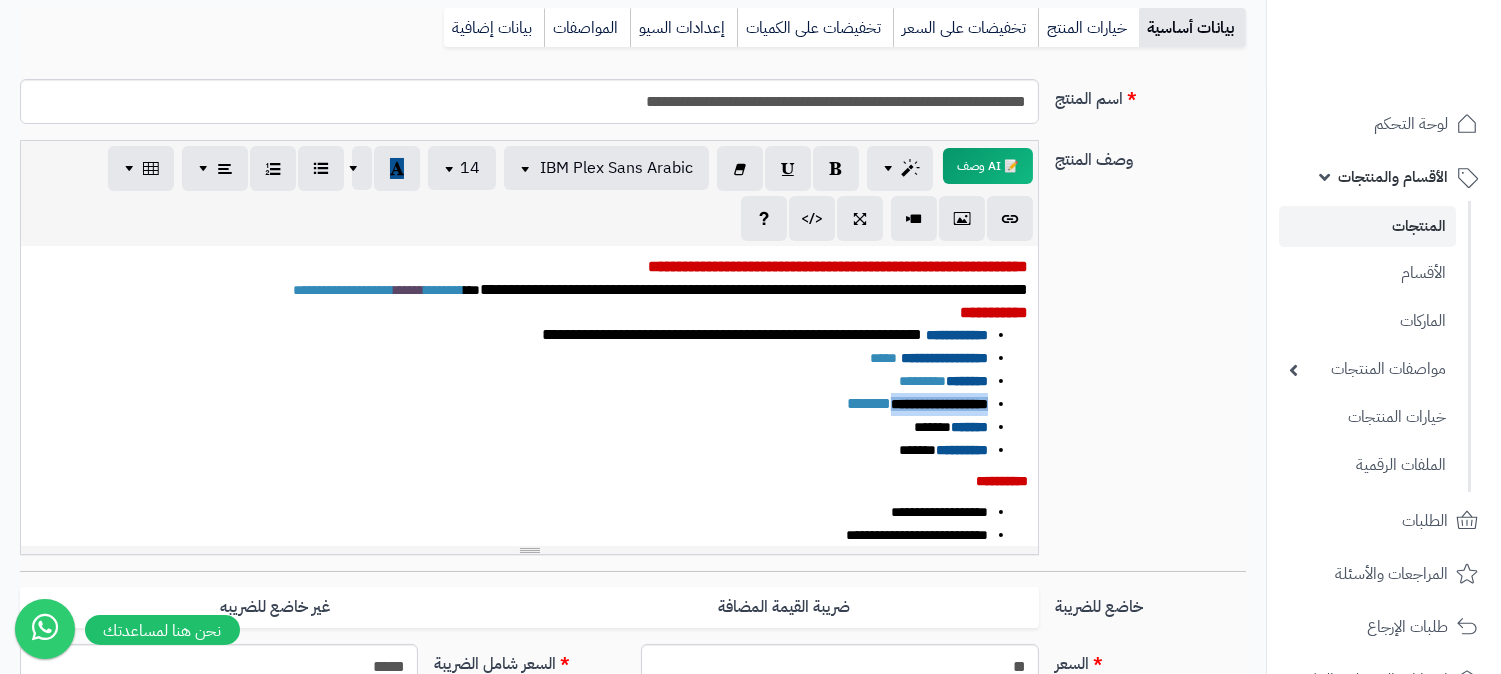 drag, startPoint x: 893, startPoint y: 407, endPoint x: 997, endPoint y: 401, distance: 104.172935 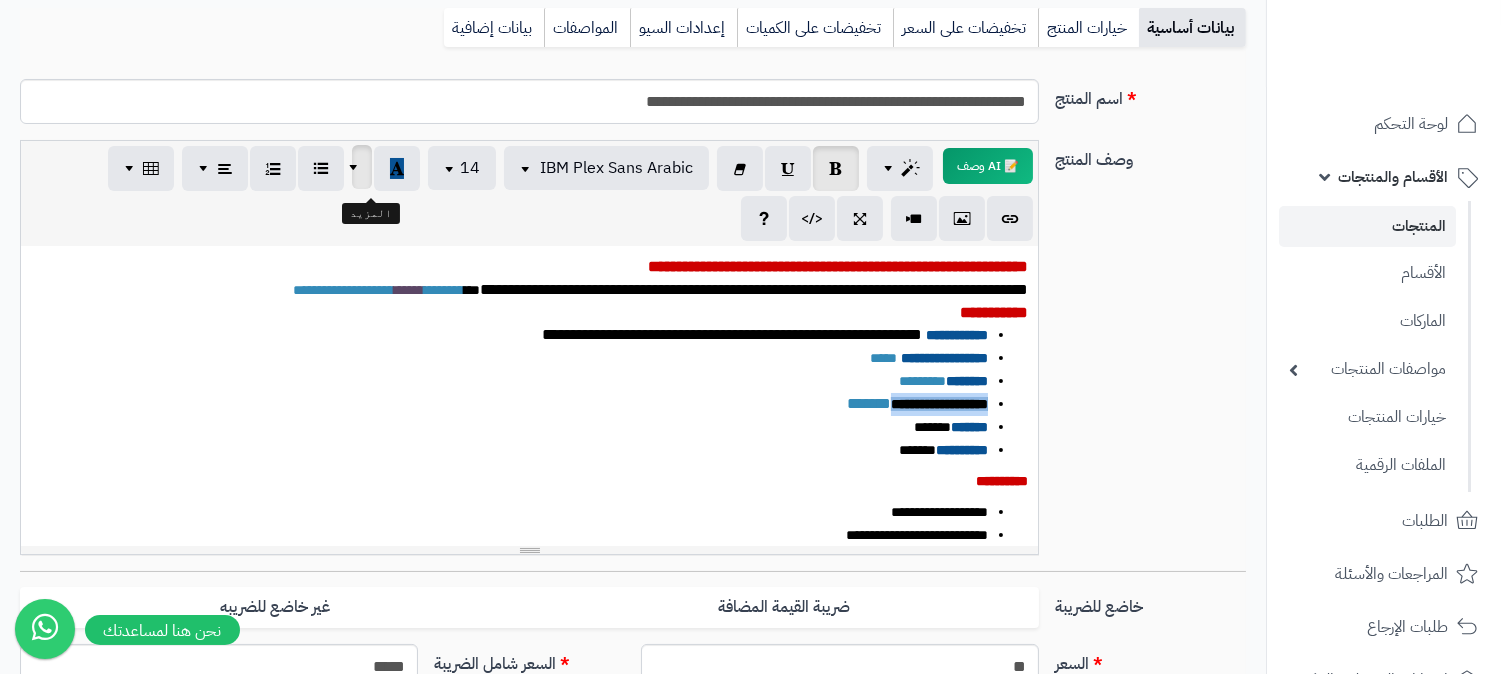click at bounding box center [356, 167] 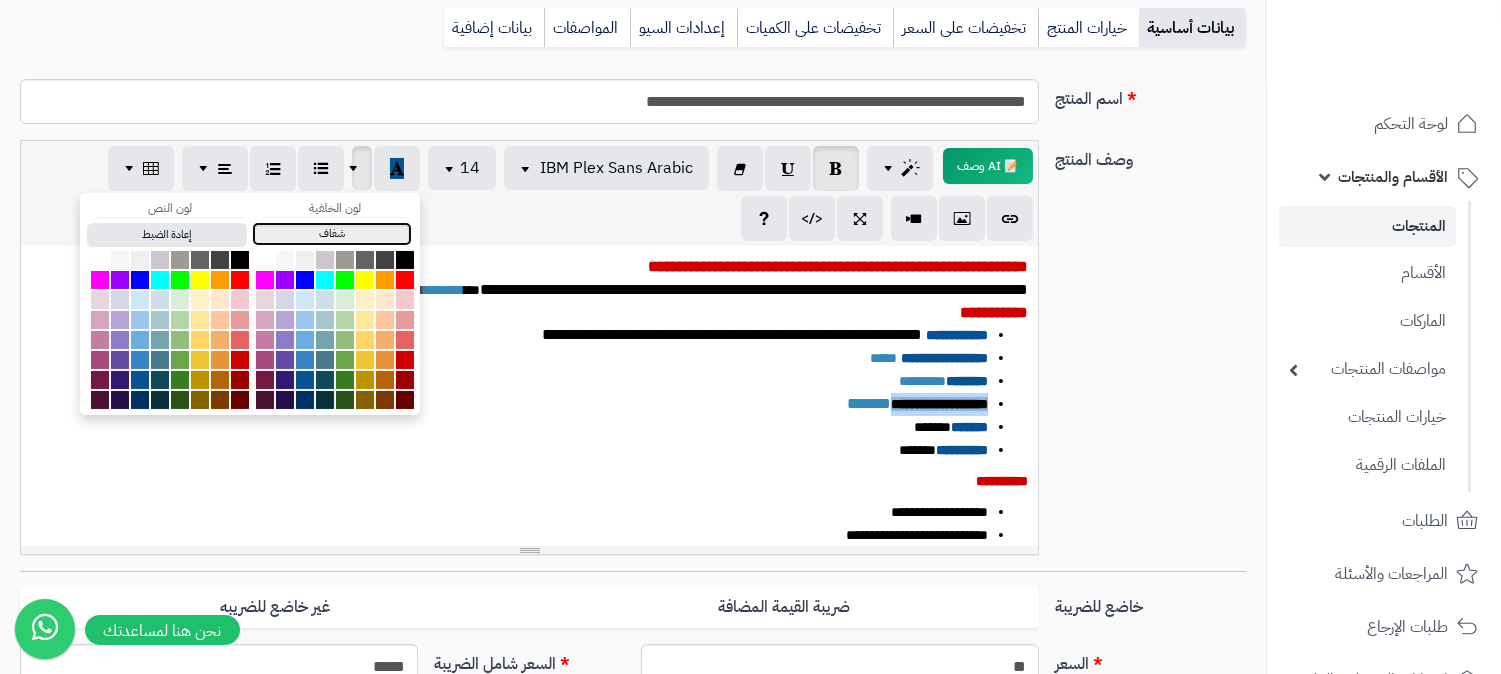 click on "شفاف" at bounding box center [332, 234] 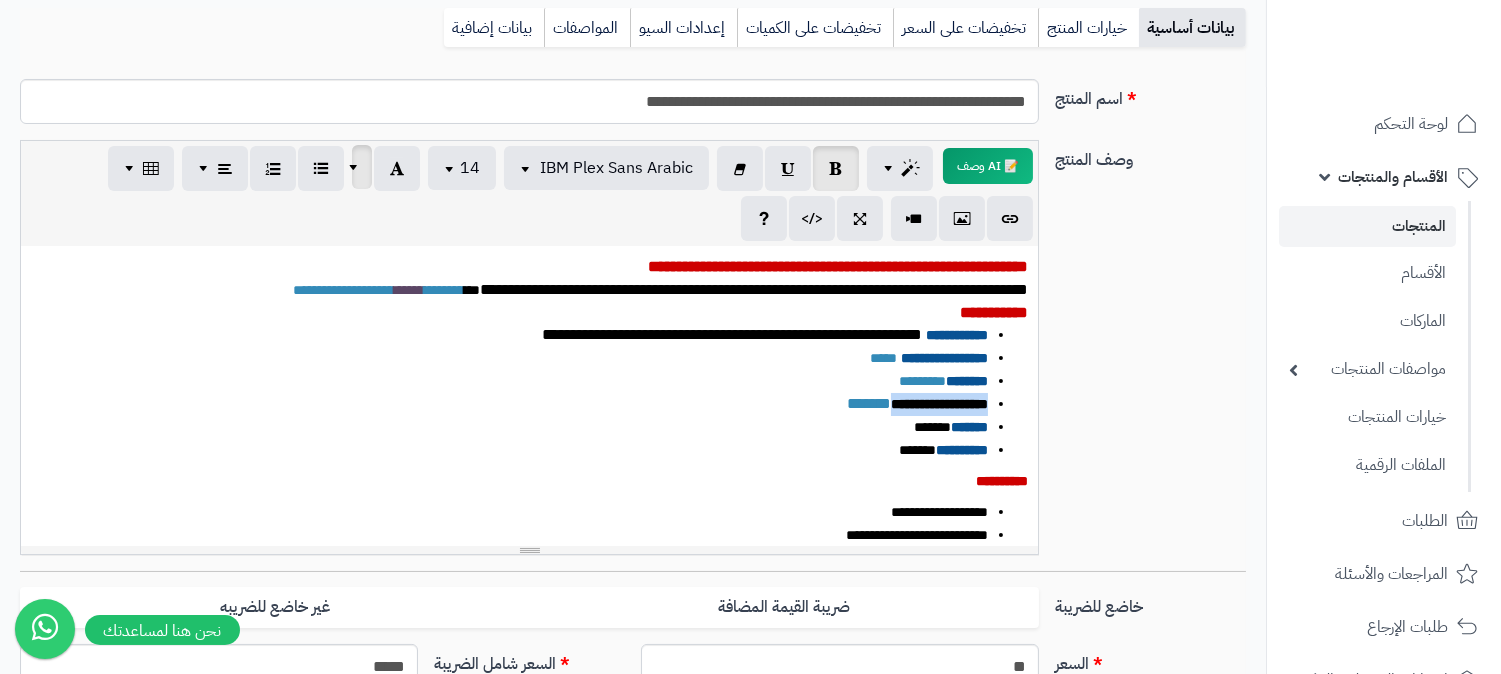 click at bounding box center (356, 167) 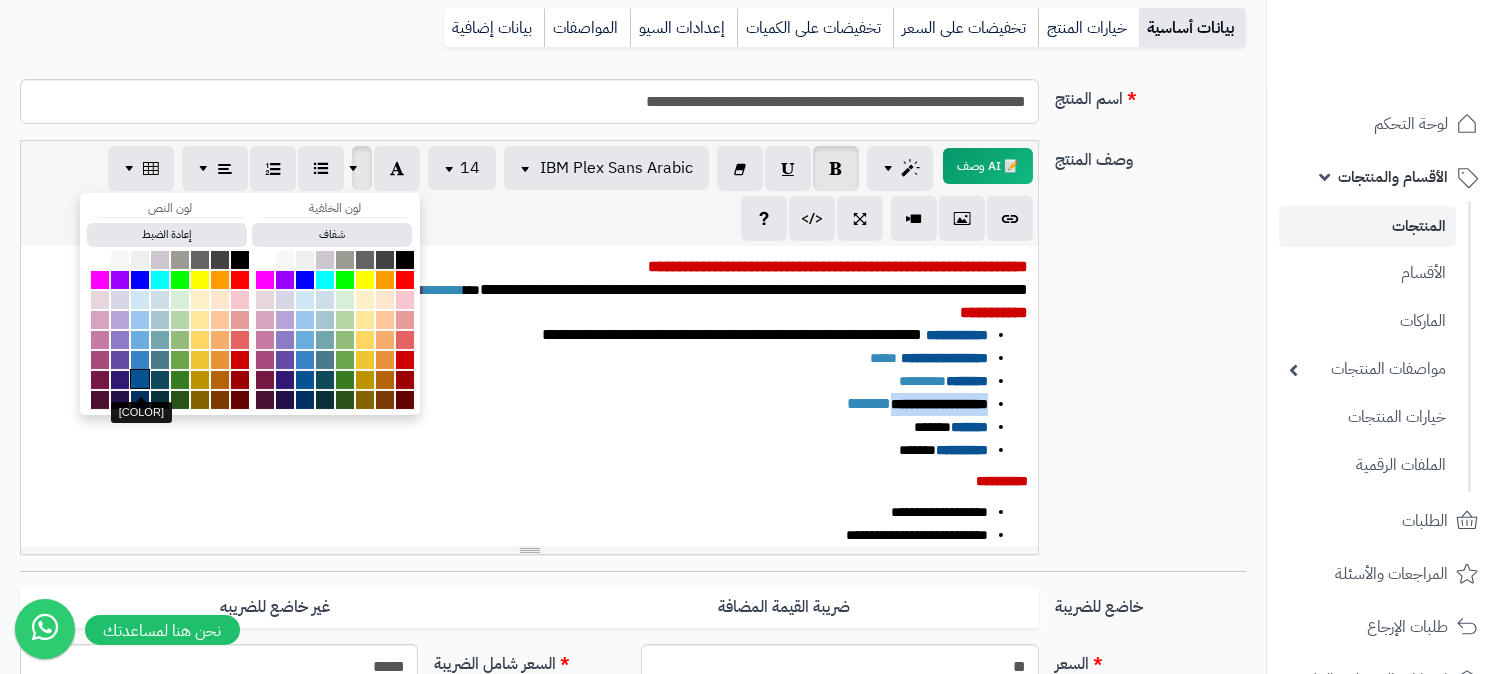 click at bounding box center (140, 379) 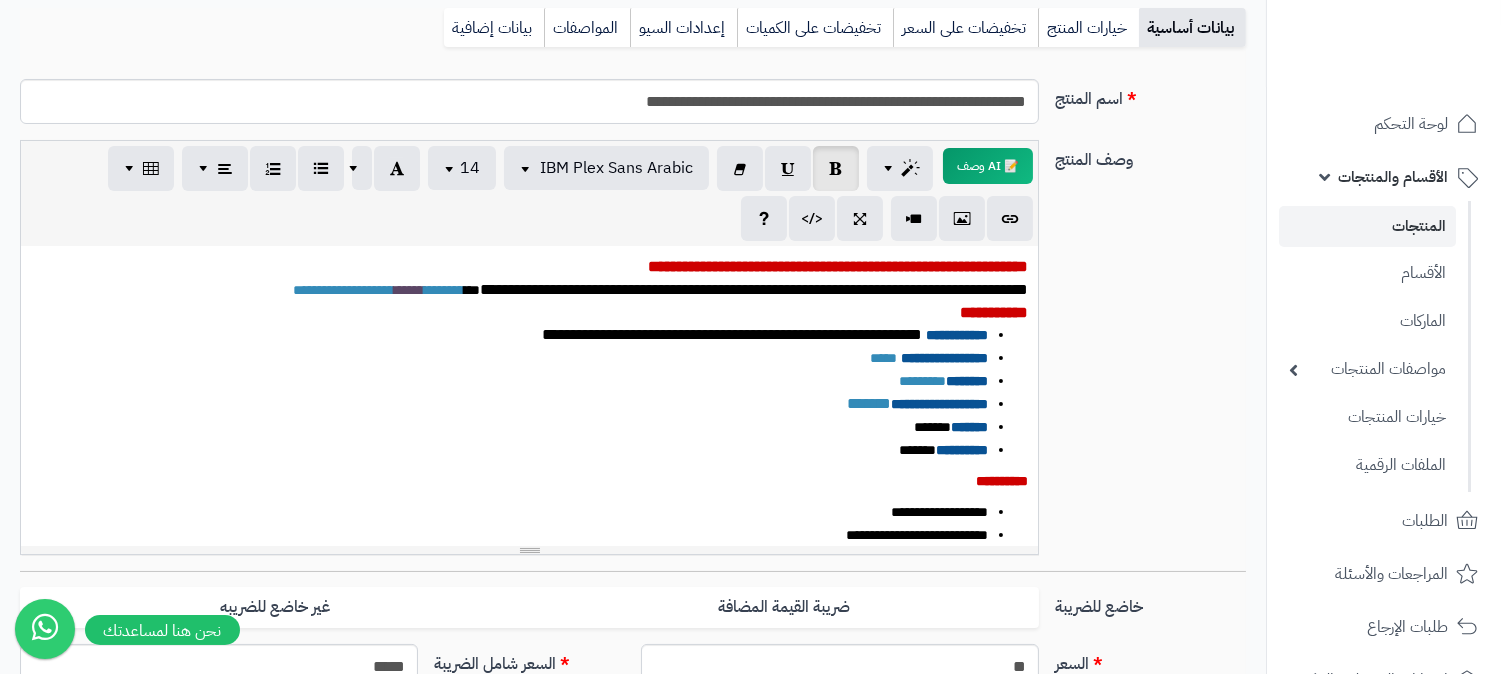 click on "**********" at bounding box center [509, 358] 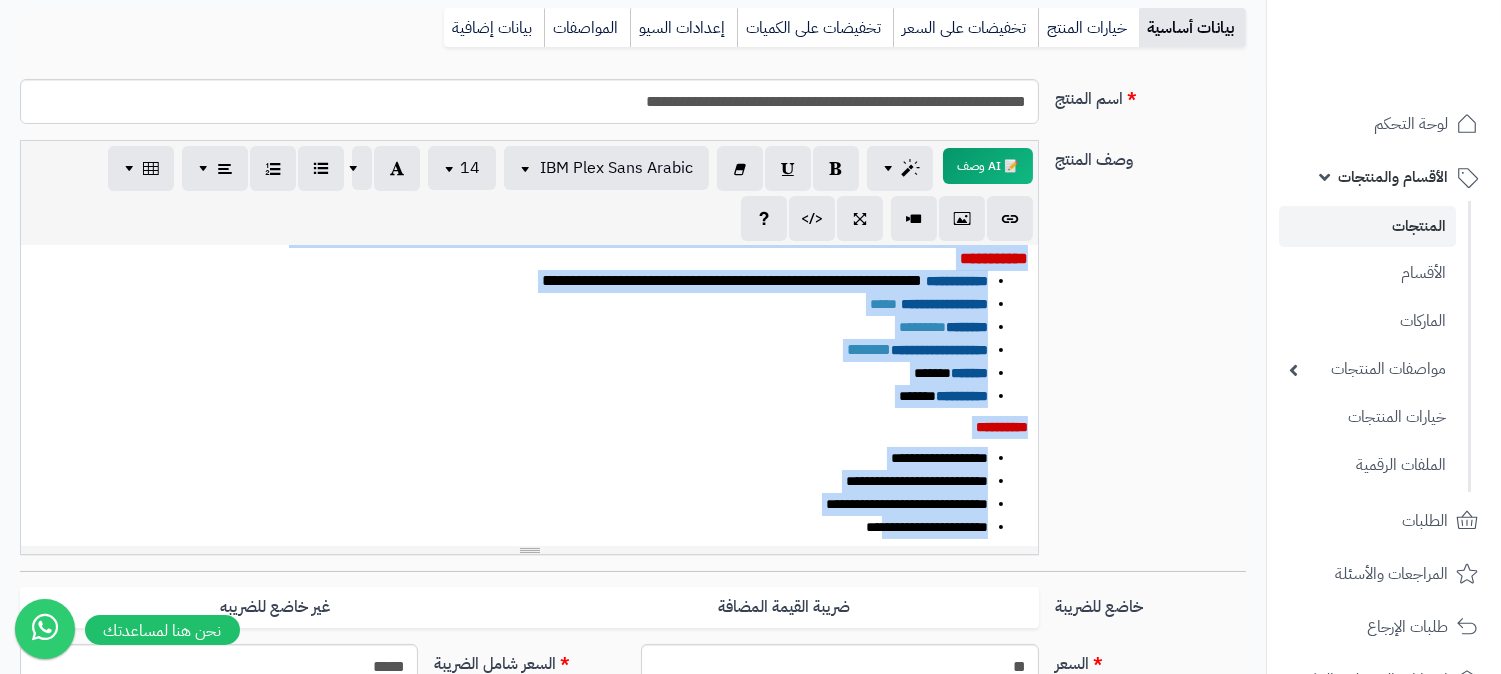 scroll, scrollTop: 135, scrollLeft: 0, axis: vertical 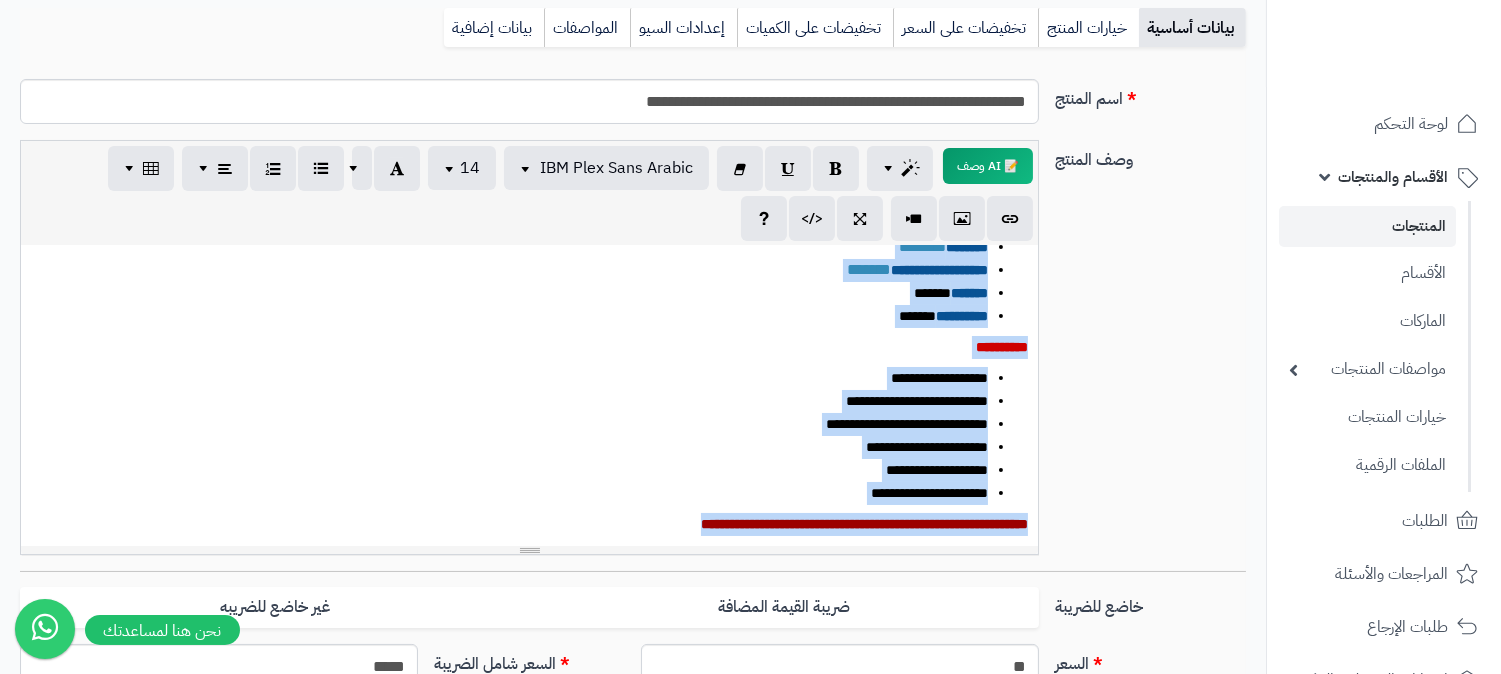 drag, startPoint x: 1027, startPoint y: 272, endPoint x: 610, endPoint y: 552, distance: 502.28378 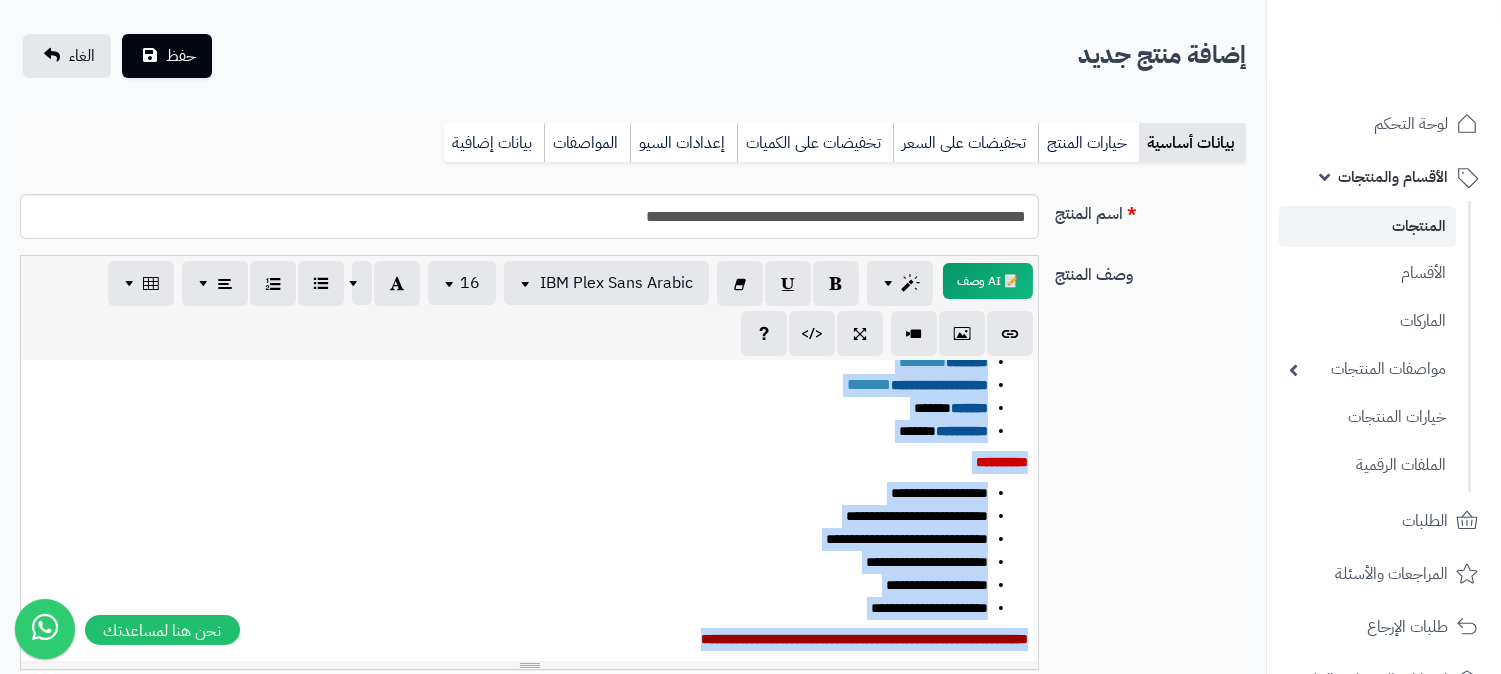 scroll, scrollTop: 0, scrollLeft: 0, axis: both 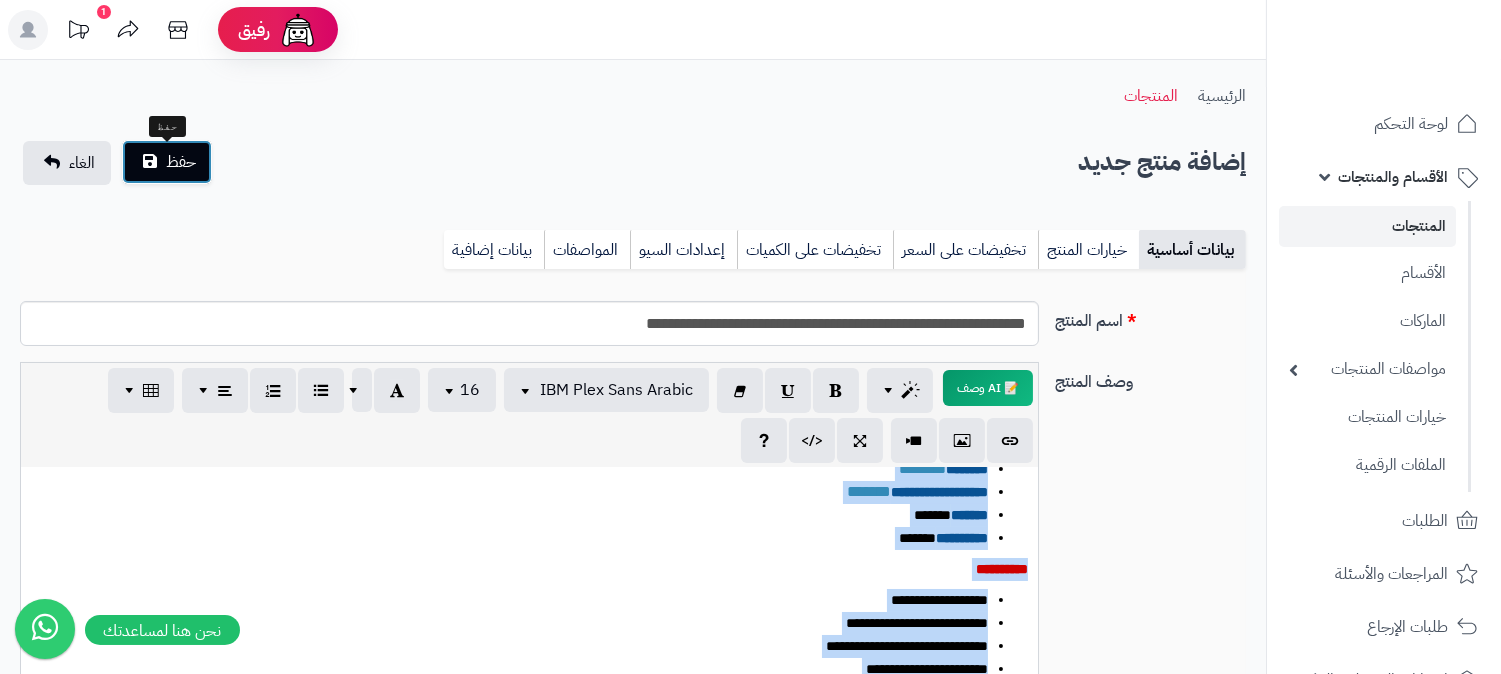 click on "حفظ" at bounding box center (181, 162) 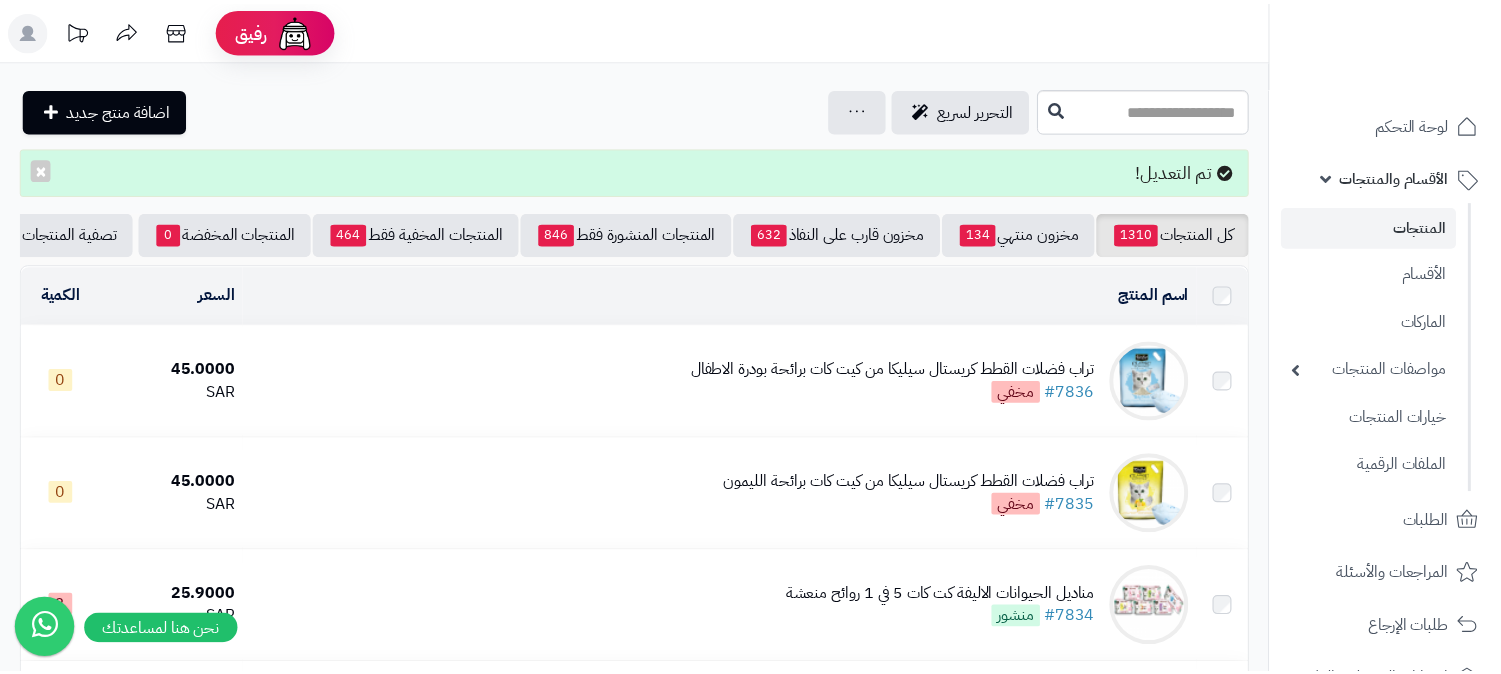 scroll, scrollTop: 0, scrollLeft: 0, axis: both 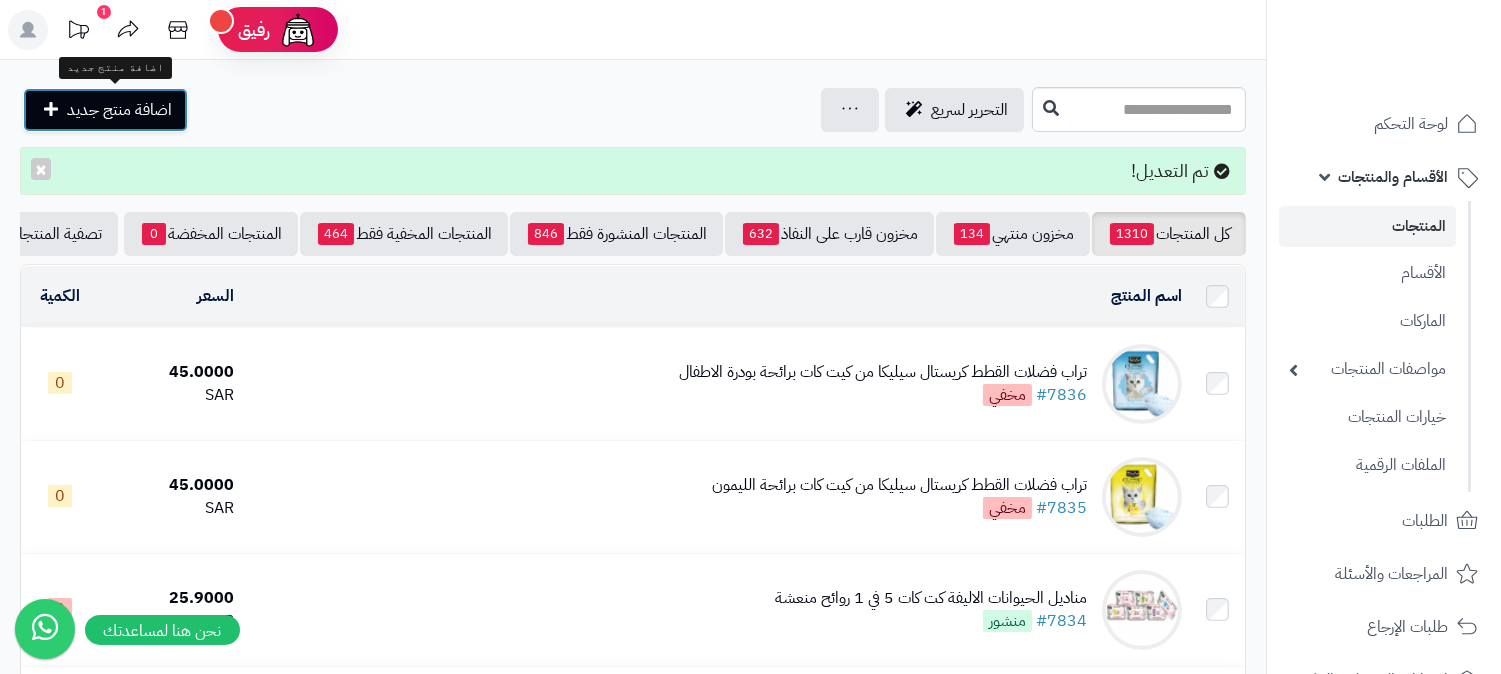 click on "اضافة منتج جديد" at bounding box center [119, 110] 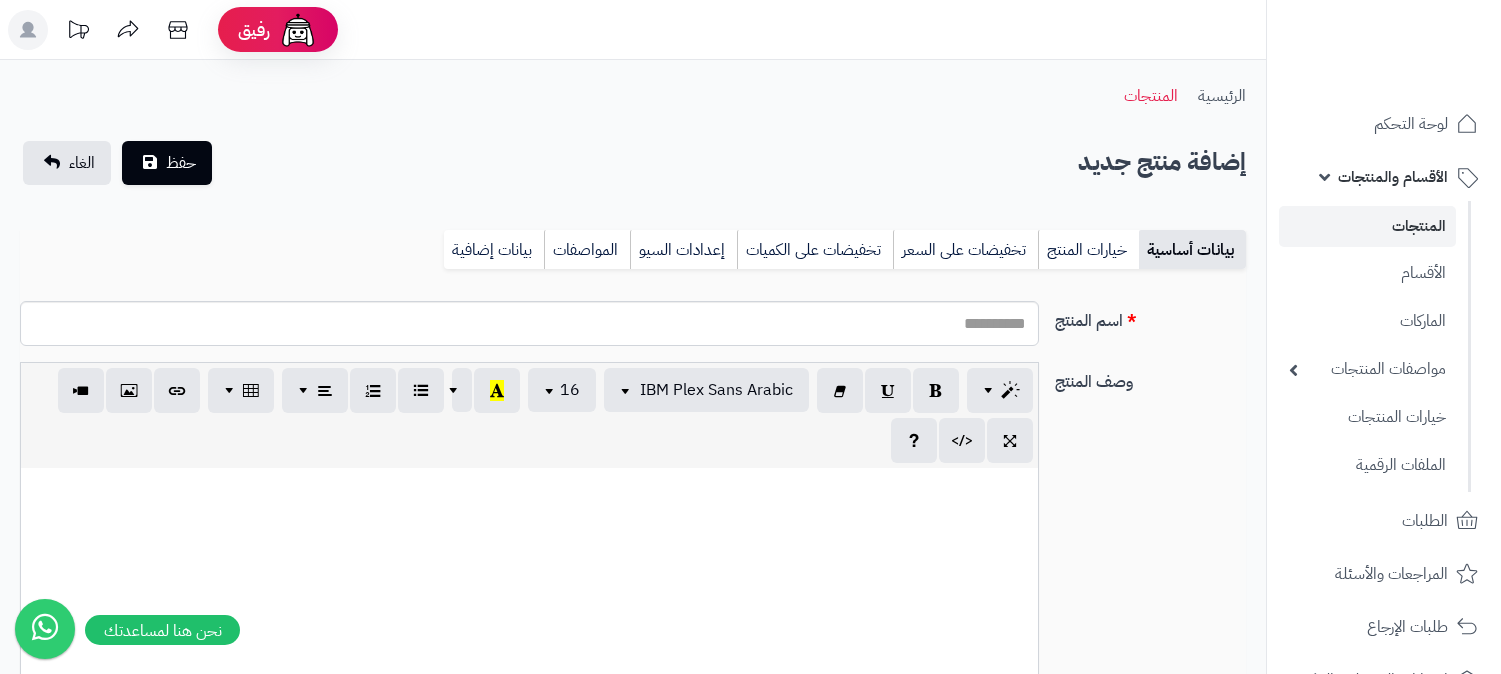 select 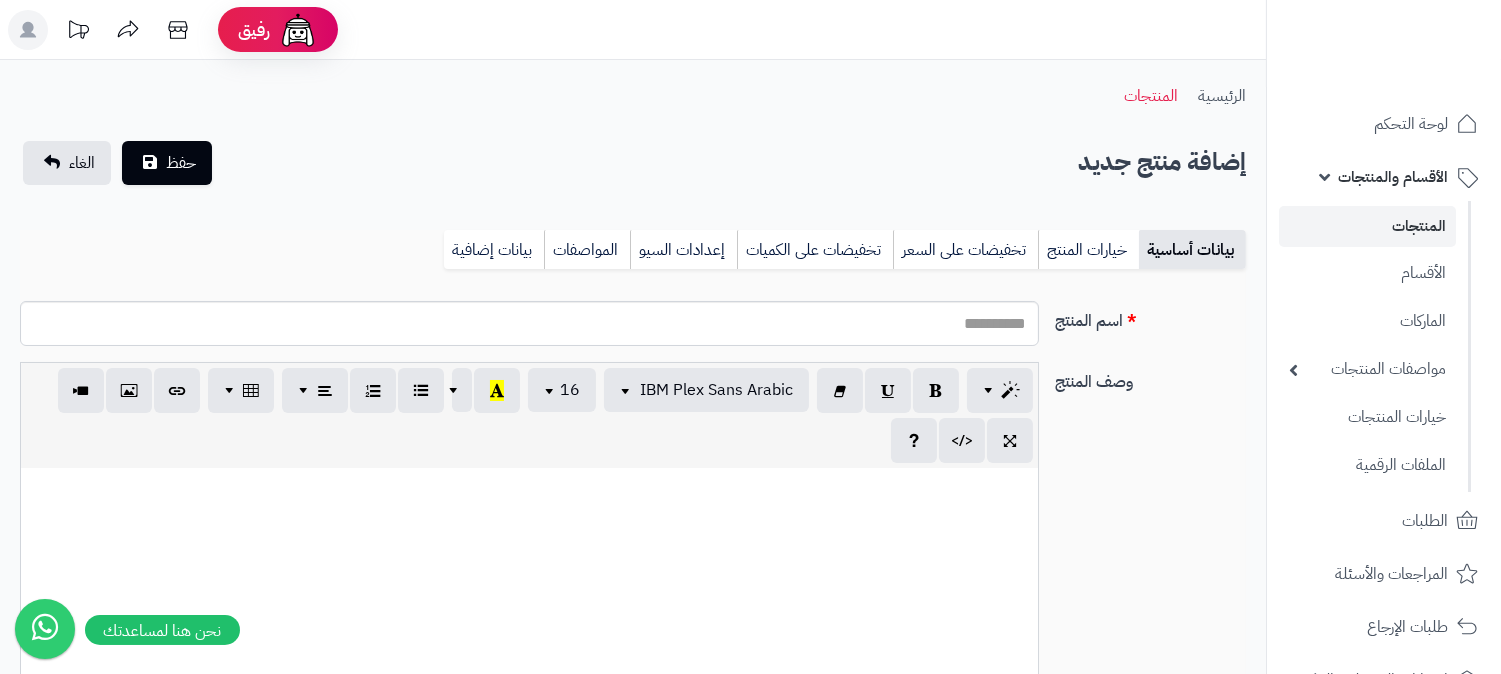 scroll, scrollTop: 0, scrollLeft: 16, axis: horizontal 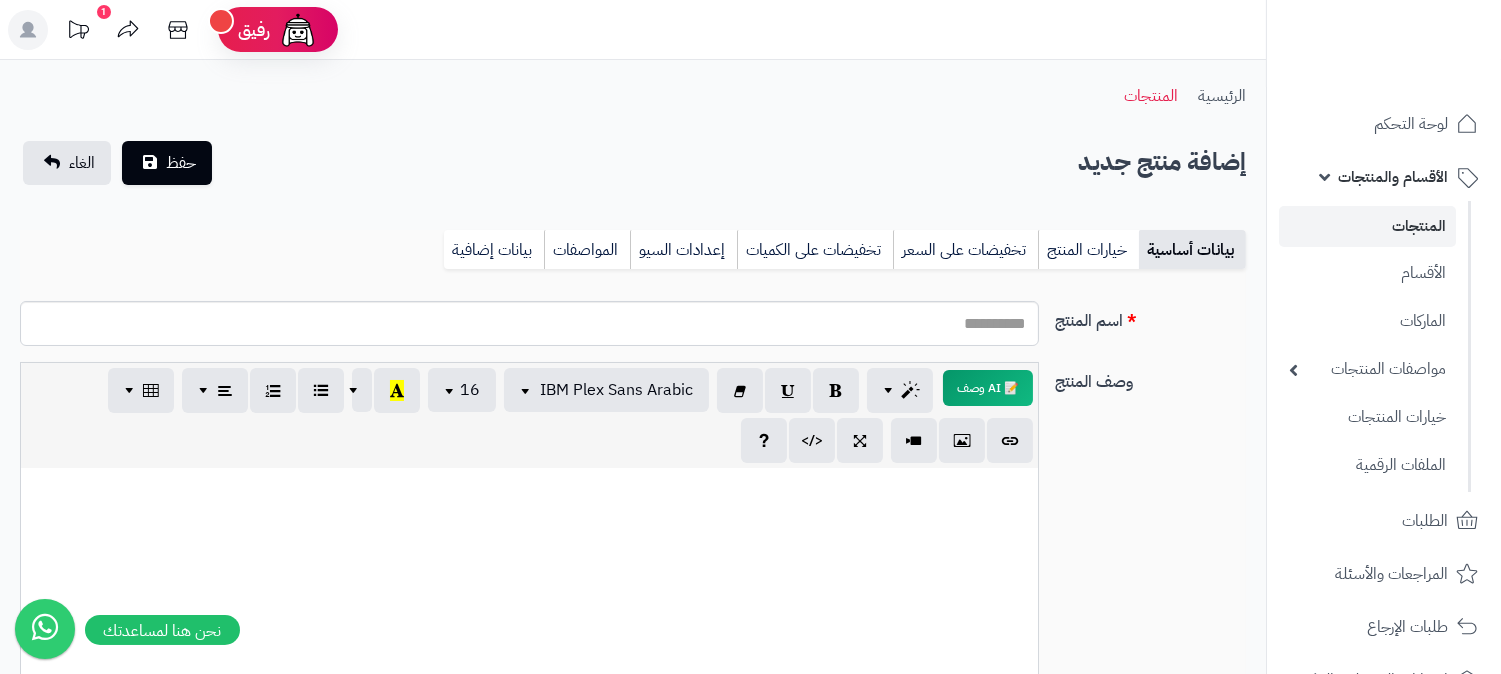 paste 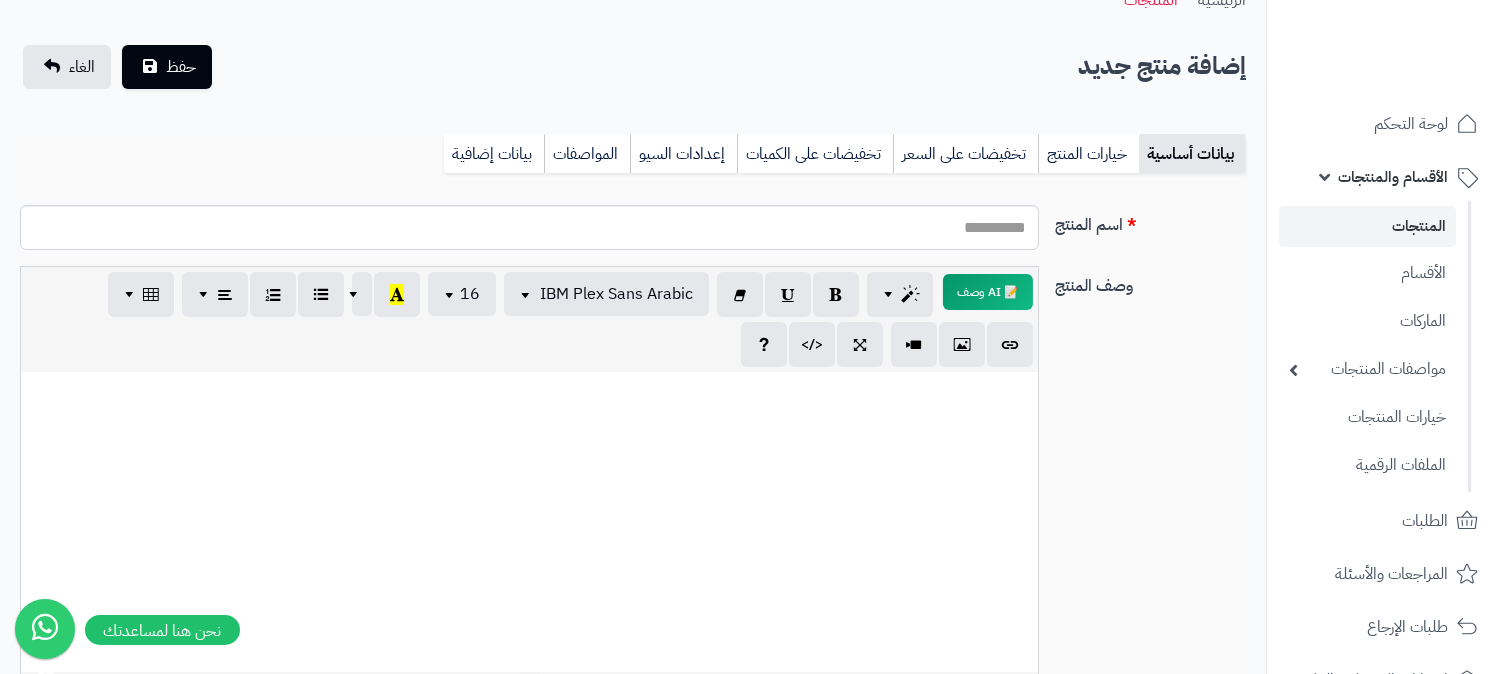 scroll, scrollTop: 125, scrollLeft: 0, axis: vertical 